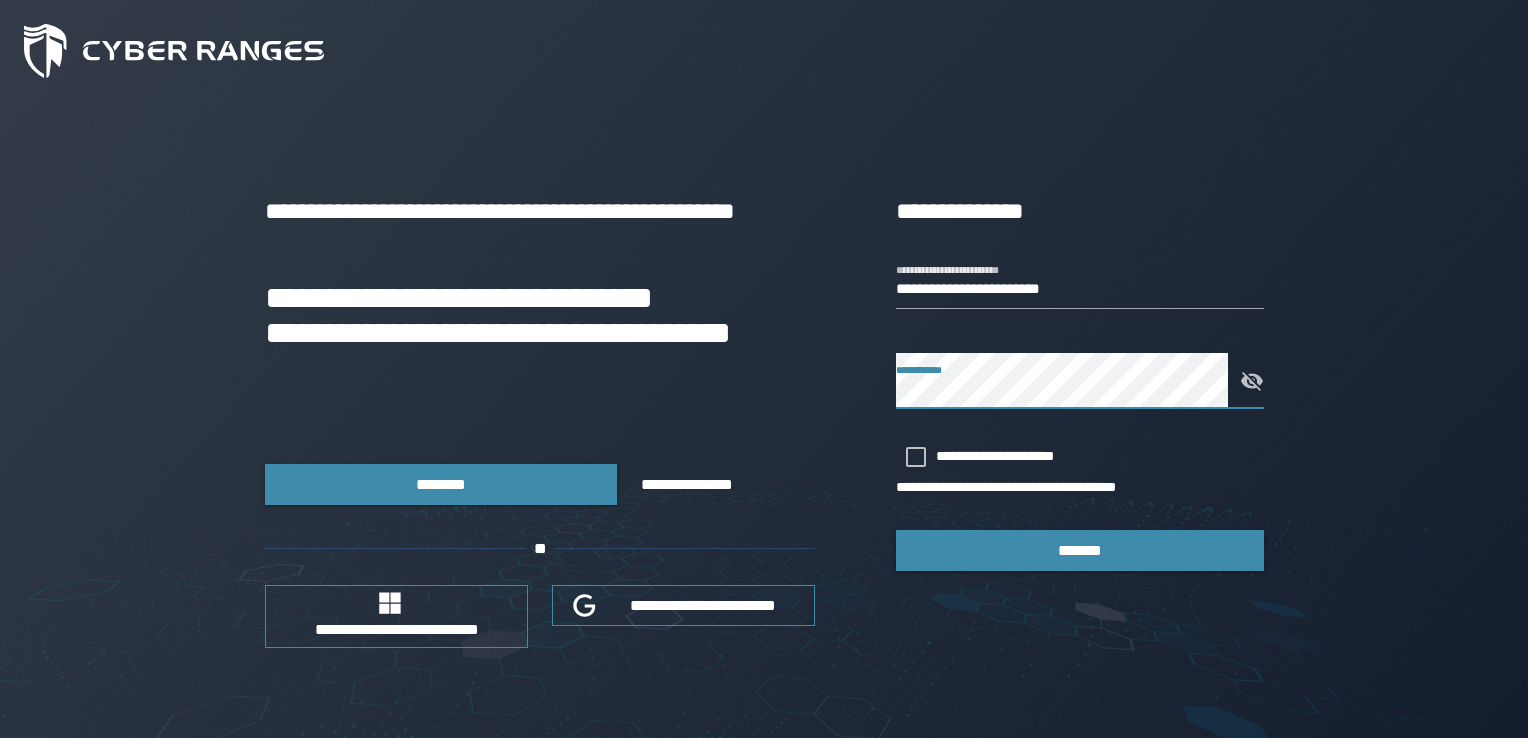 scroll, scrollTop: 0, scrollLeft: 0, axis: both 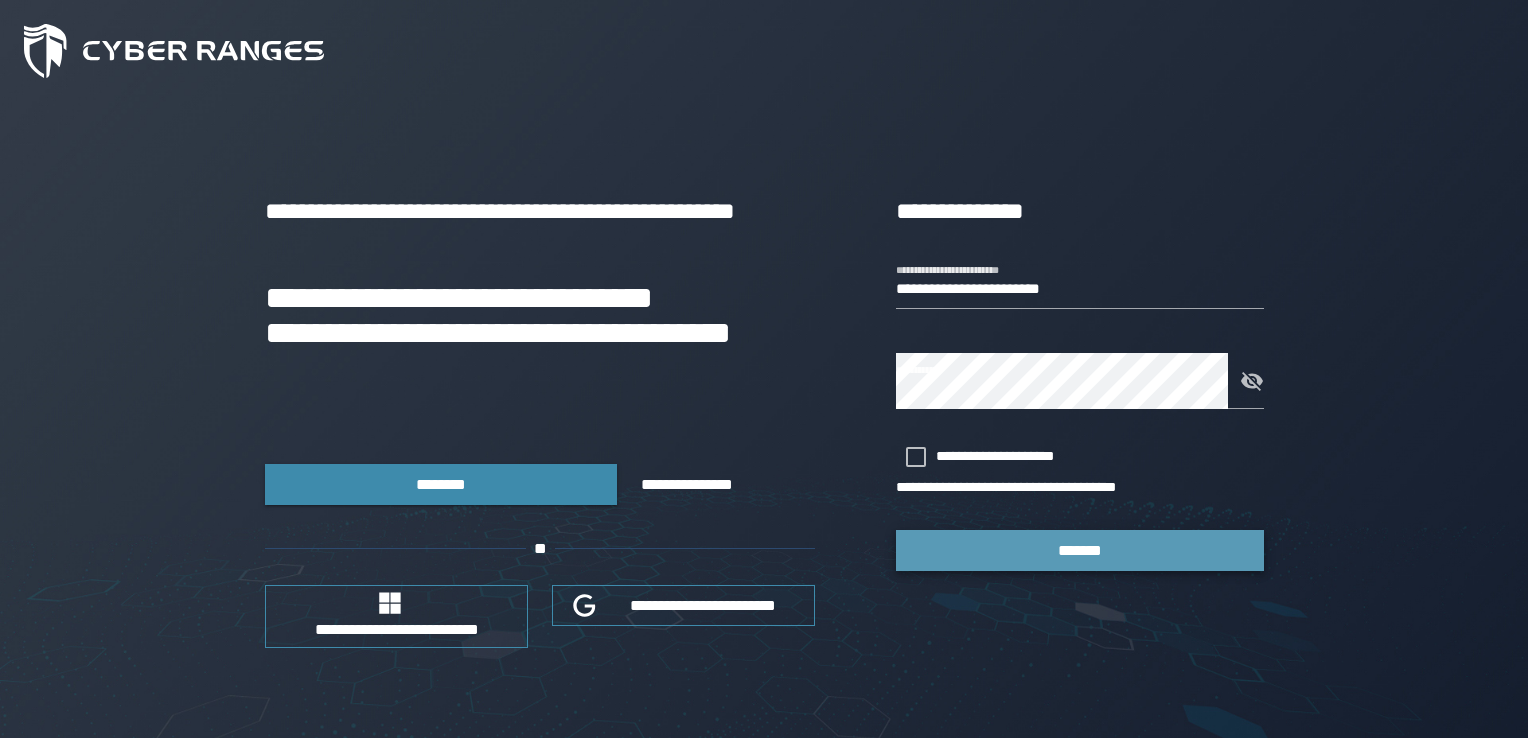 click on "*******" at bounding box center [1080, 550] 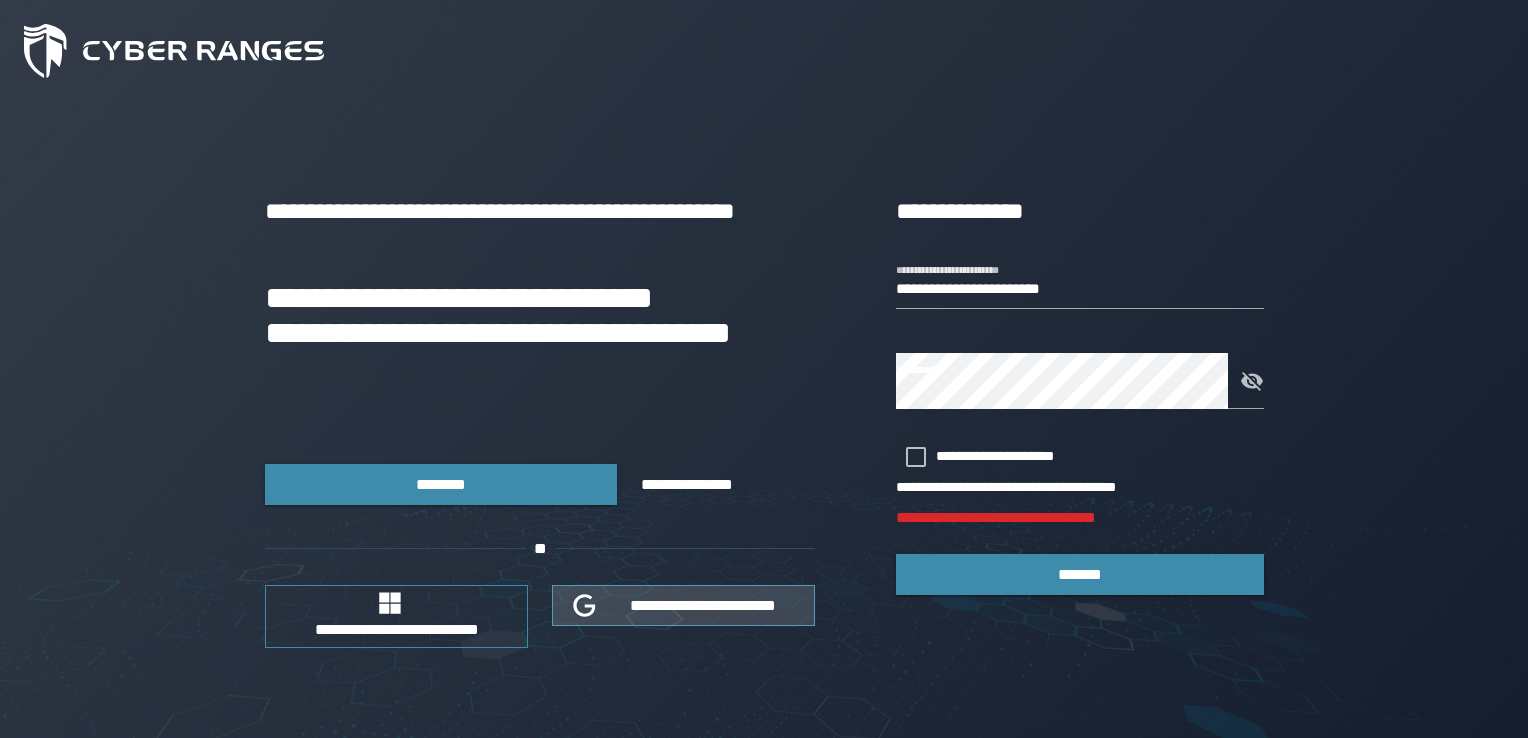 click on "**********" at bounding box center (703, 605) 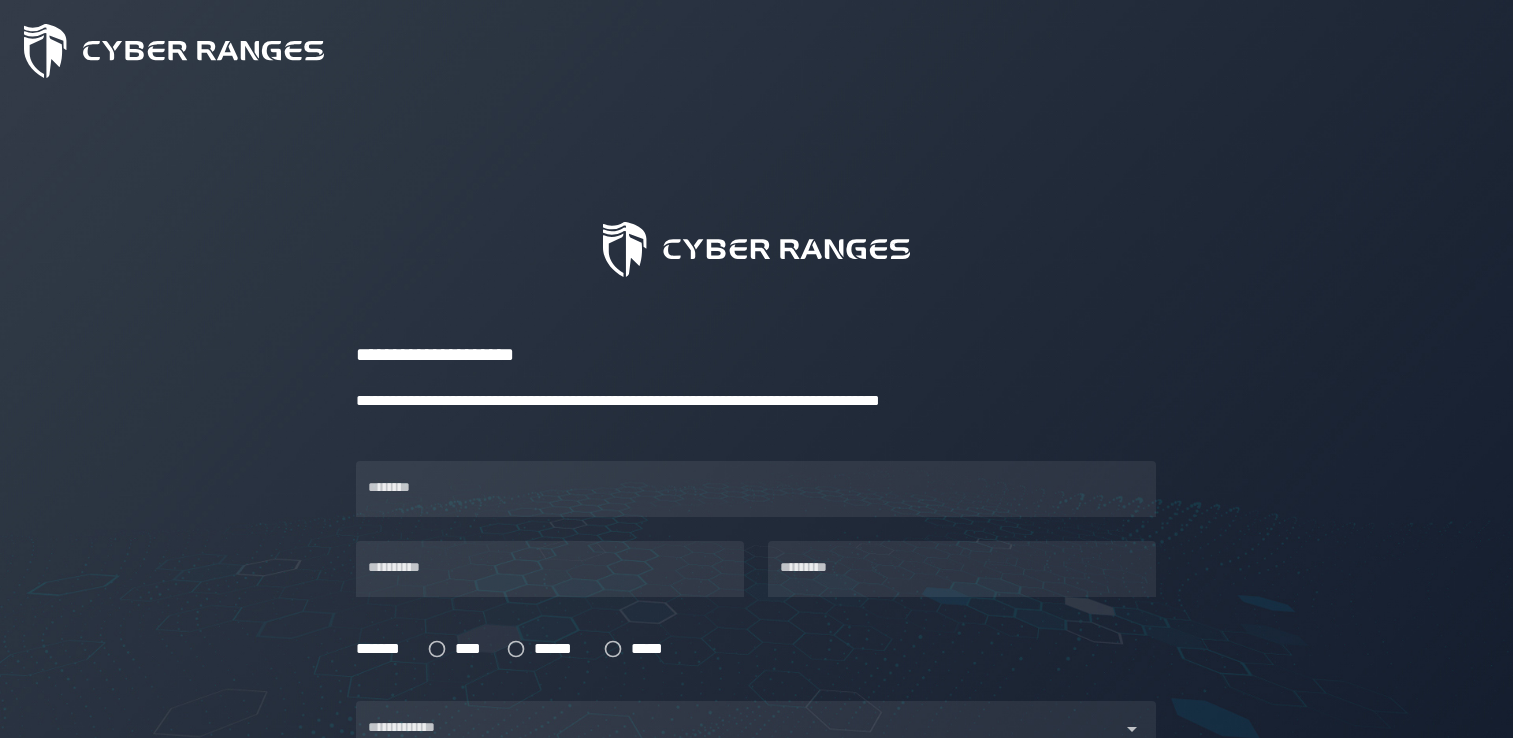 scroll, scrollTop: 0, scrollLeft: 0, axis: both 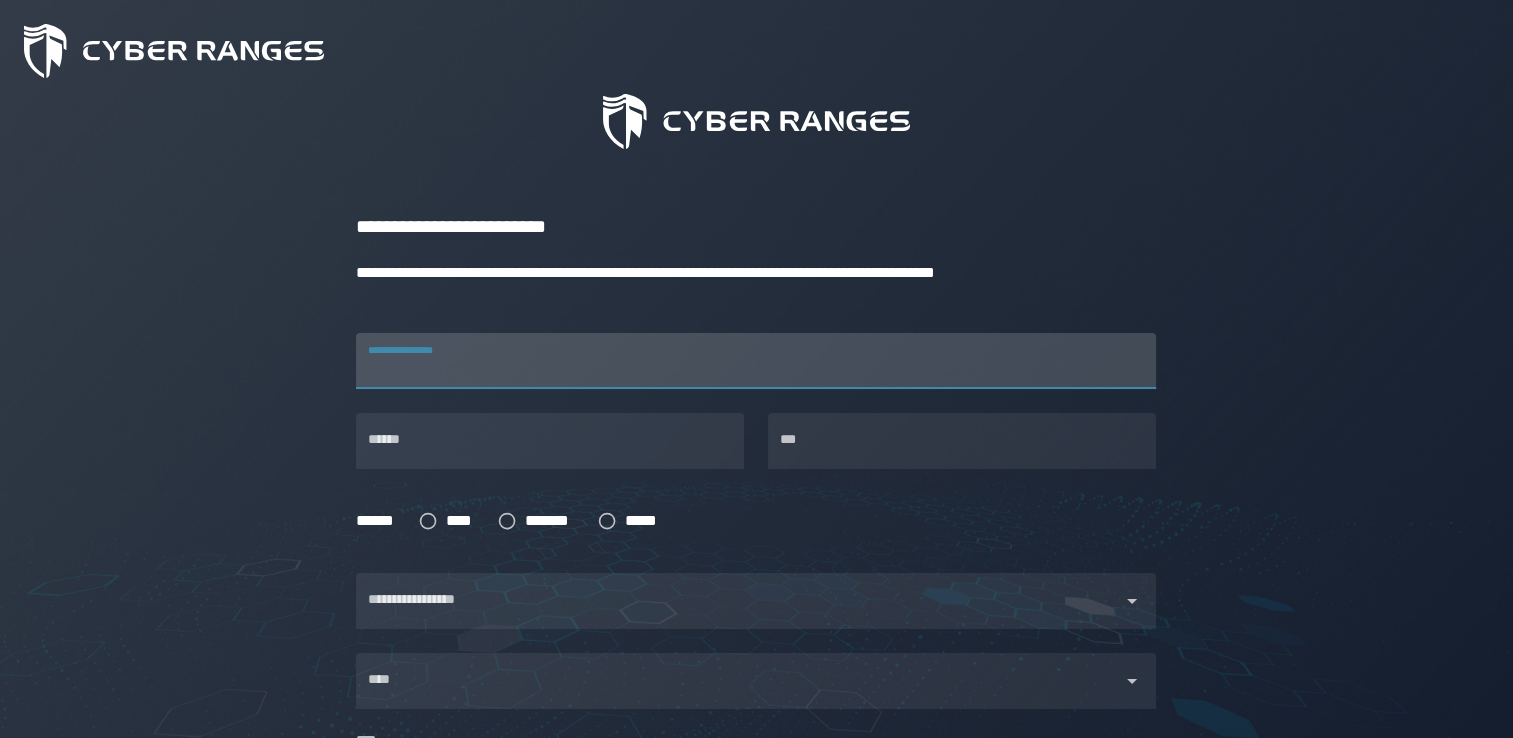 click on "**********" at bounding box center (756, 361) 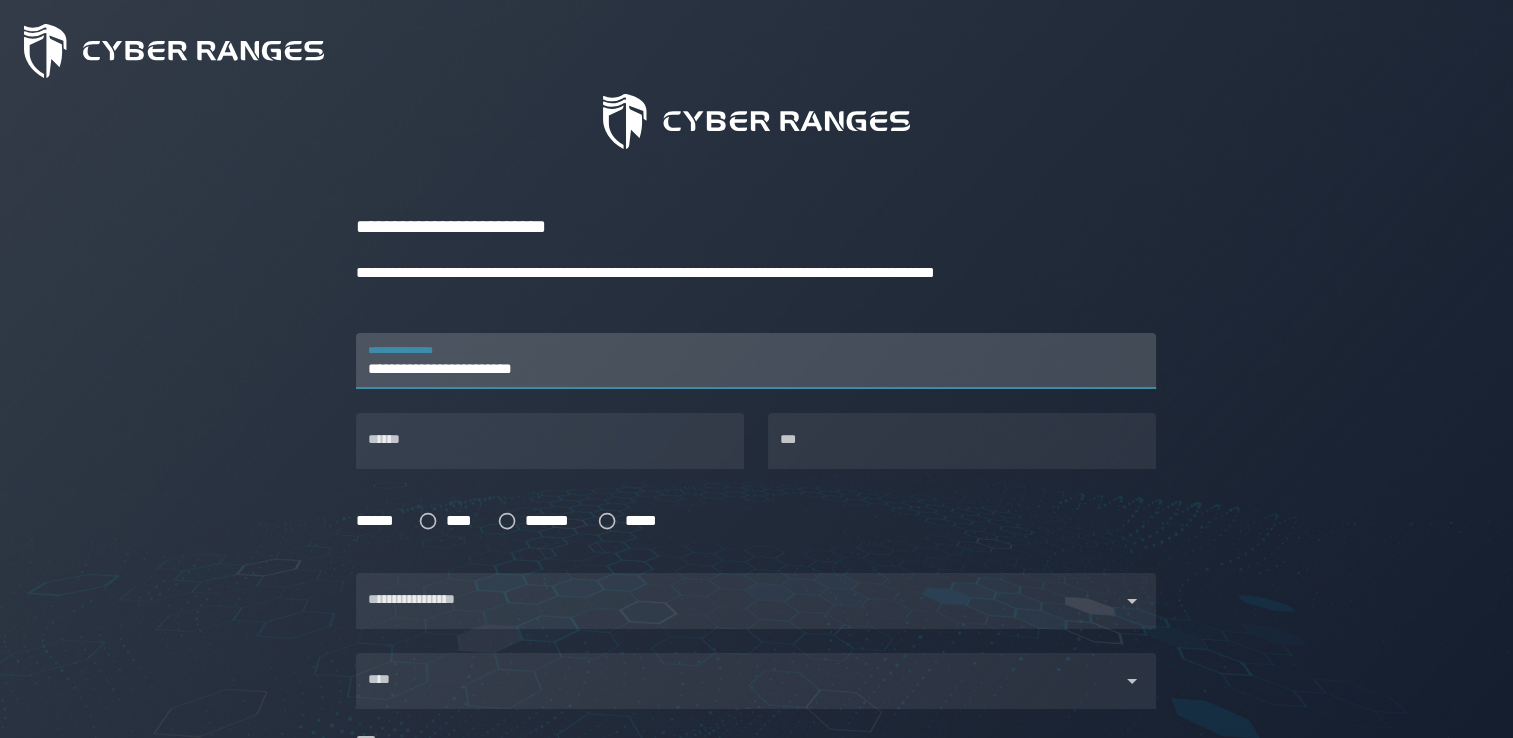type on "*******" 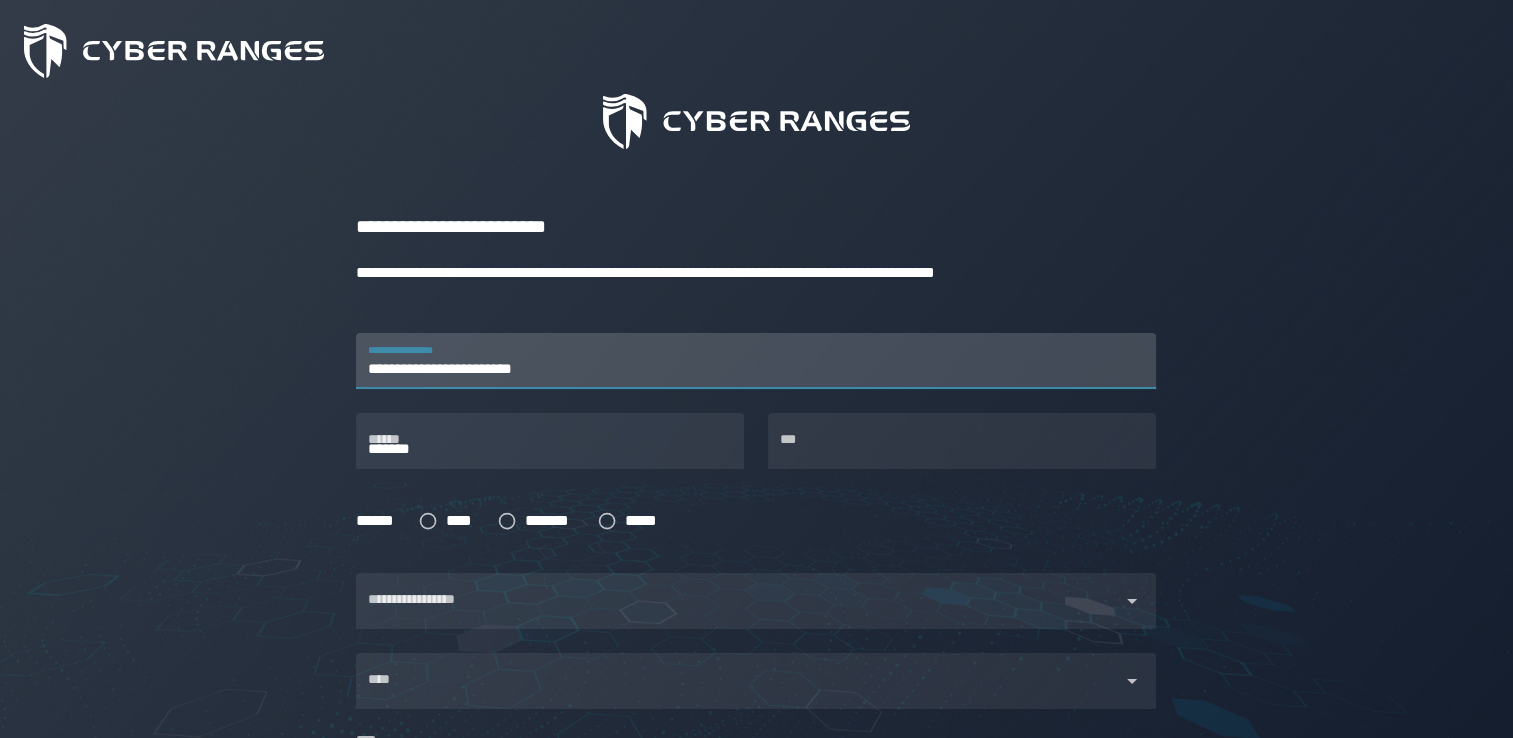 type on "**********" 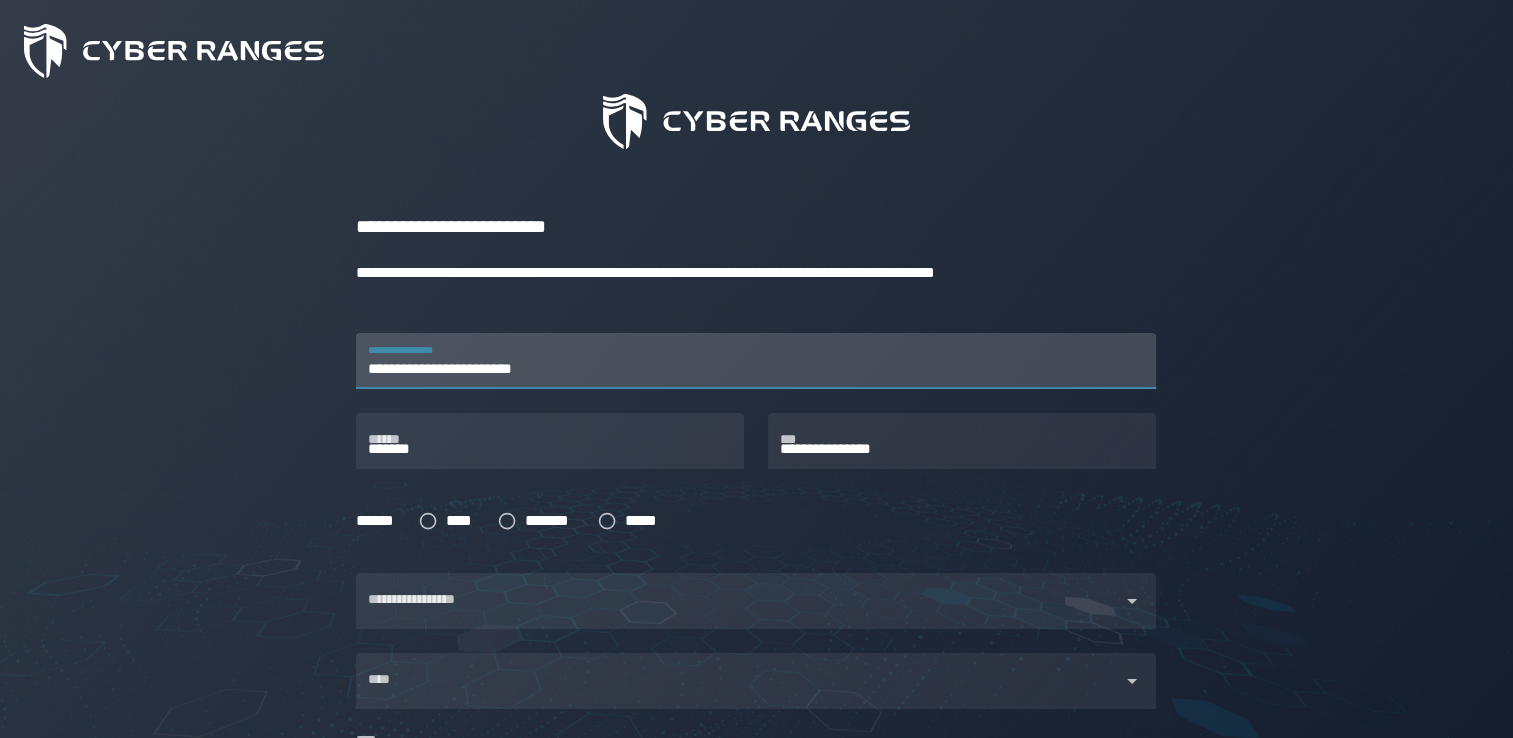 type on "*****" 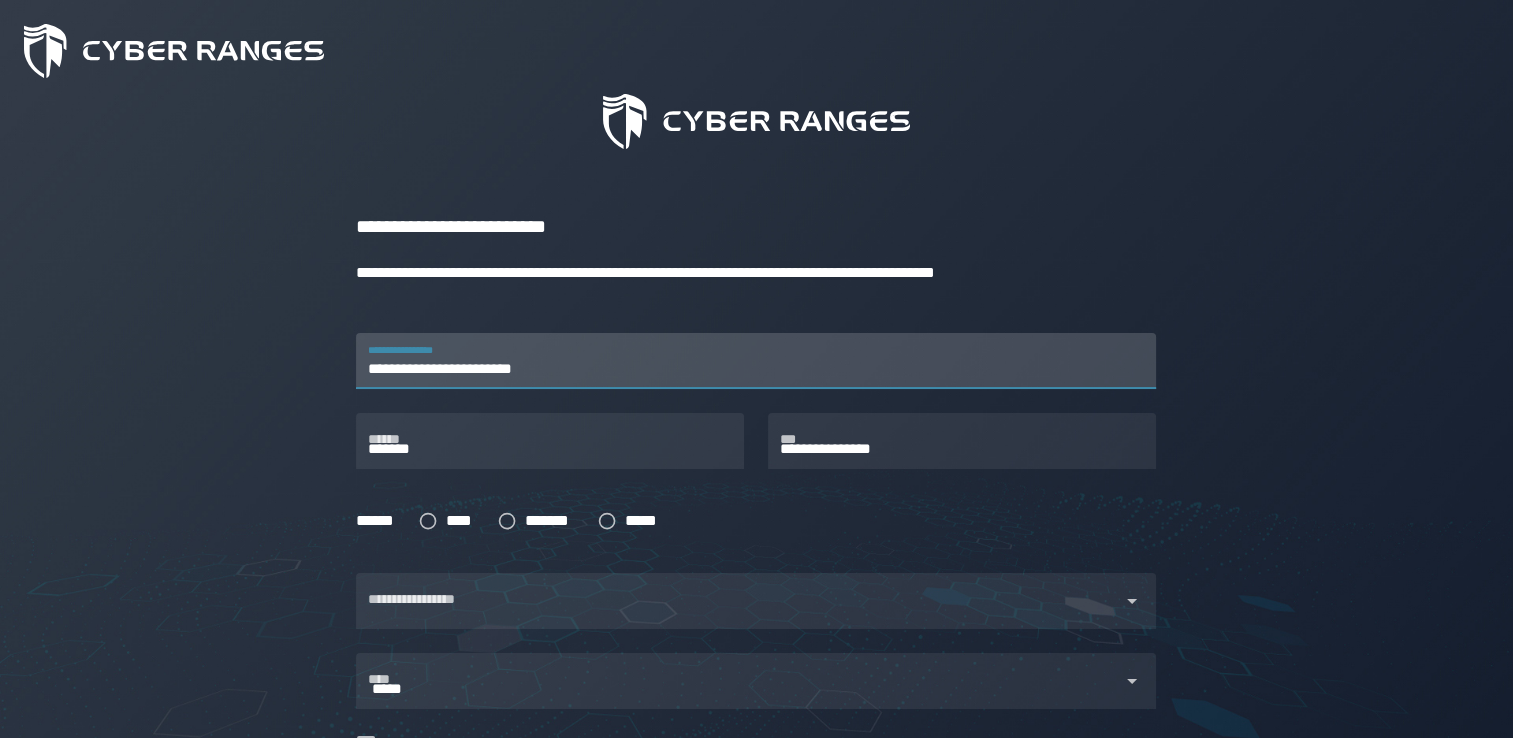 type 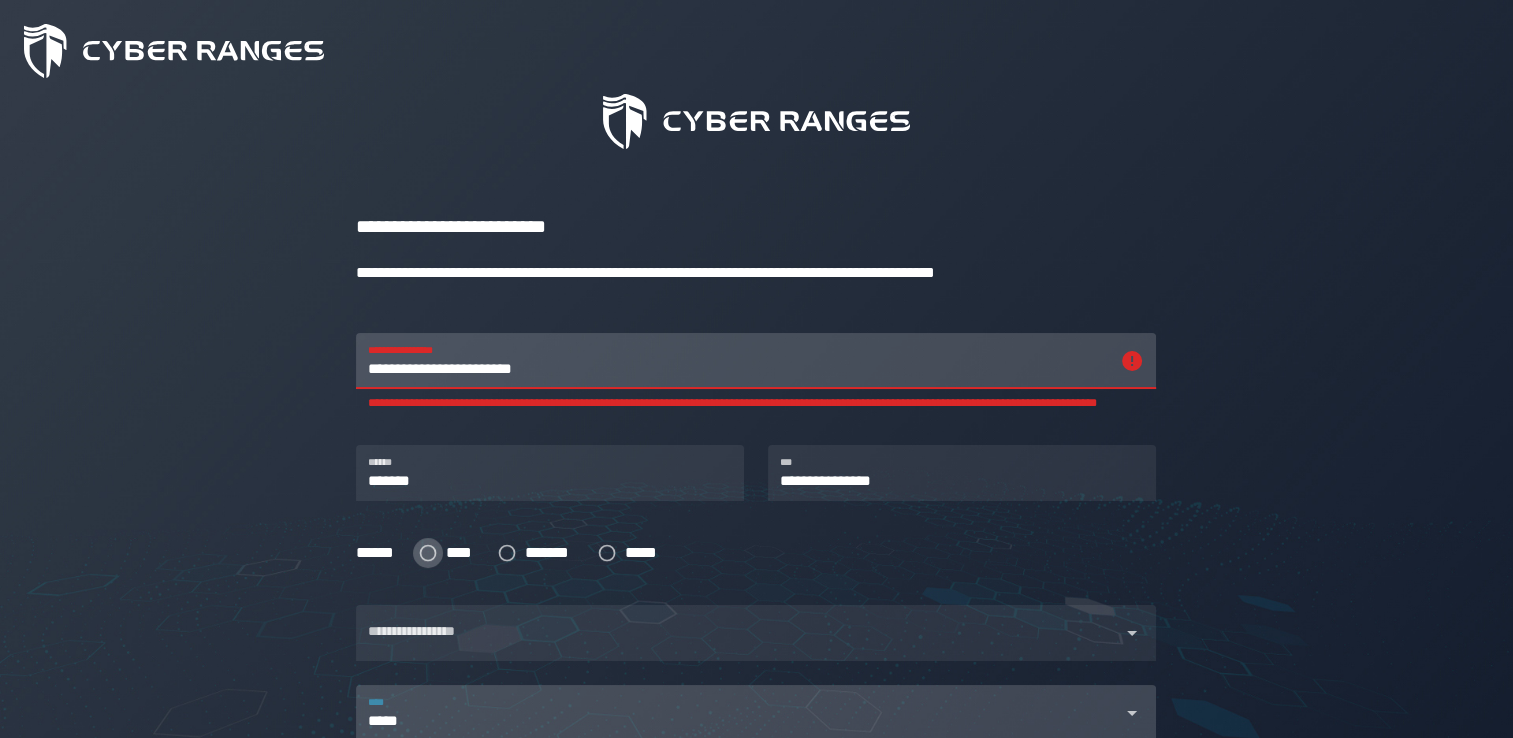 click 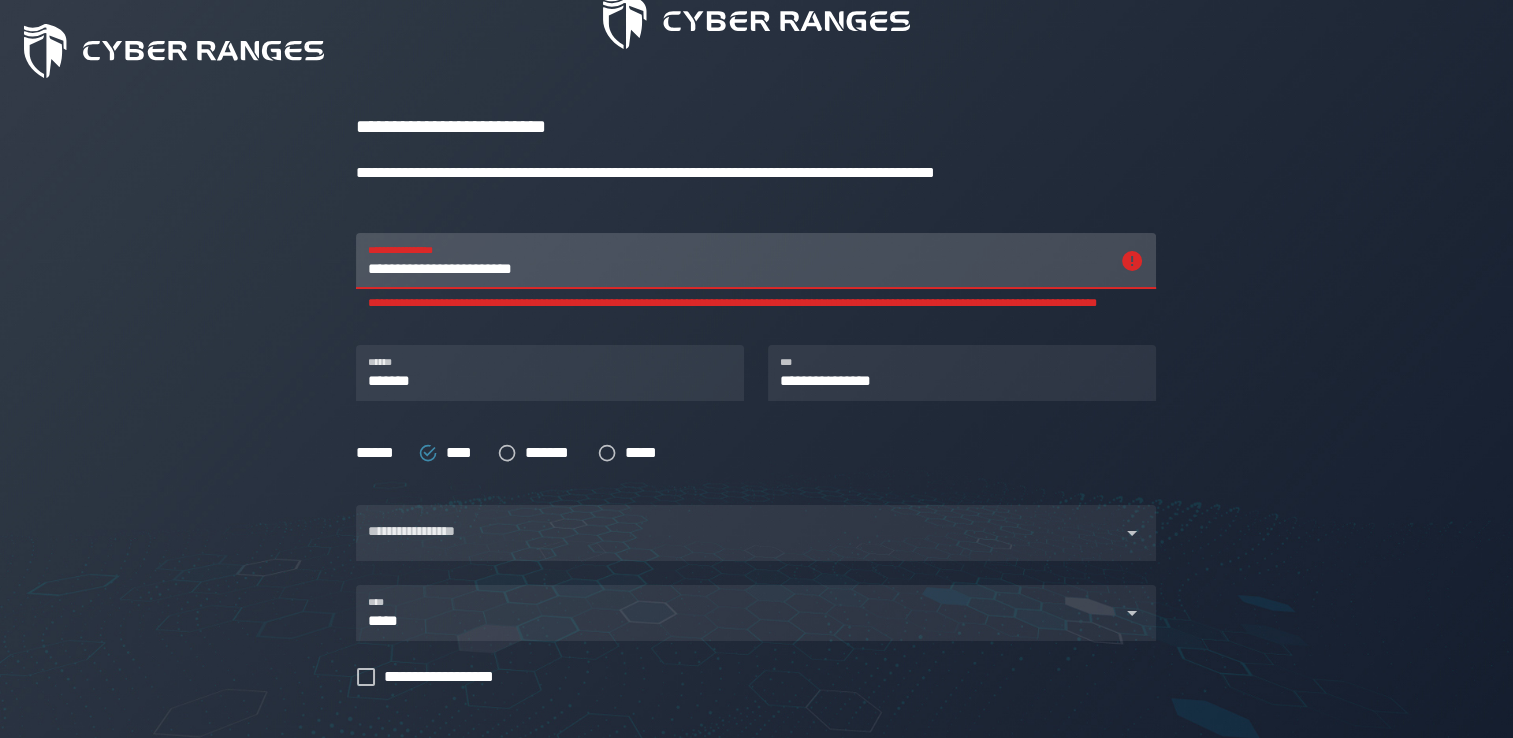 scroll, scrollTop: 237, scrollLeft: 0, axis: vertical 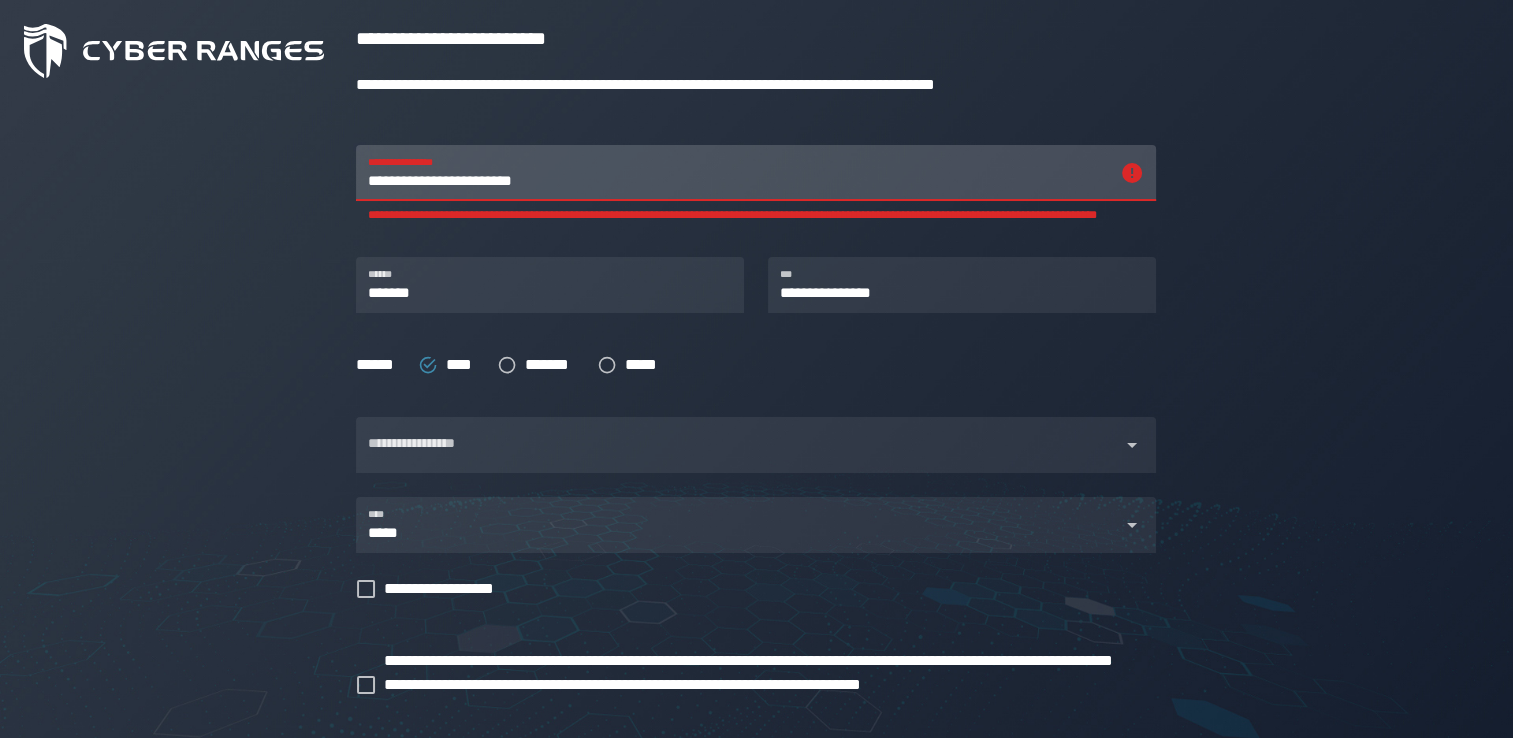 drag, startPoint x: 592, startPoint y: 186, endPoint x: 427, endPoint y: 178, distance: 165.19383 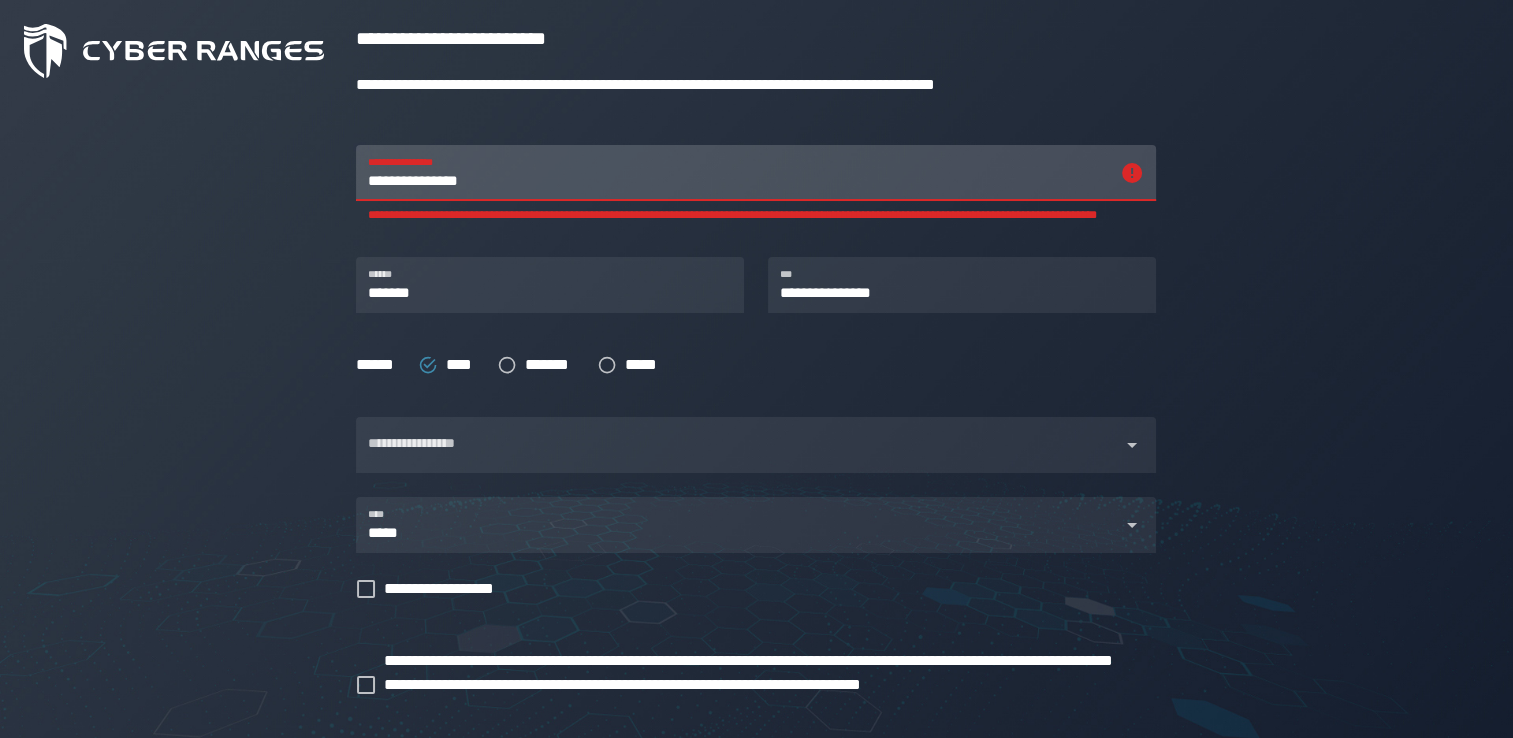click on "**********" at bounding box center [738, 173] 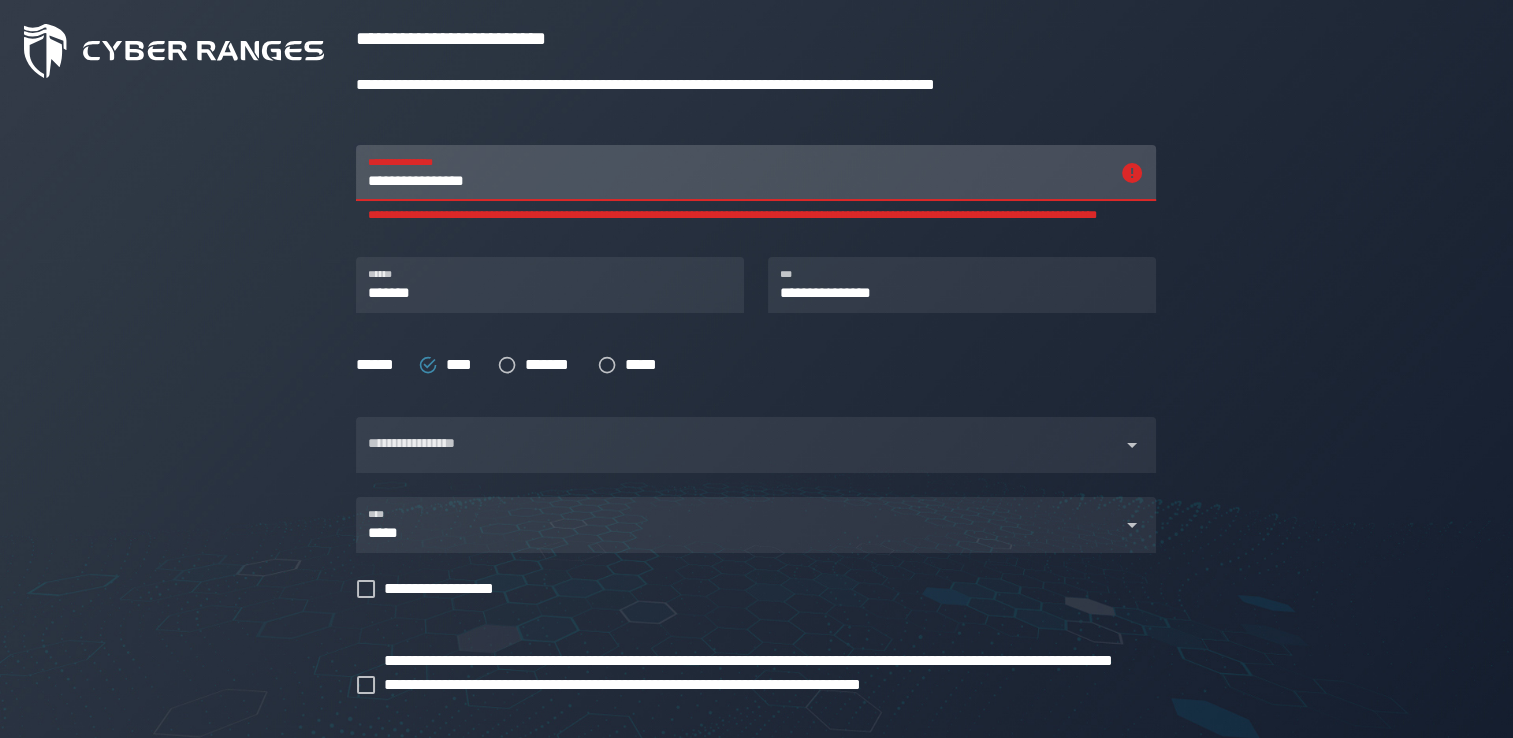 click on "**********" at bounding box center [738, 173] 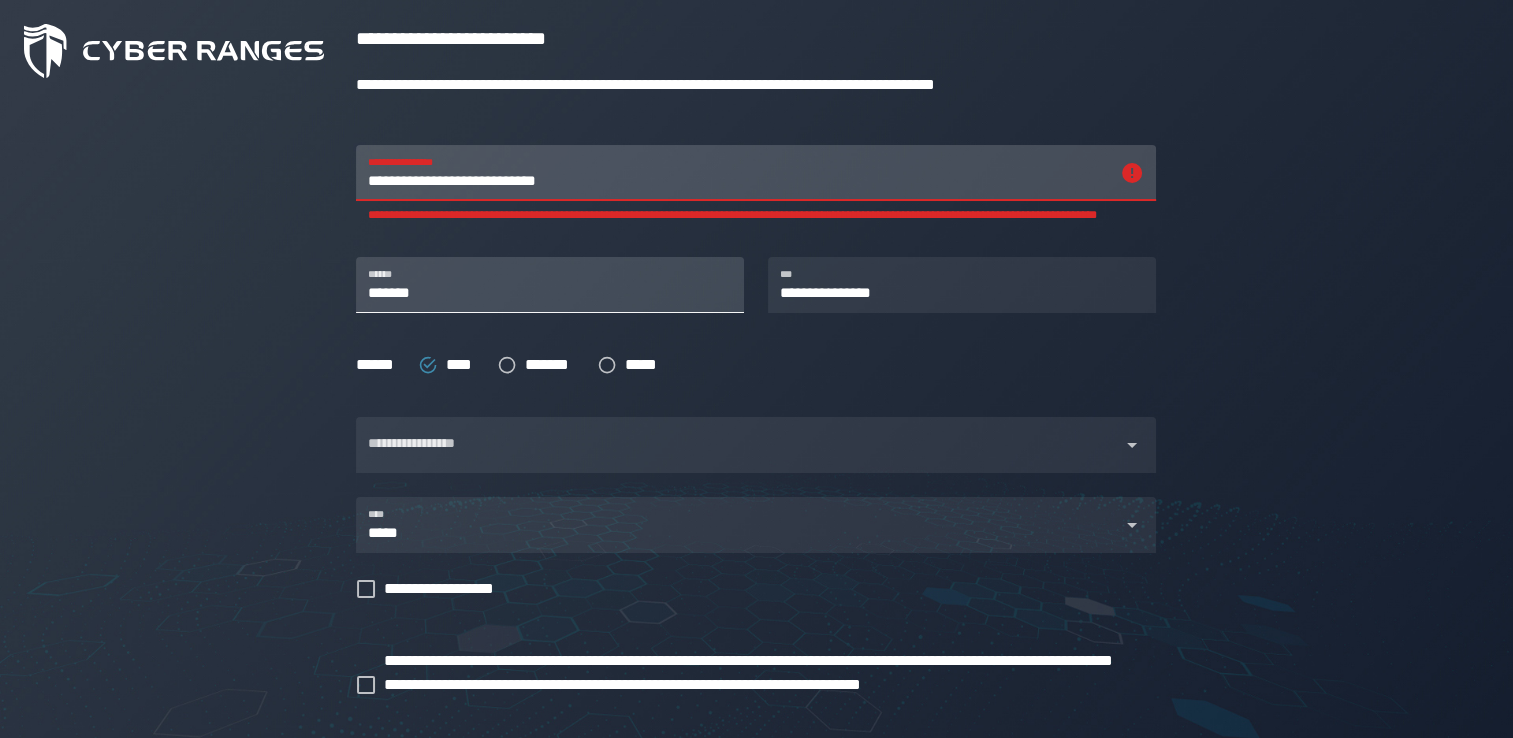 type on "**********" 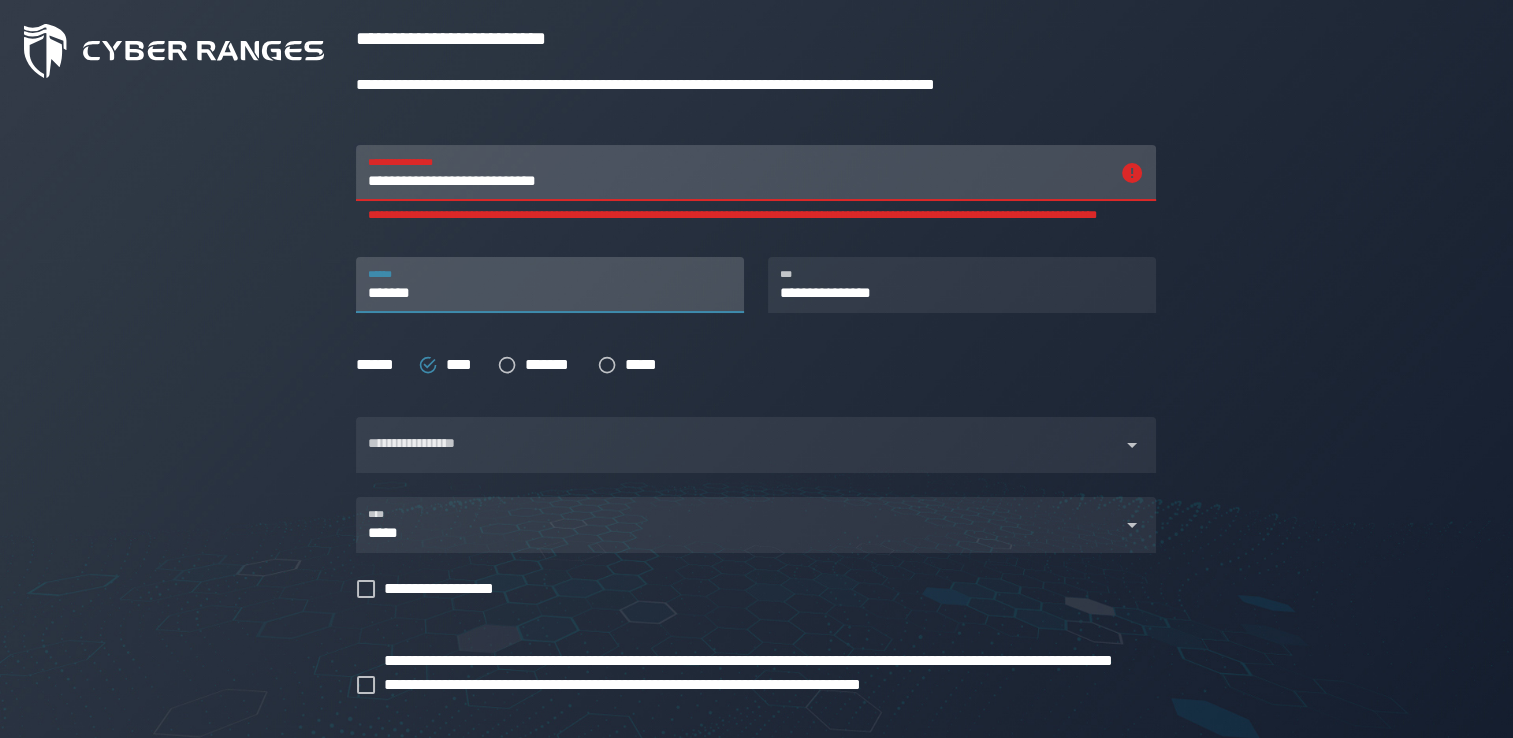 click on "*******" at bounding box center [550, 285] 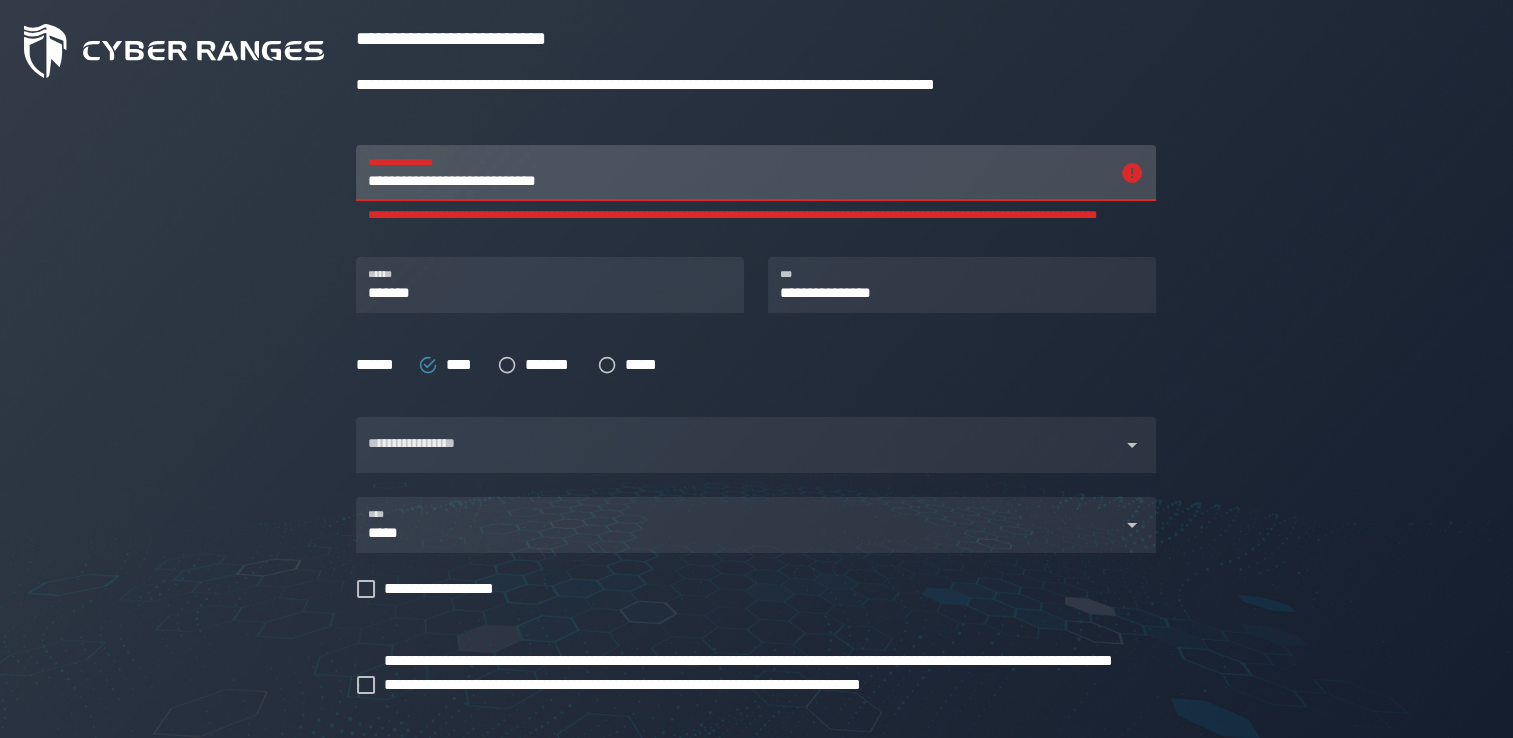 click on "**********" 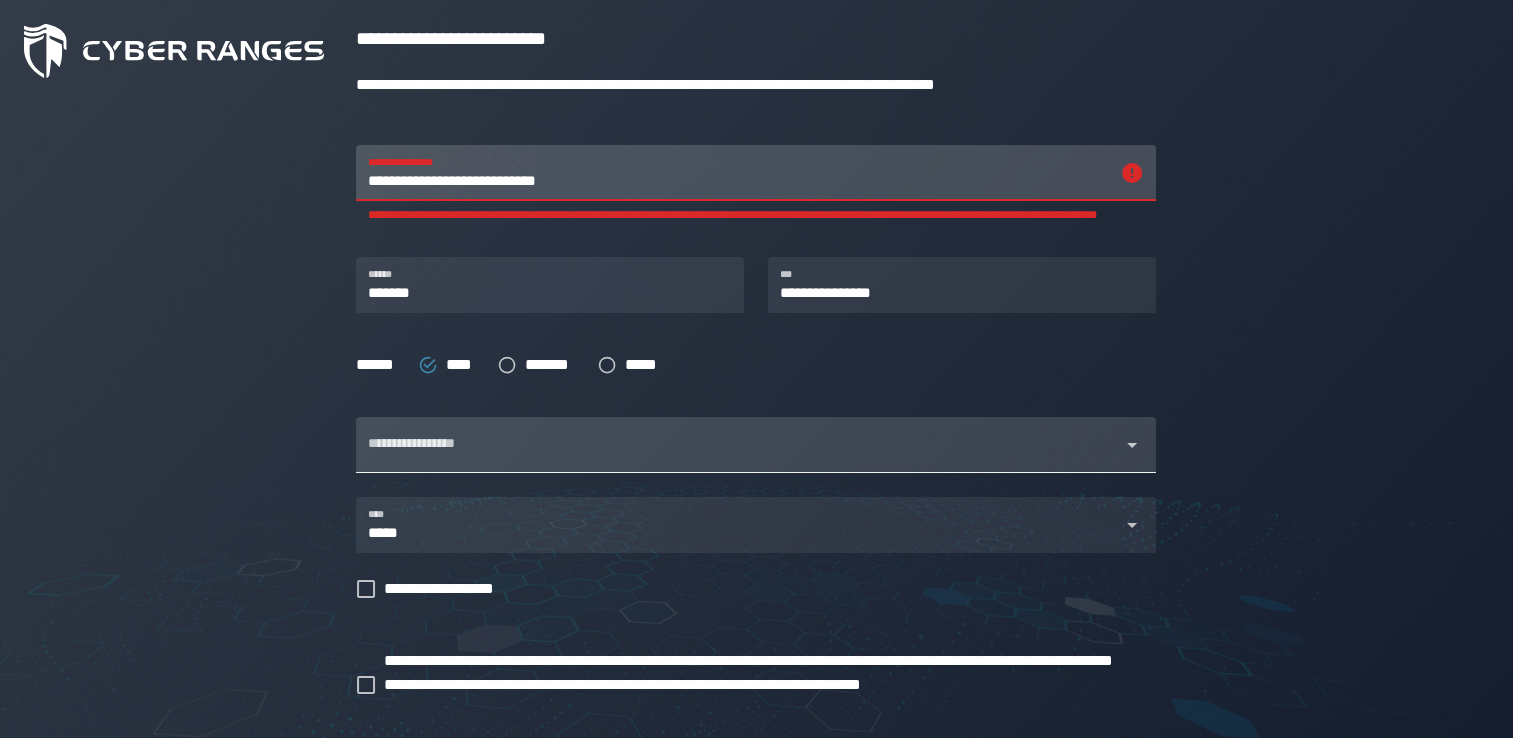 click 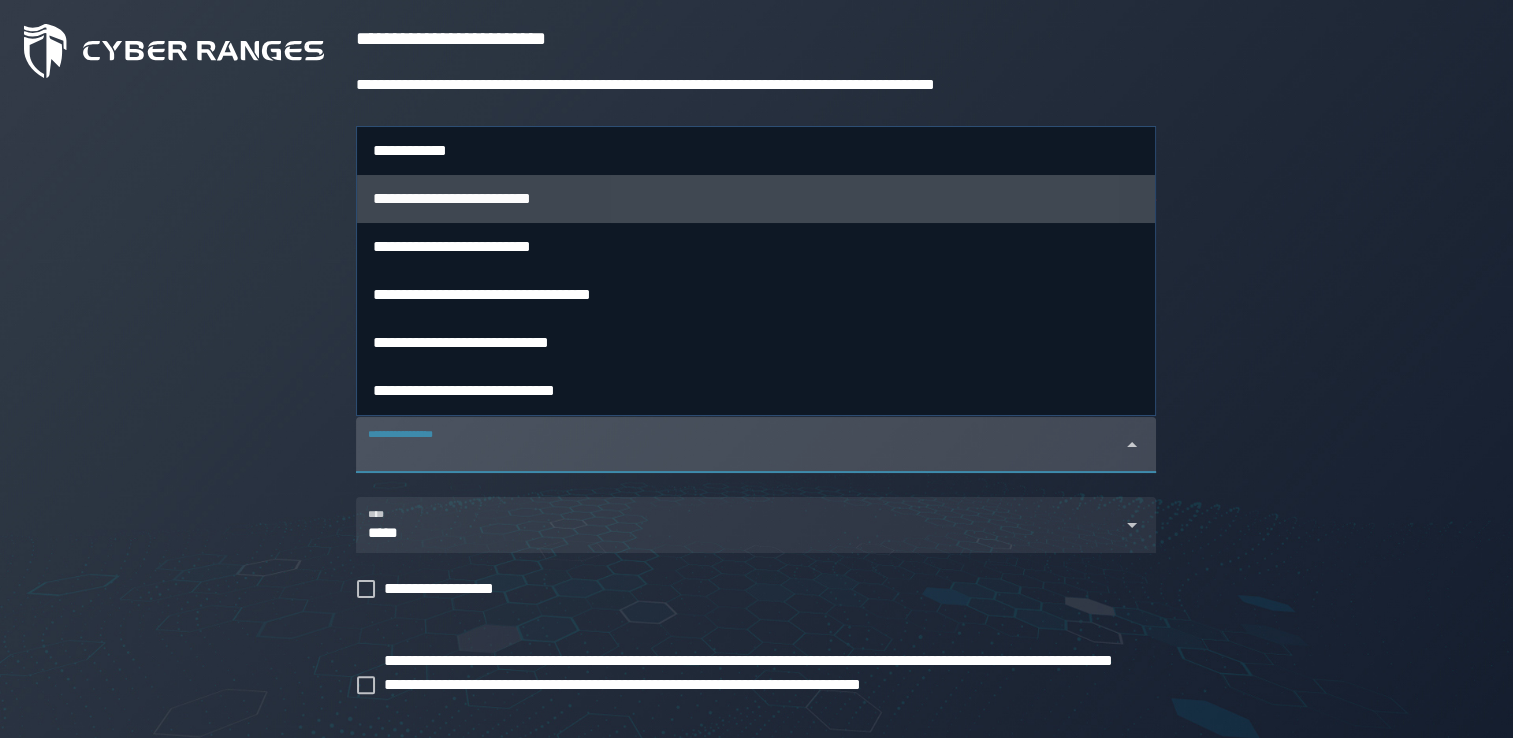 click on "**********" at bounding box center (756, 199) 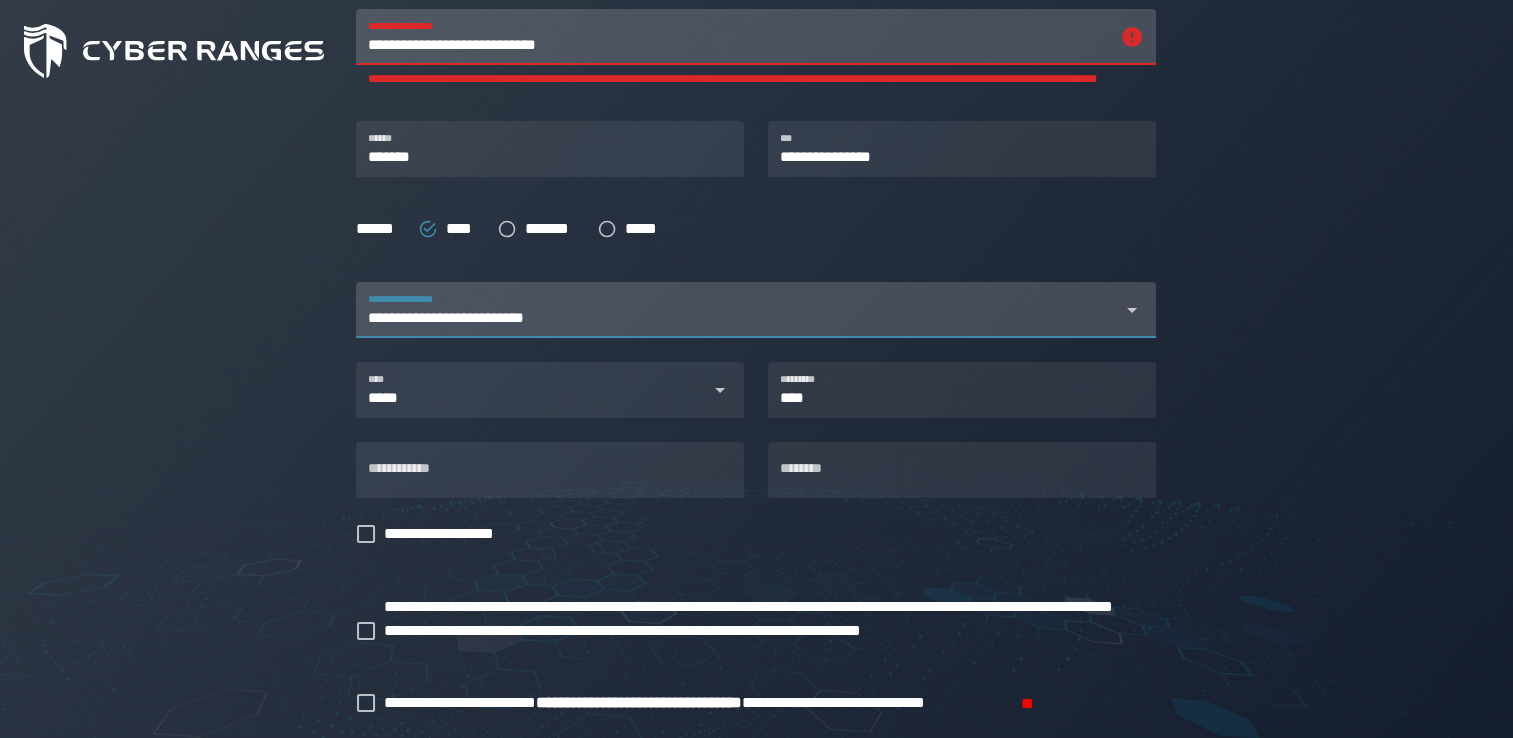 scroll, scrollTop: 456, scrollLeft: 0, axis: vertical 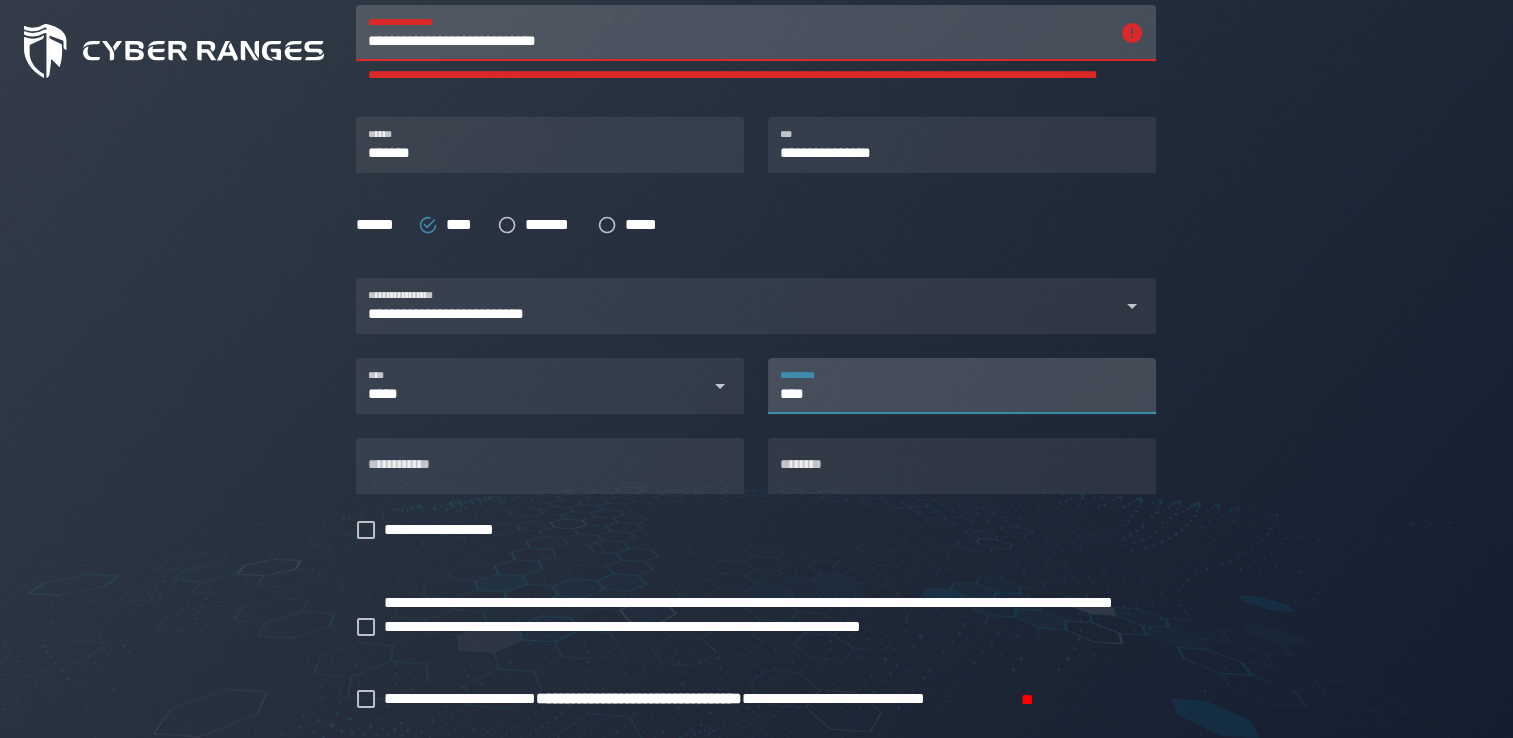 click on "****" at bounding box center (962, 386) 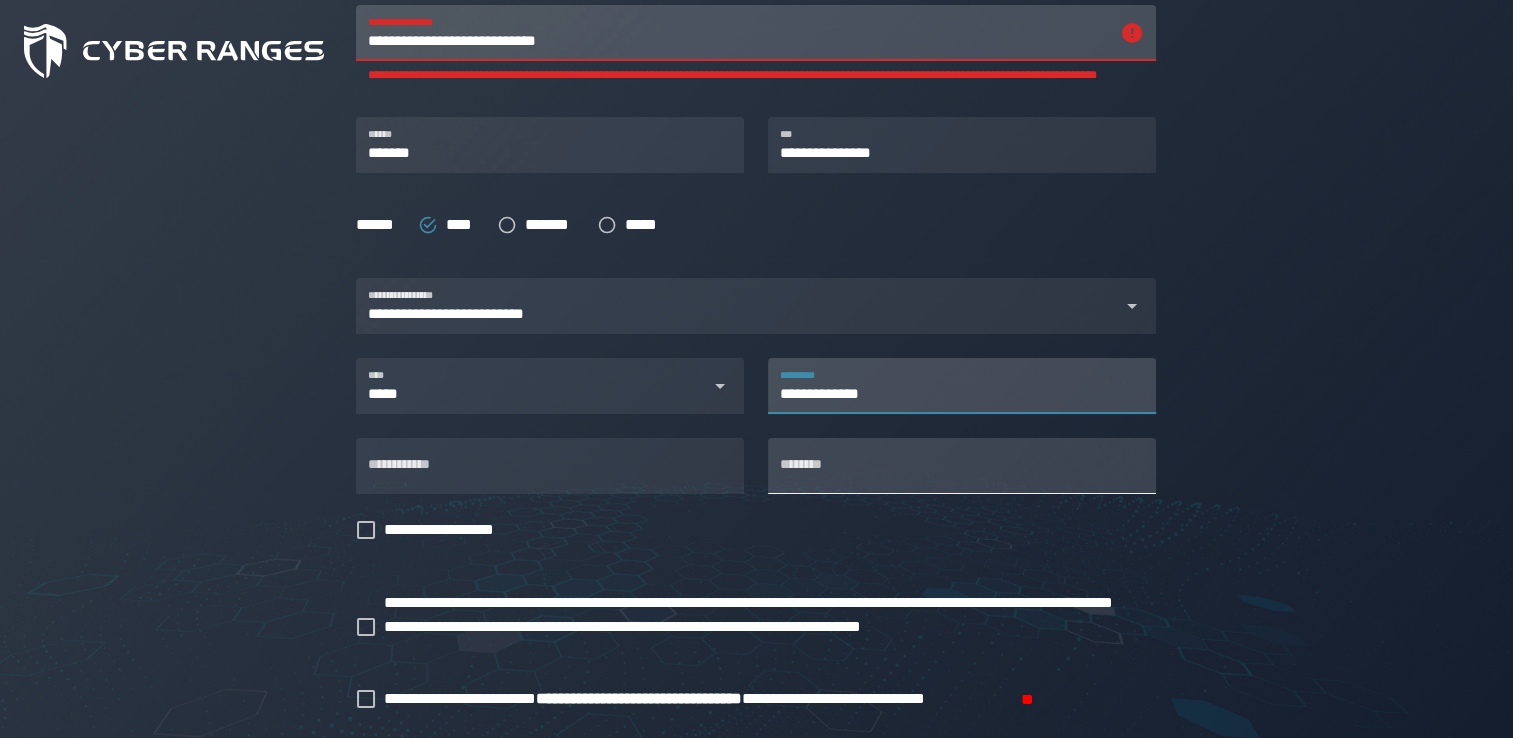 type on "**********" 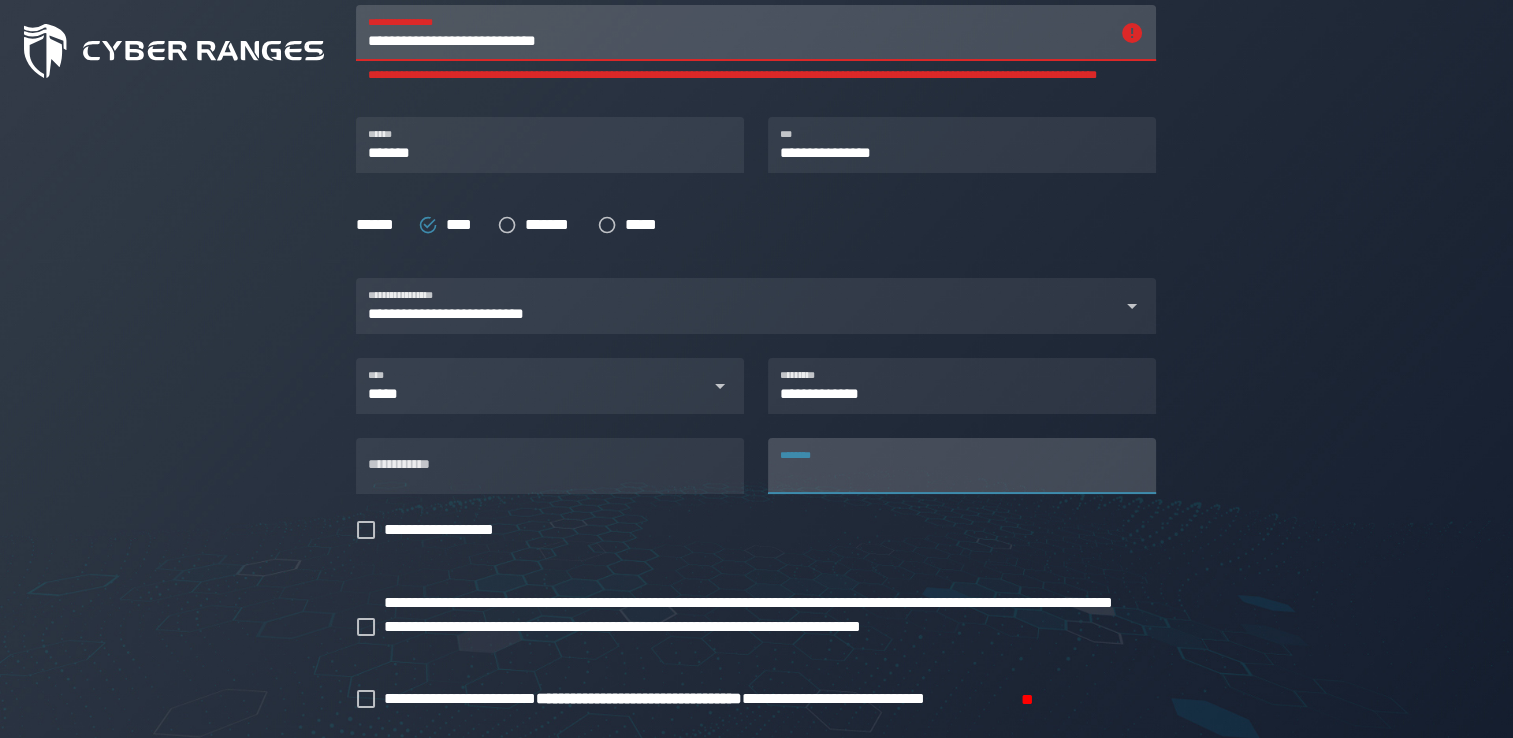 type on "*" 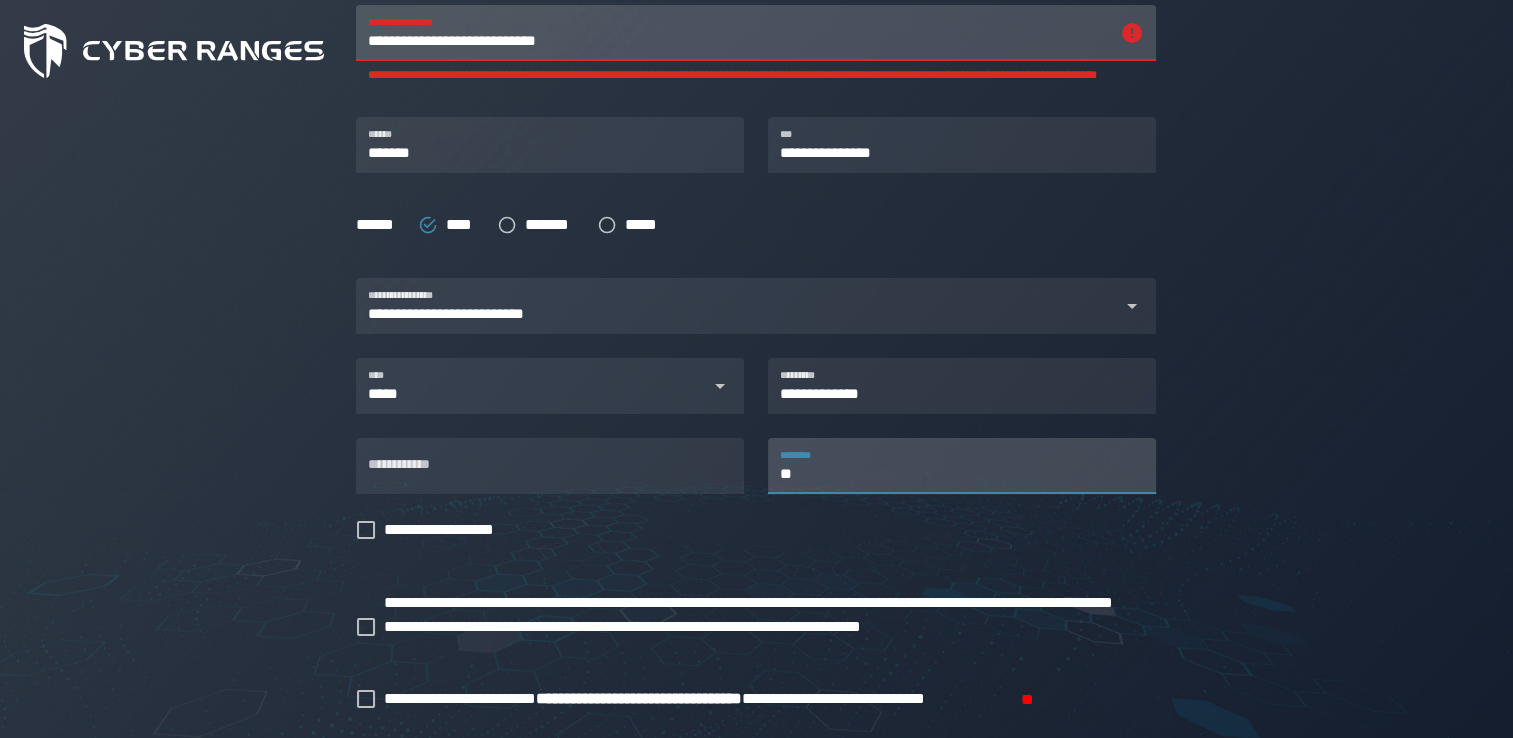 type on "*" 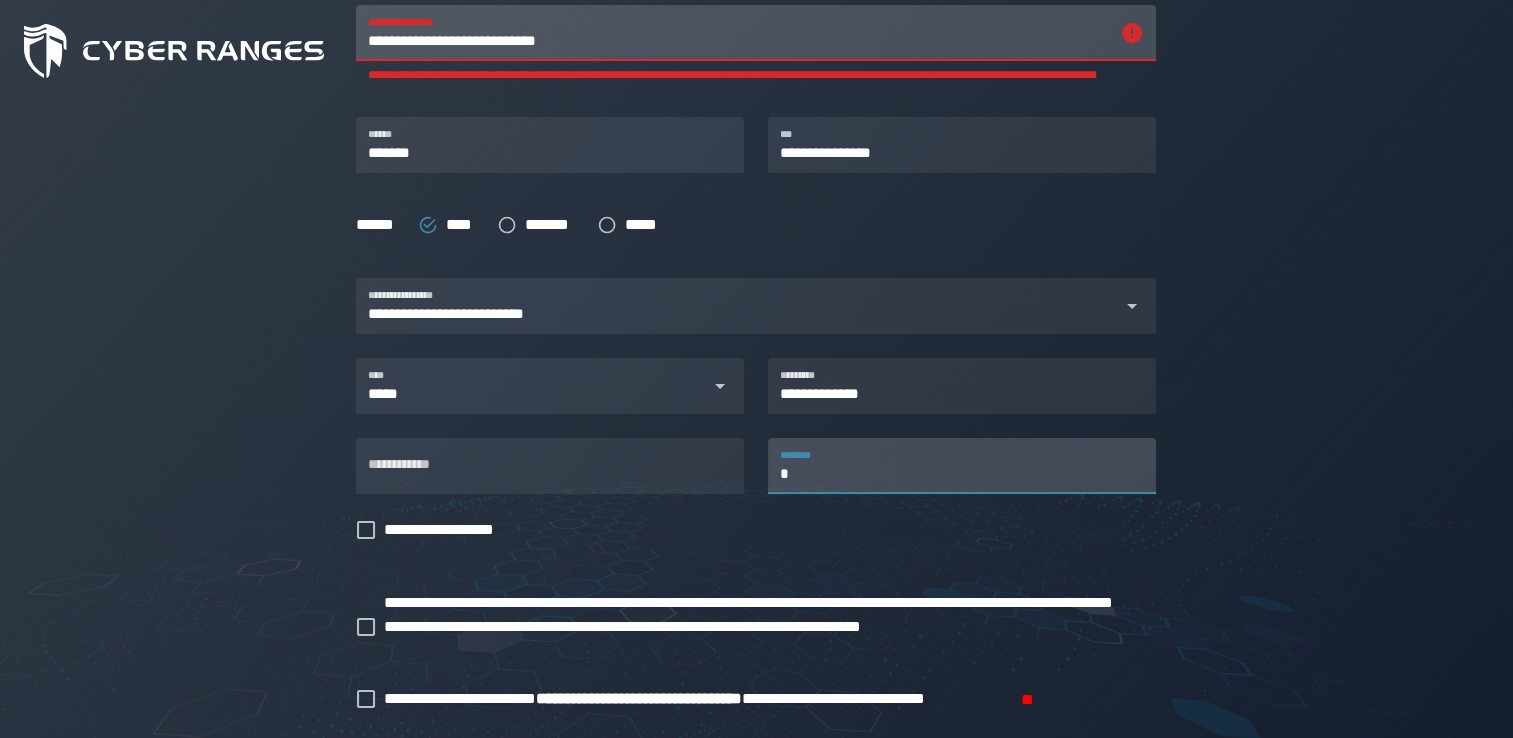 type 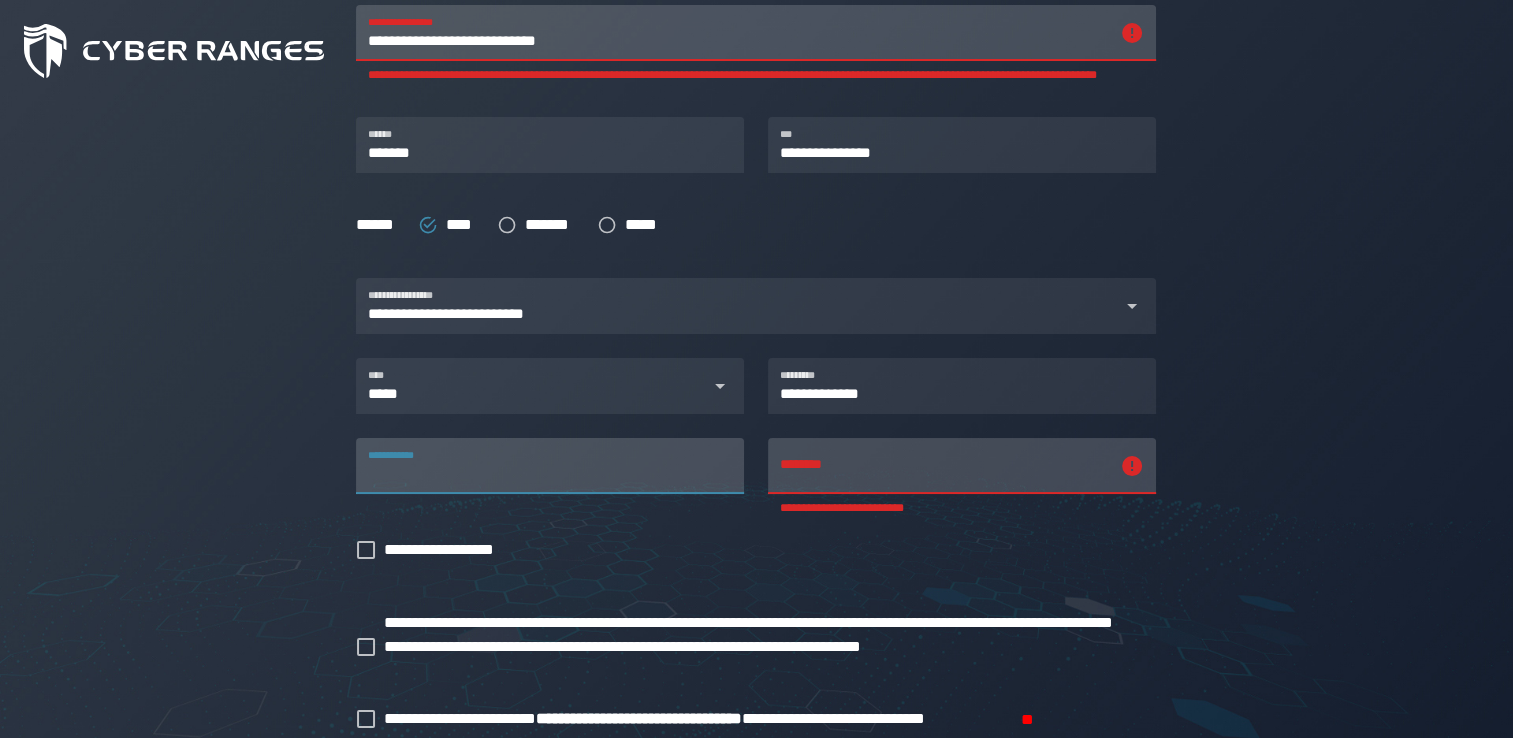 click on "**********" at bounding box center [550, 466] 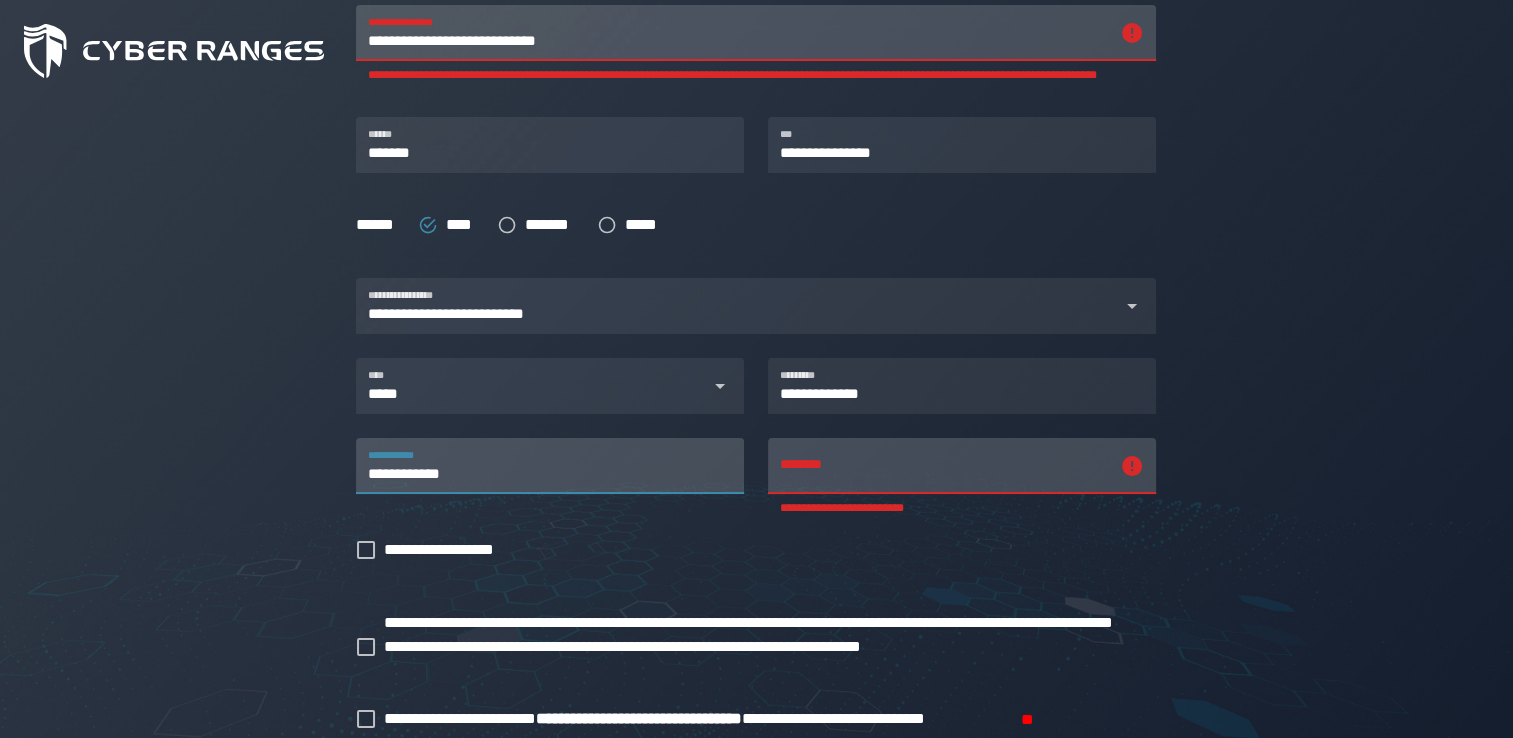 type on "**********" 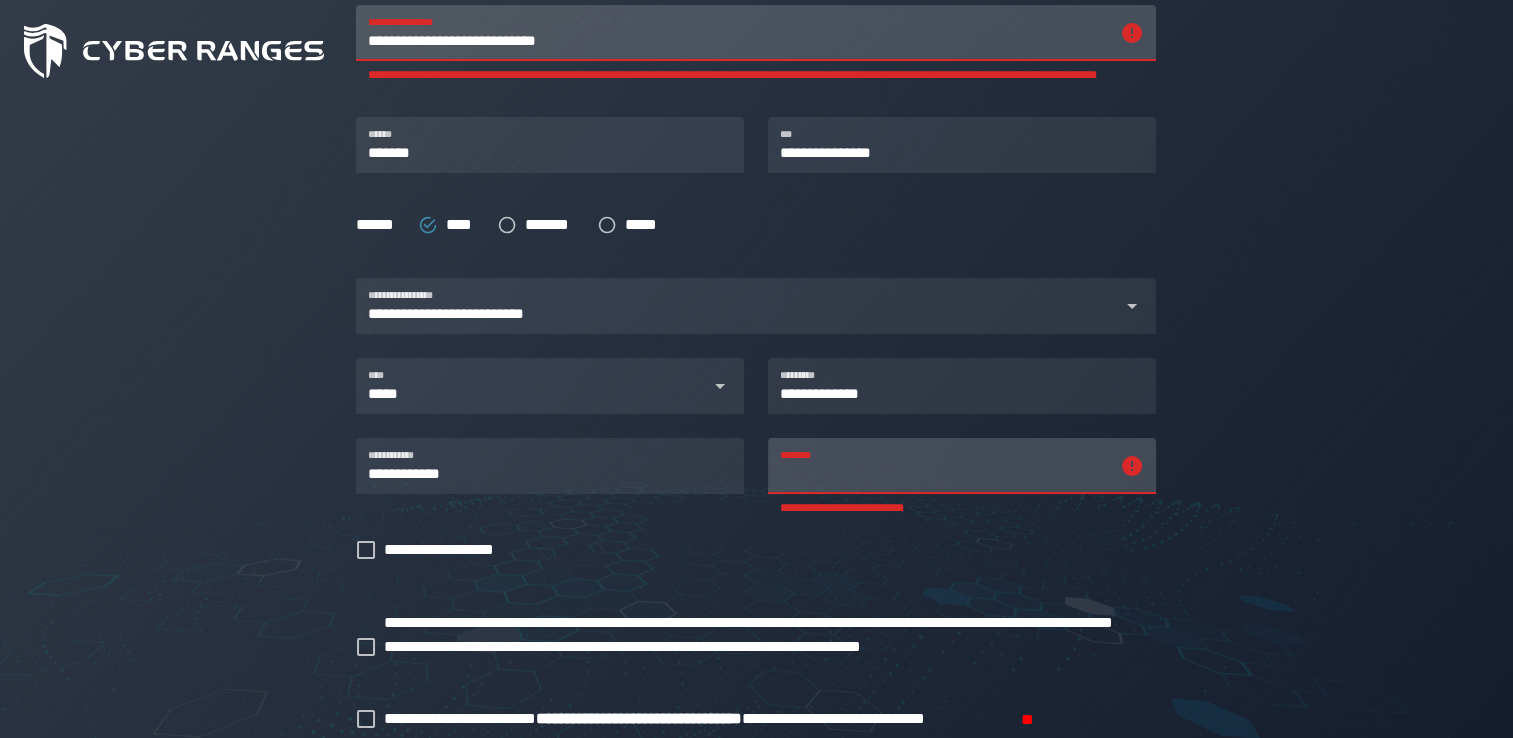 click on "**********" at bounding box center [944, 466] 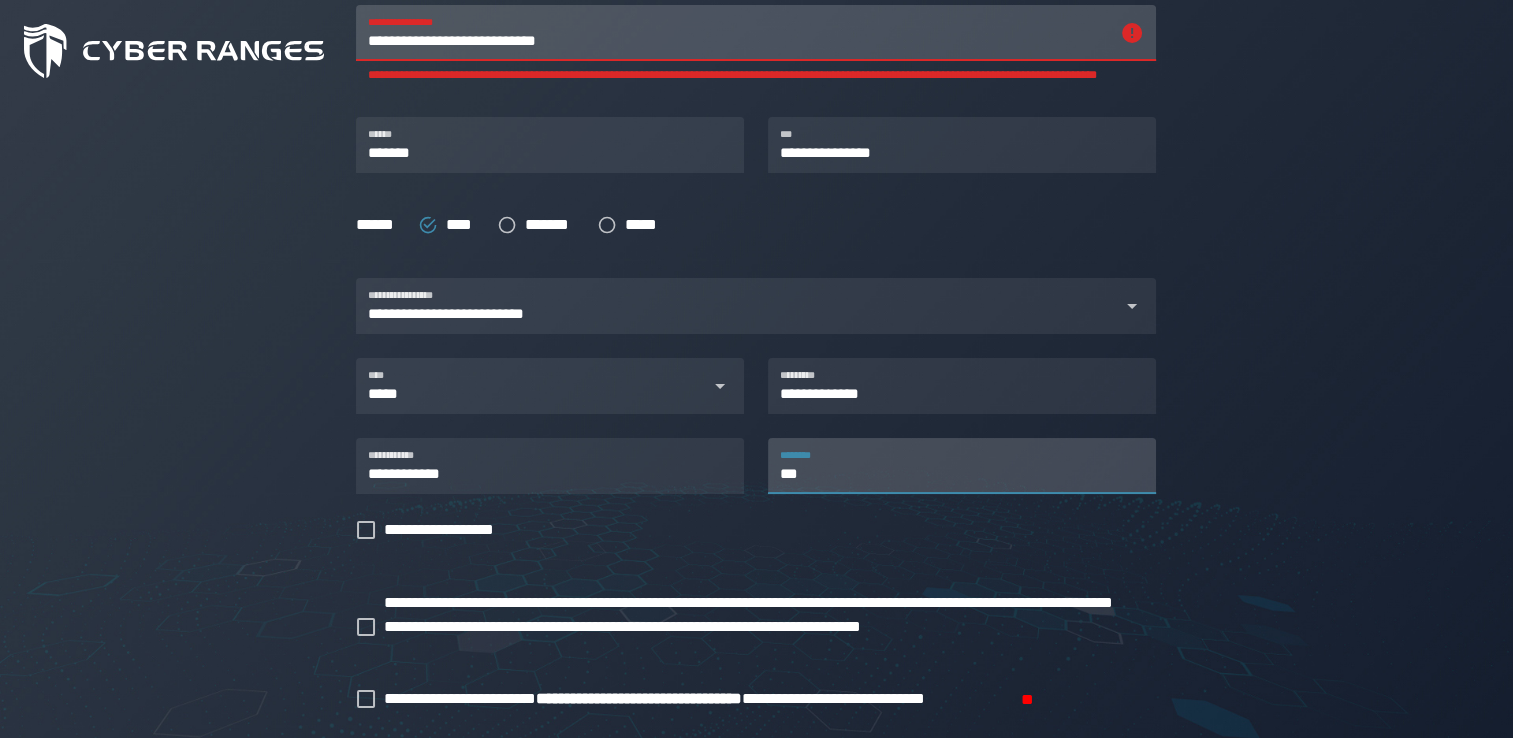 type on "***" 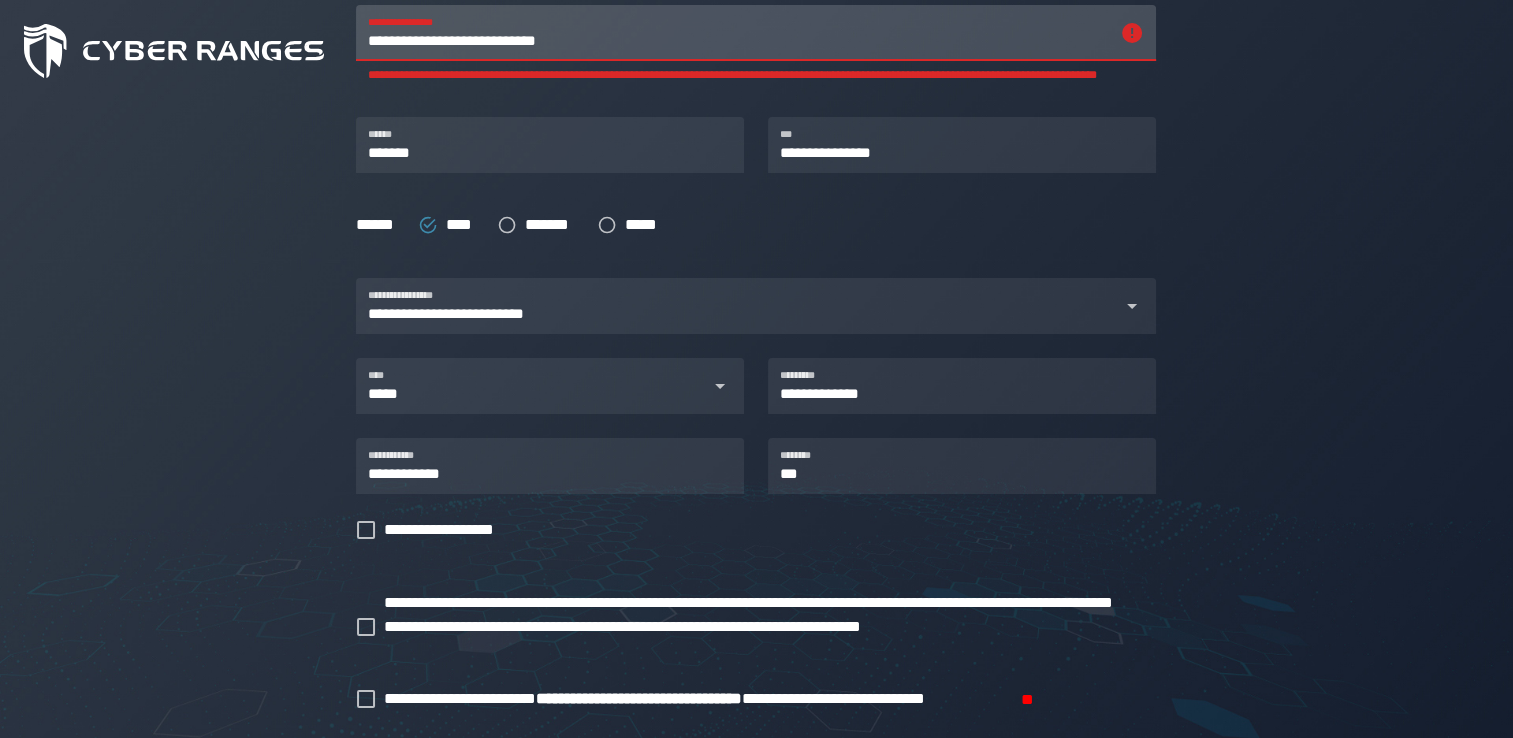 click 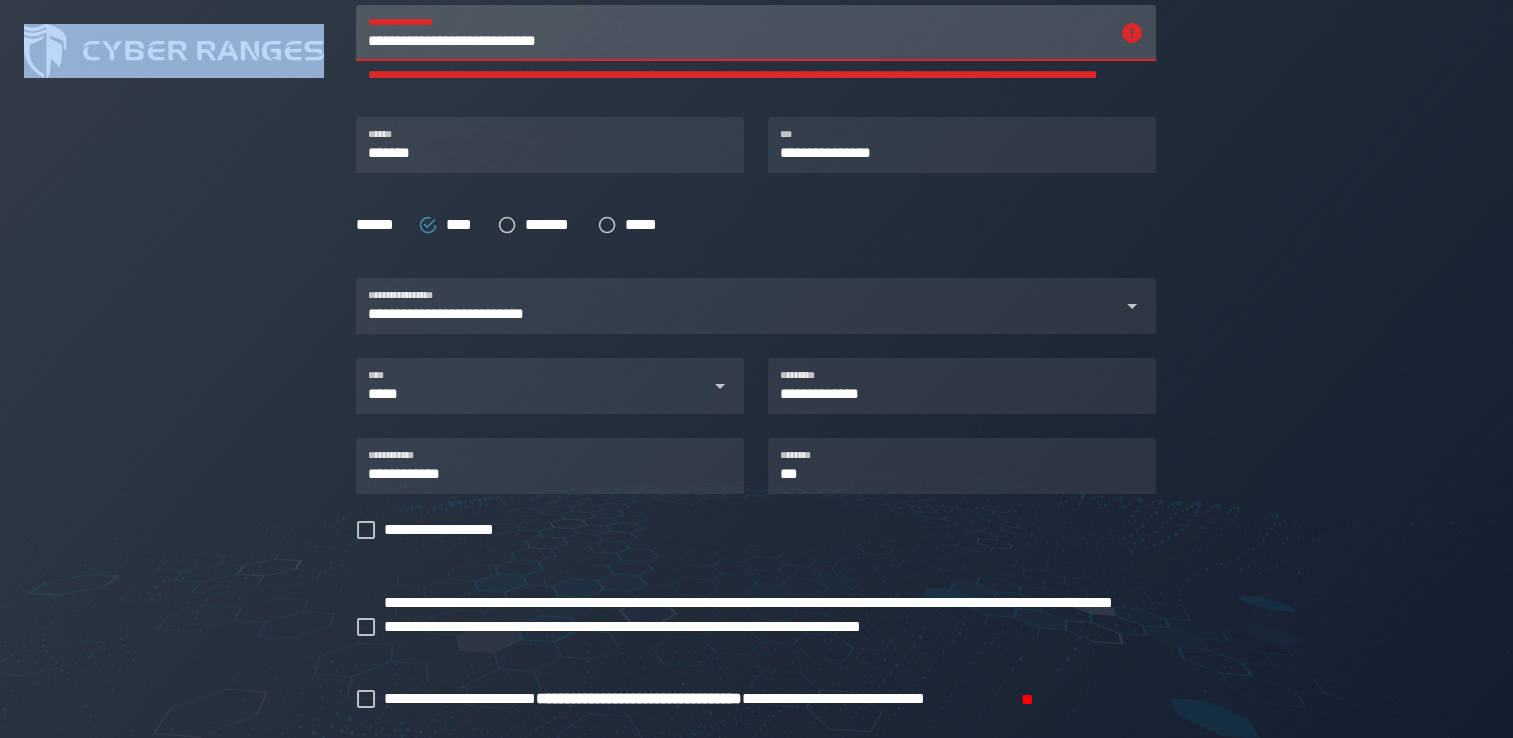 click 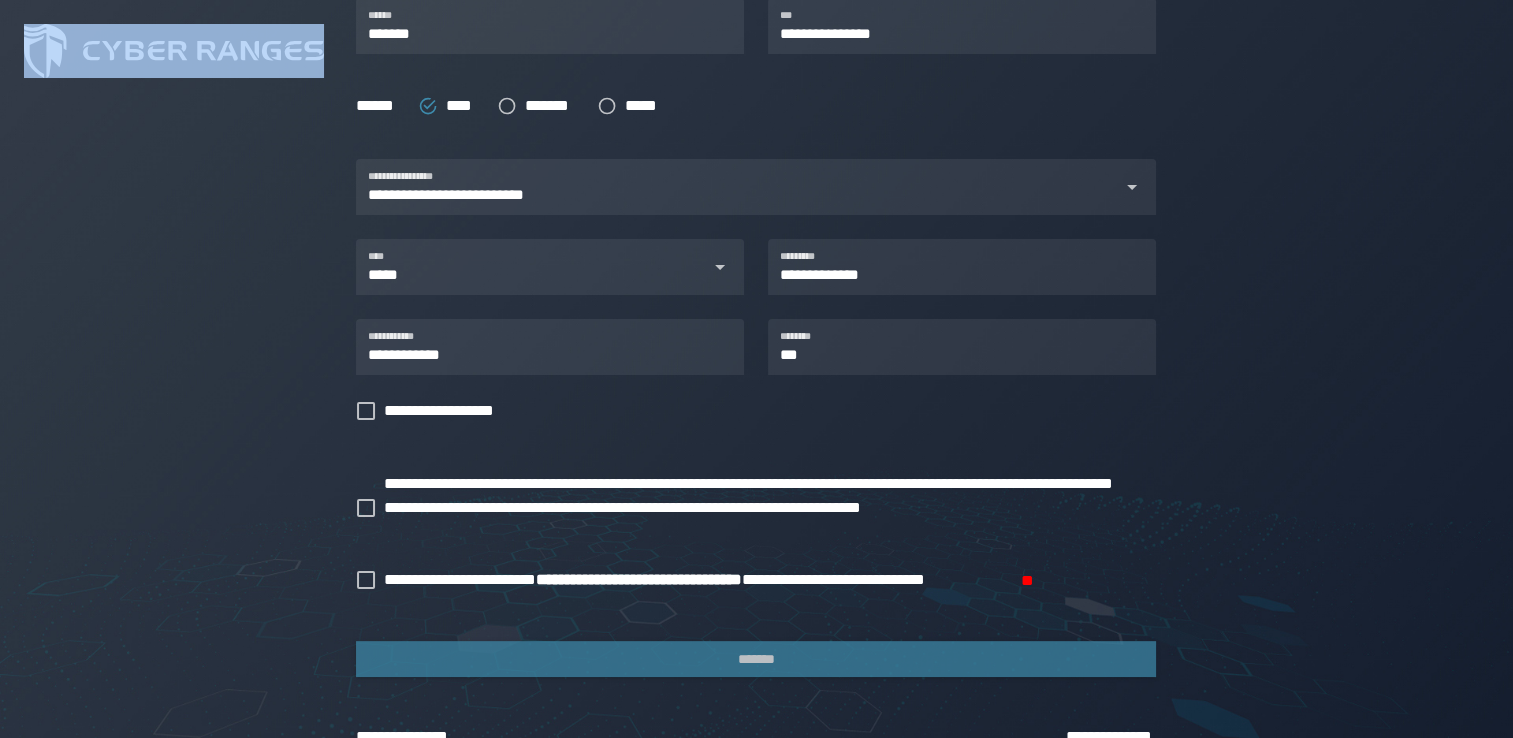 scroll, scrollTop: 649, scrollLeft: 0, axis: vertical 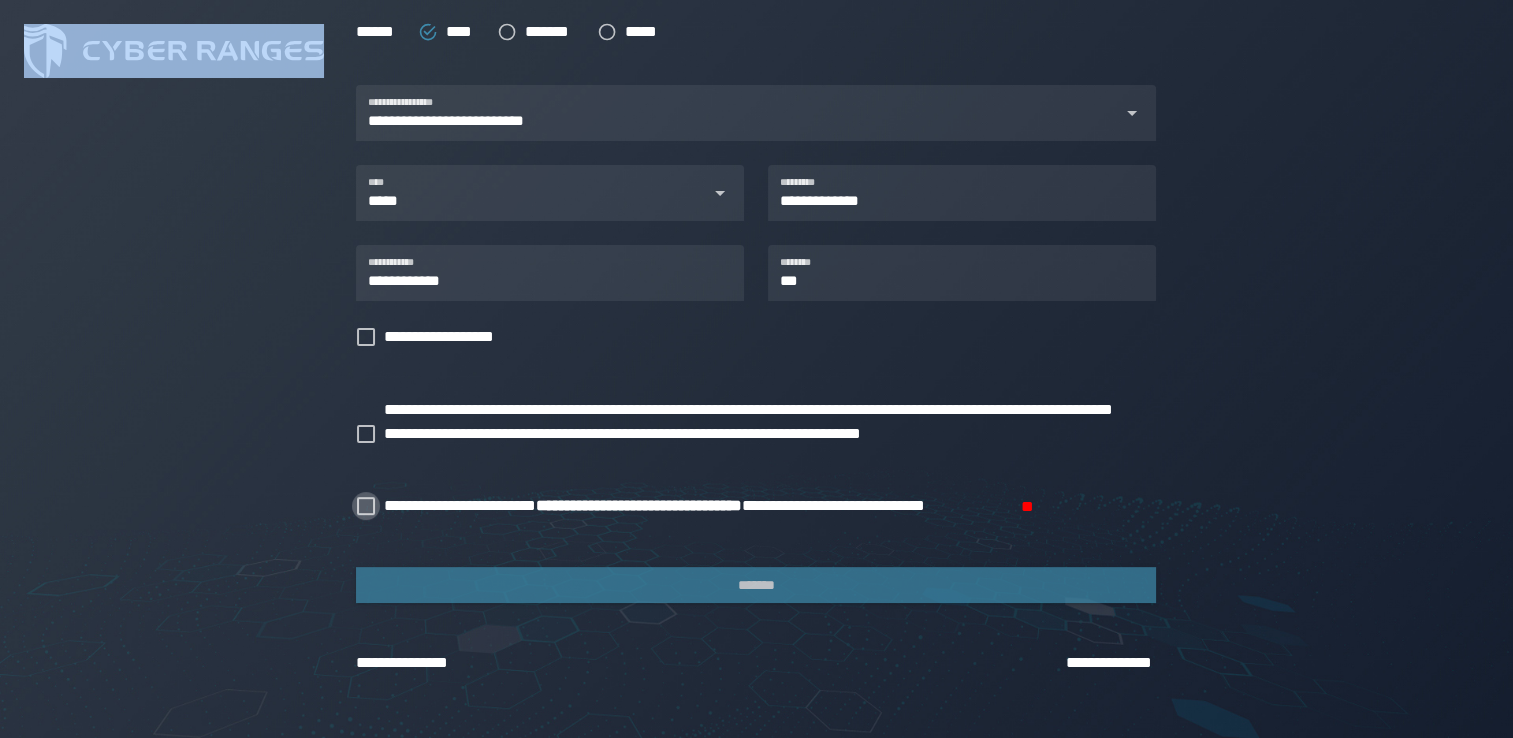 click at bounding box center (366, 506) 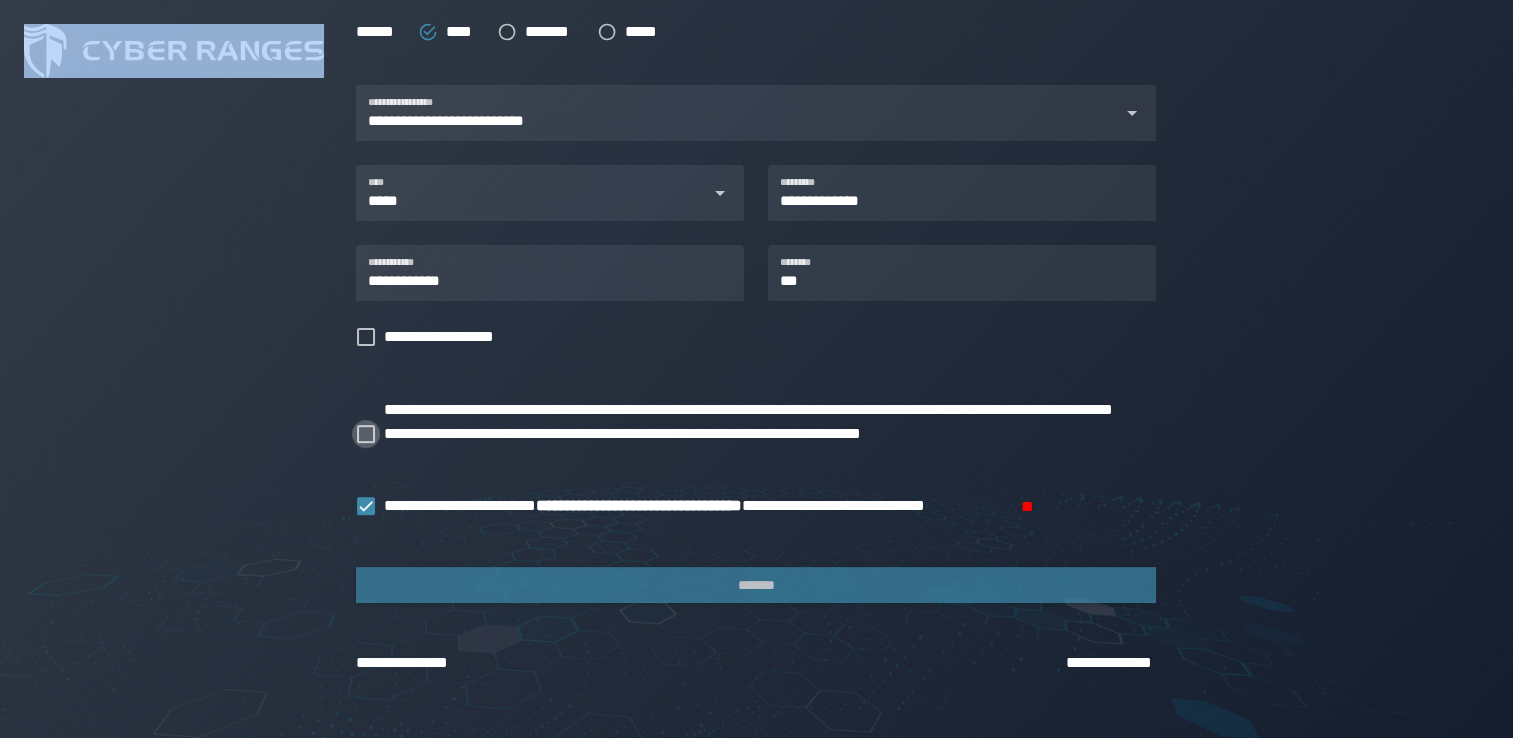 click 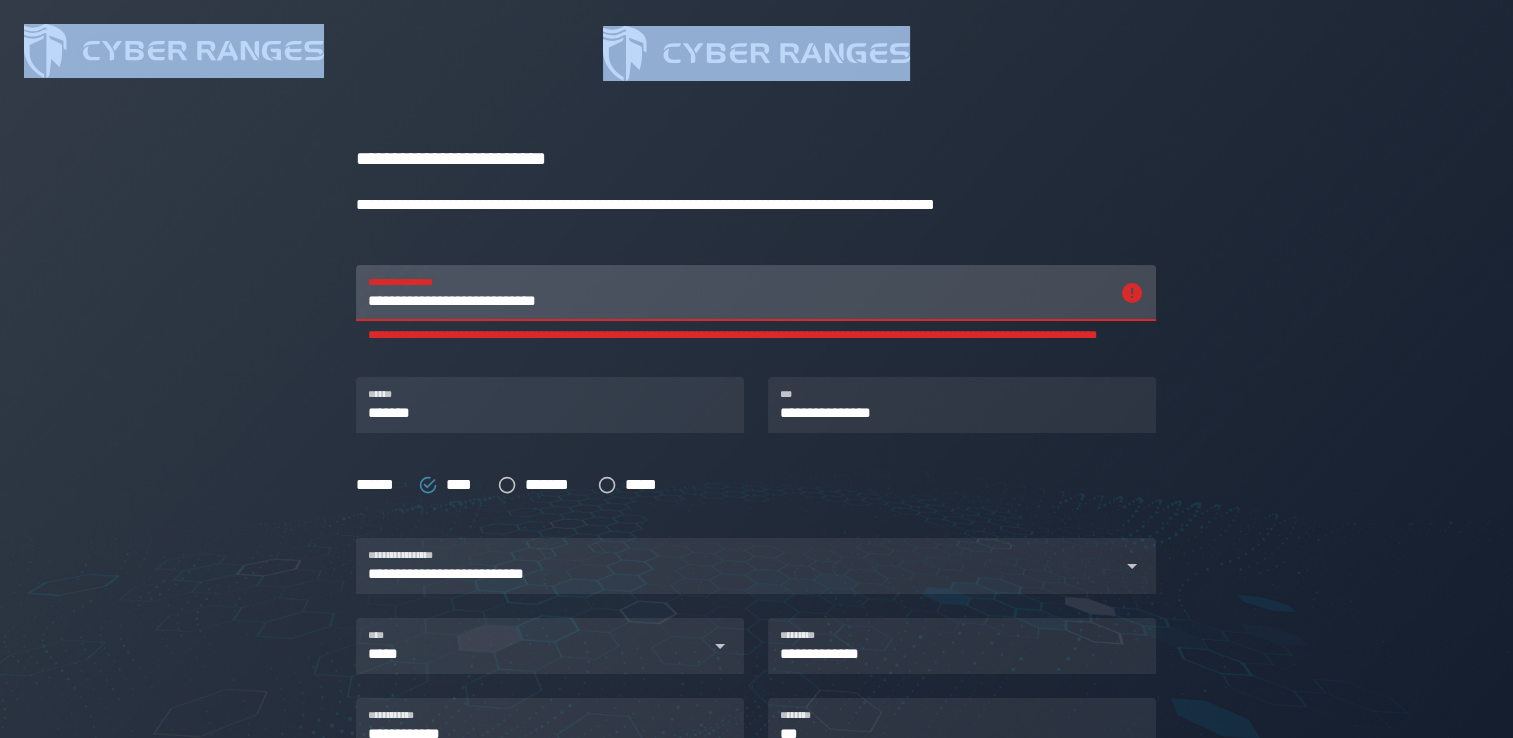 scroll, scrollTop: 193, scrollLeft: 0, axis: vertical 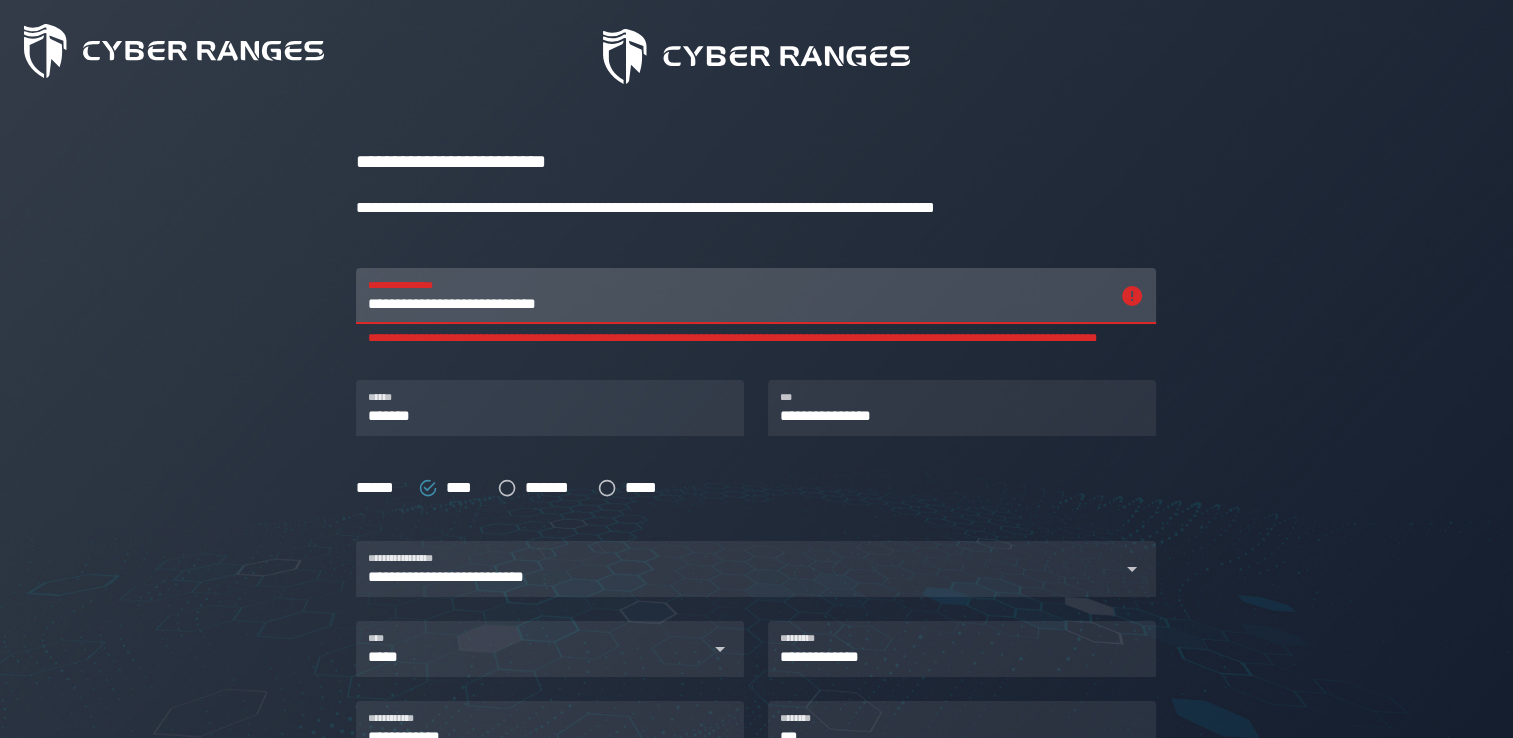 click on "**********" at bounding box center (738, 296) 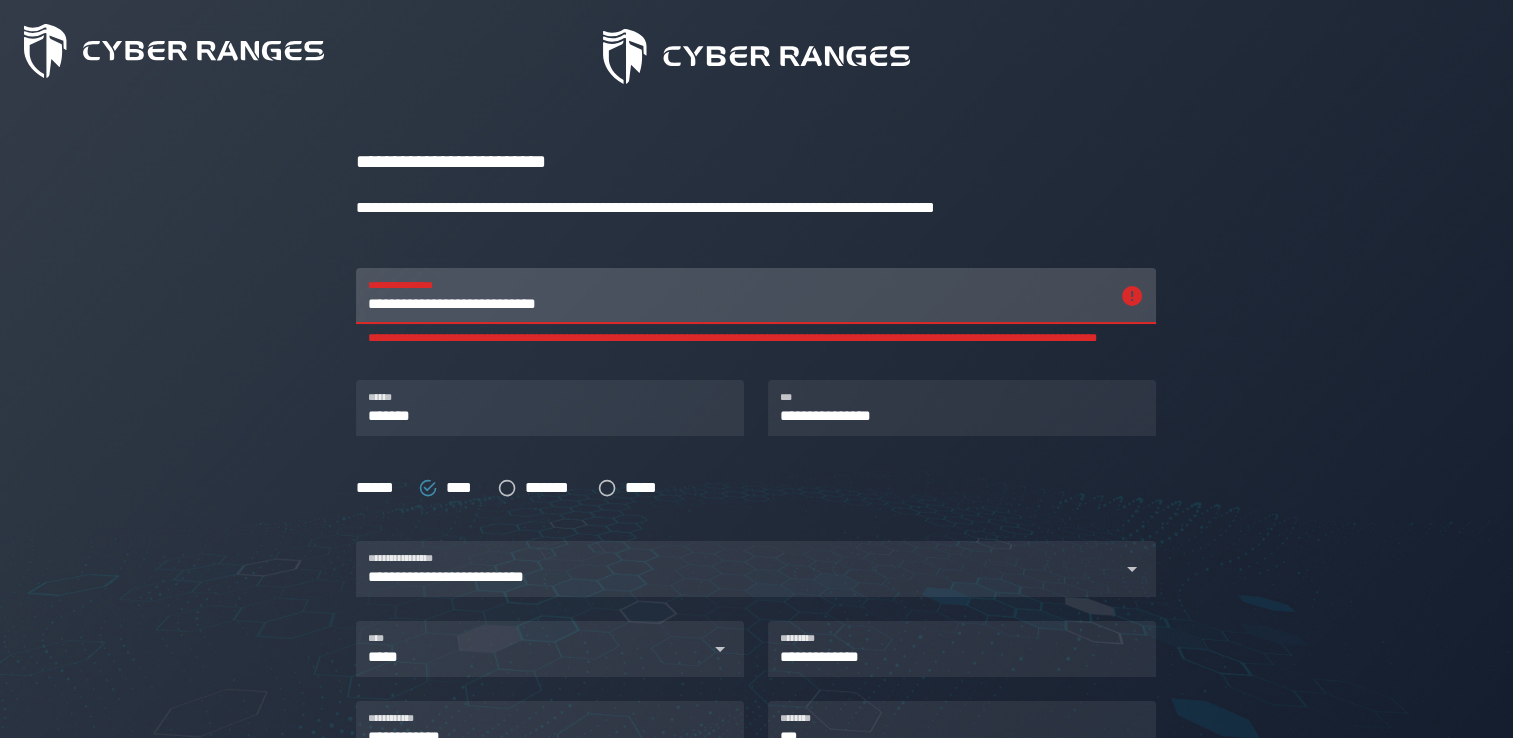 drag, startPoint x: 464, startPoint y: 304, endPoint x: 346, endPoint y: 305, distance: 118.004234 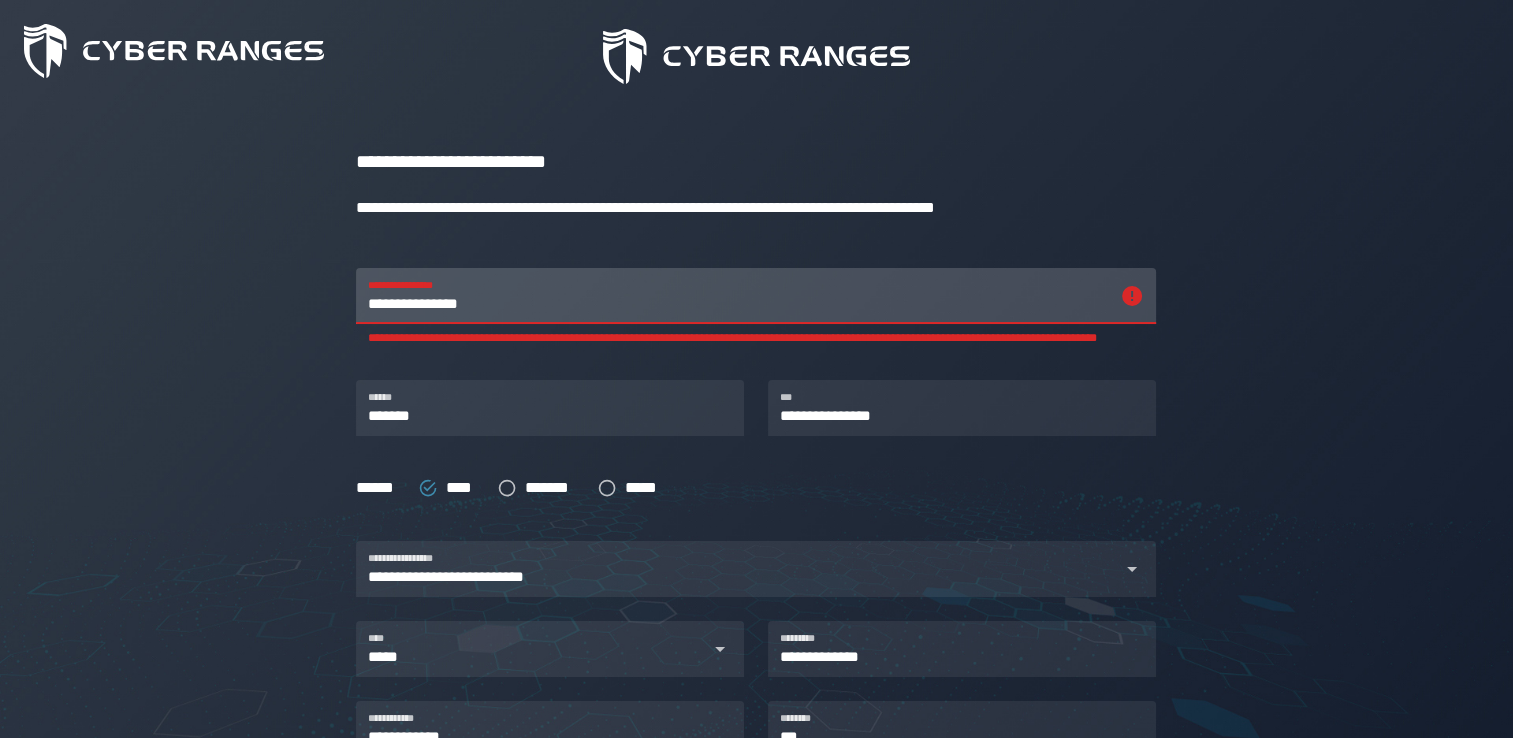 click on "**********" at bounding box center (738, 296) 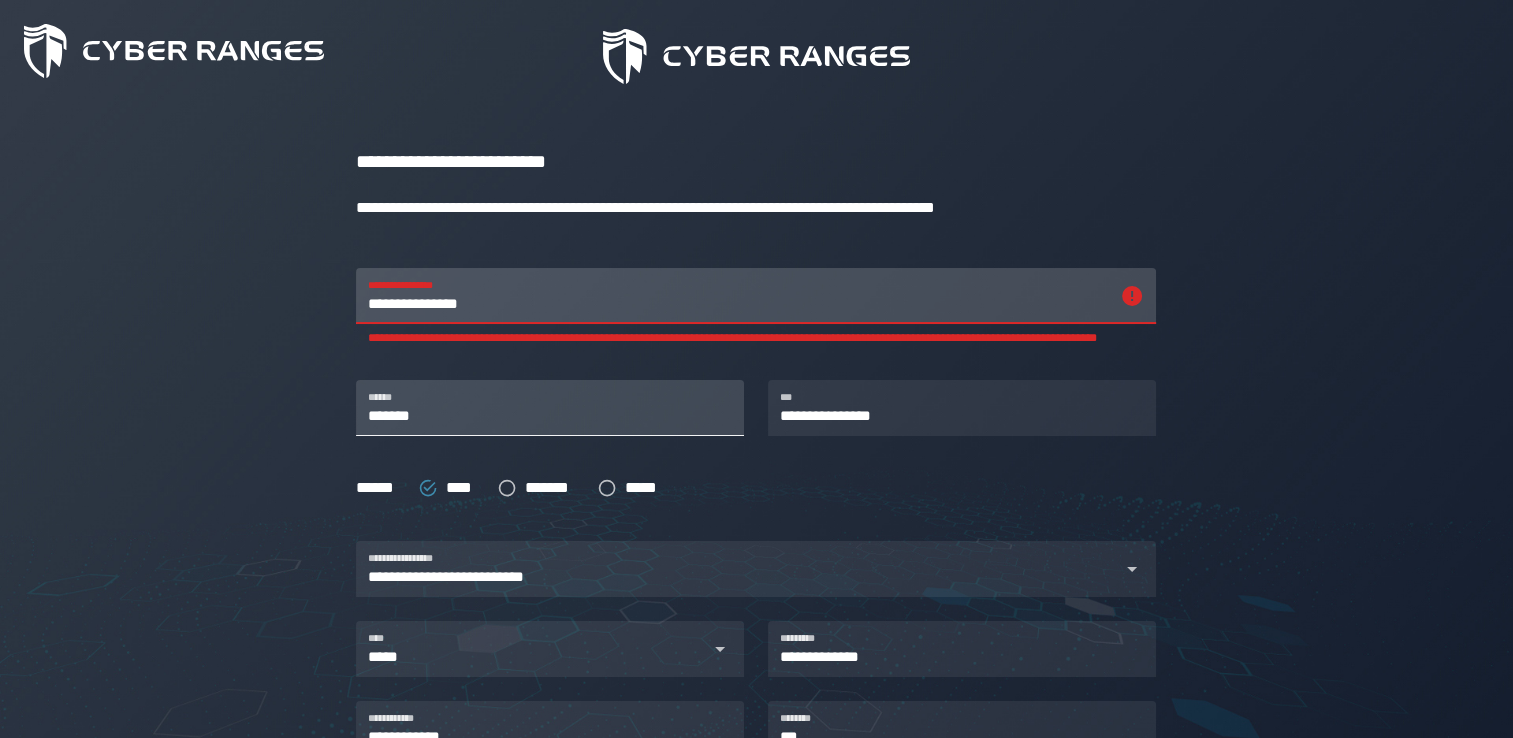 type on "**********" 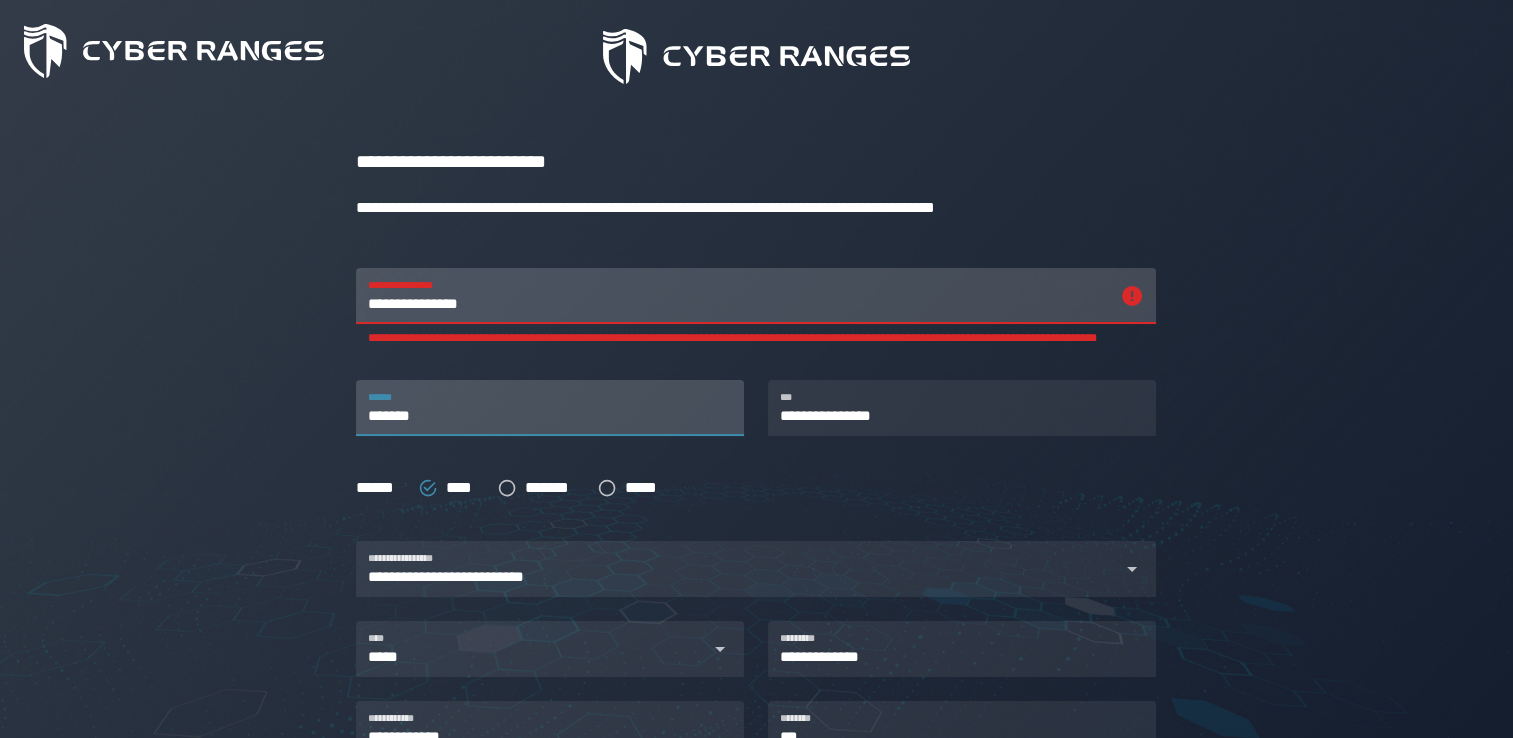 click on "*******" at bounding box center (550, 408) 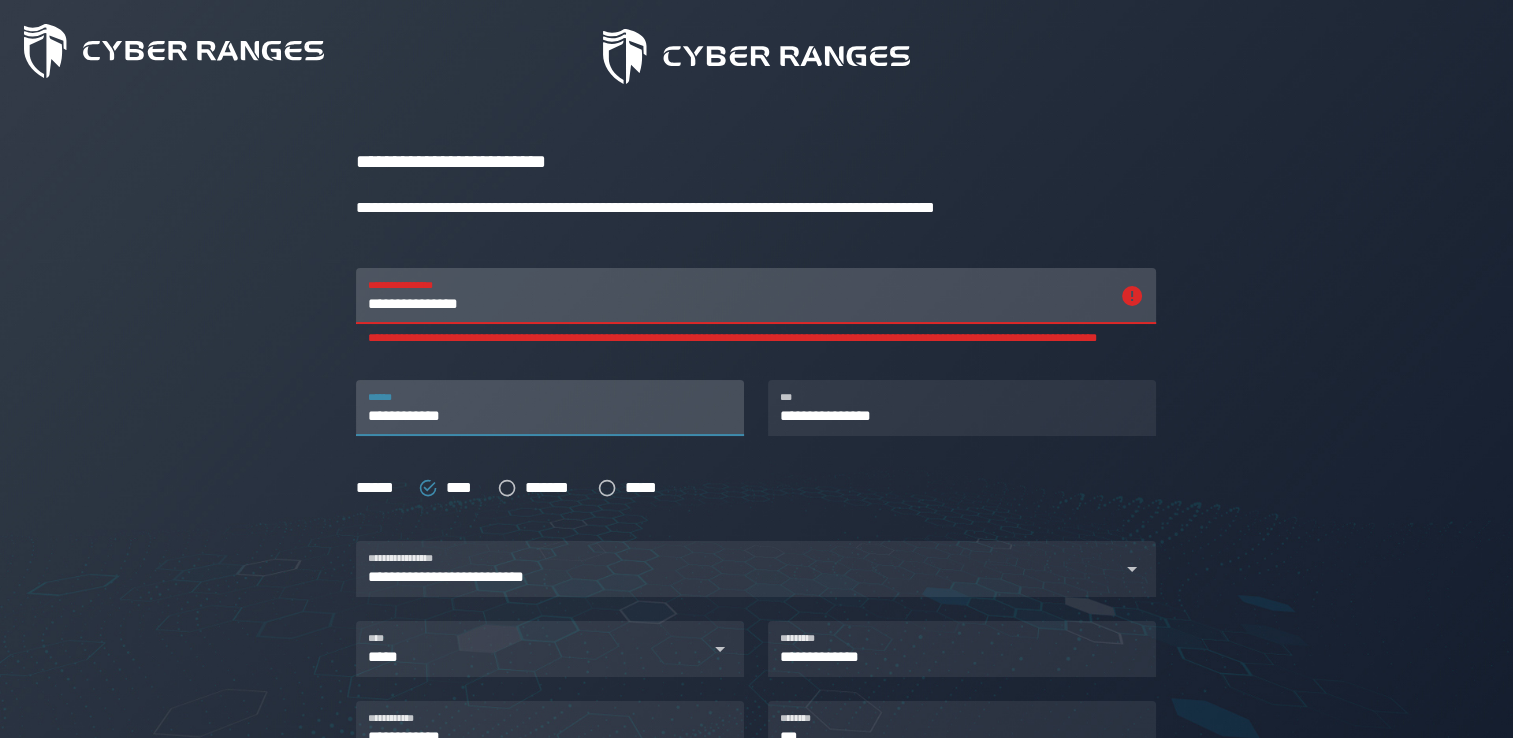 type on "**********" 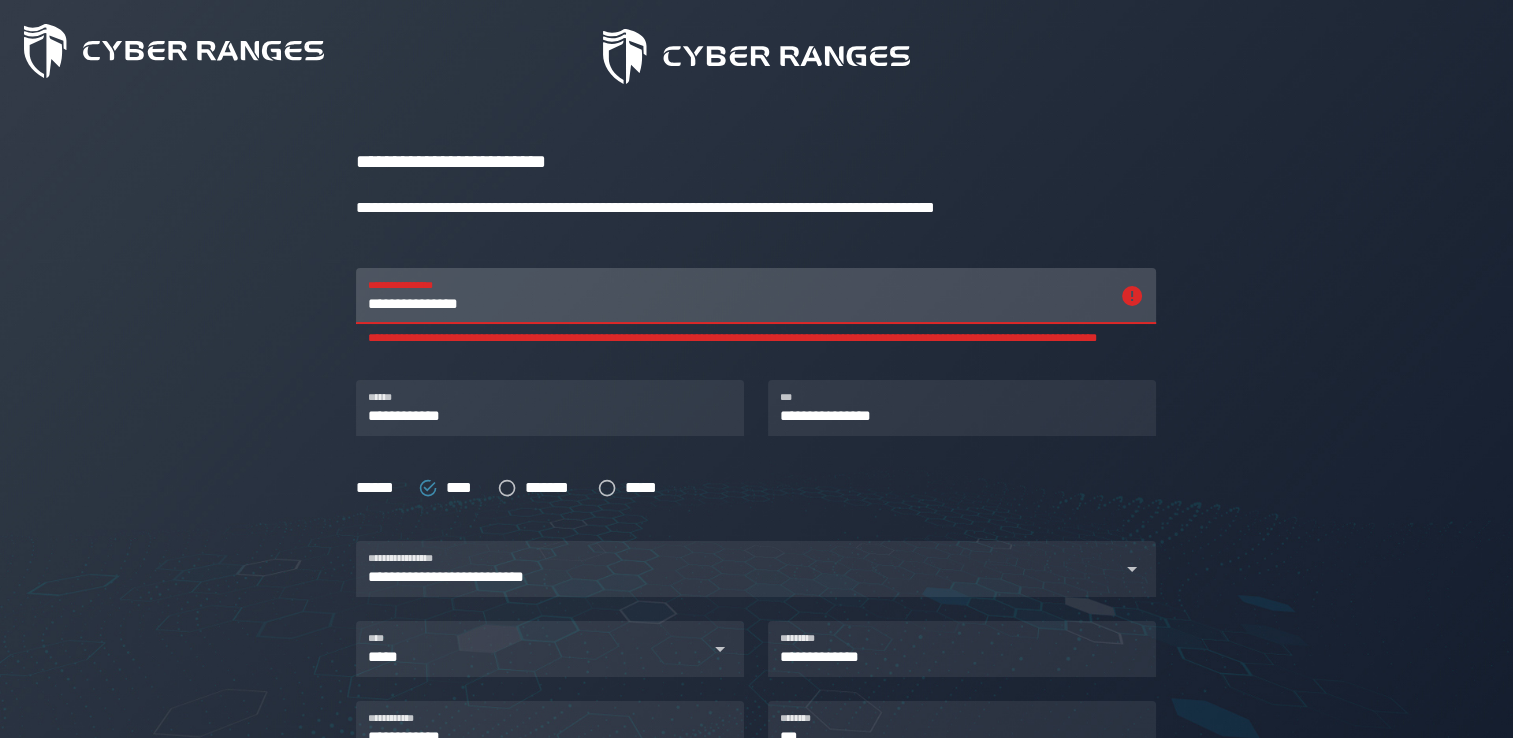click on "**********" at bounding box center (738, 296) 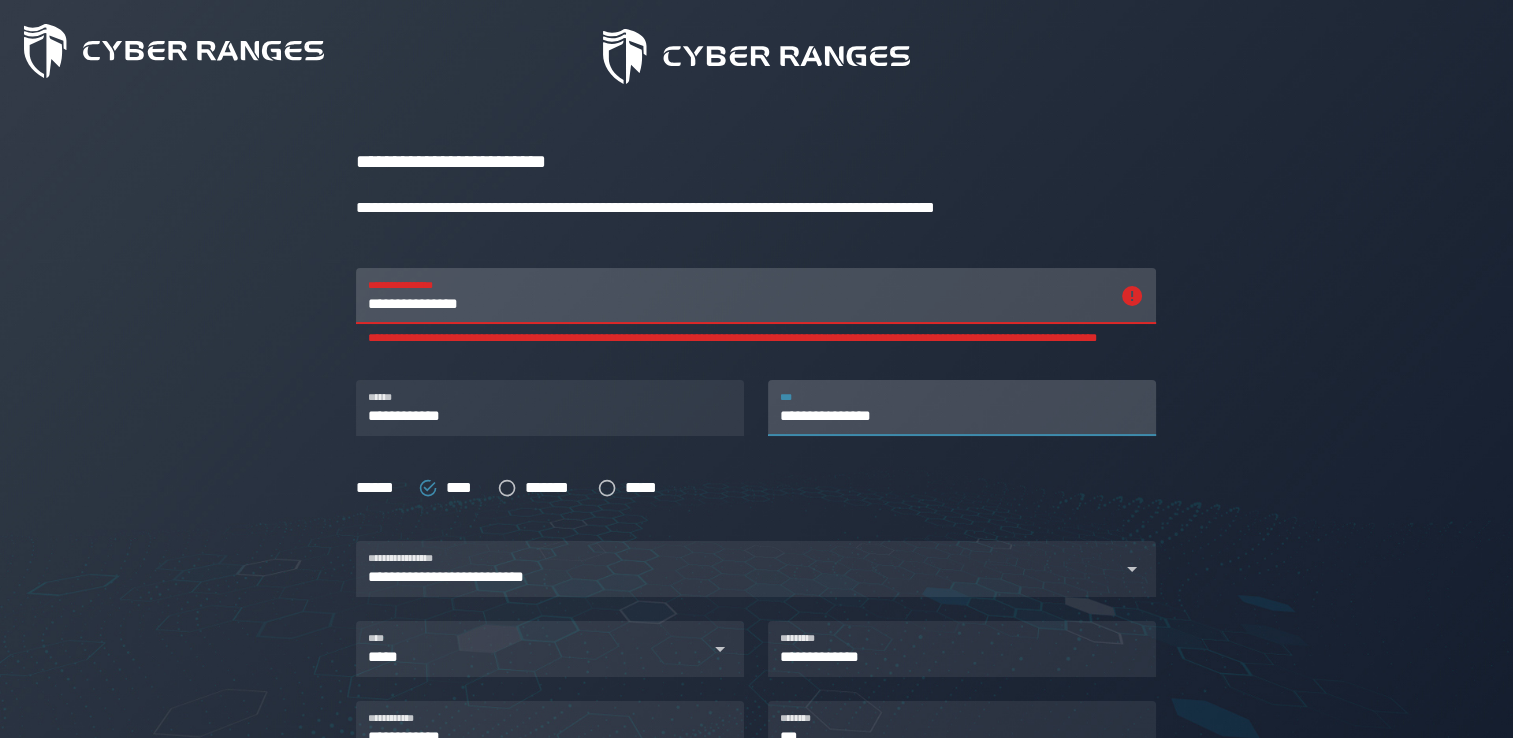 click on "**********" at bounding box center (962, 408) 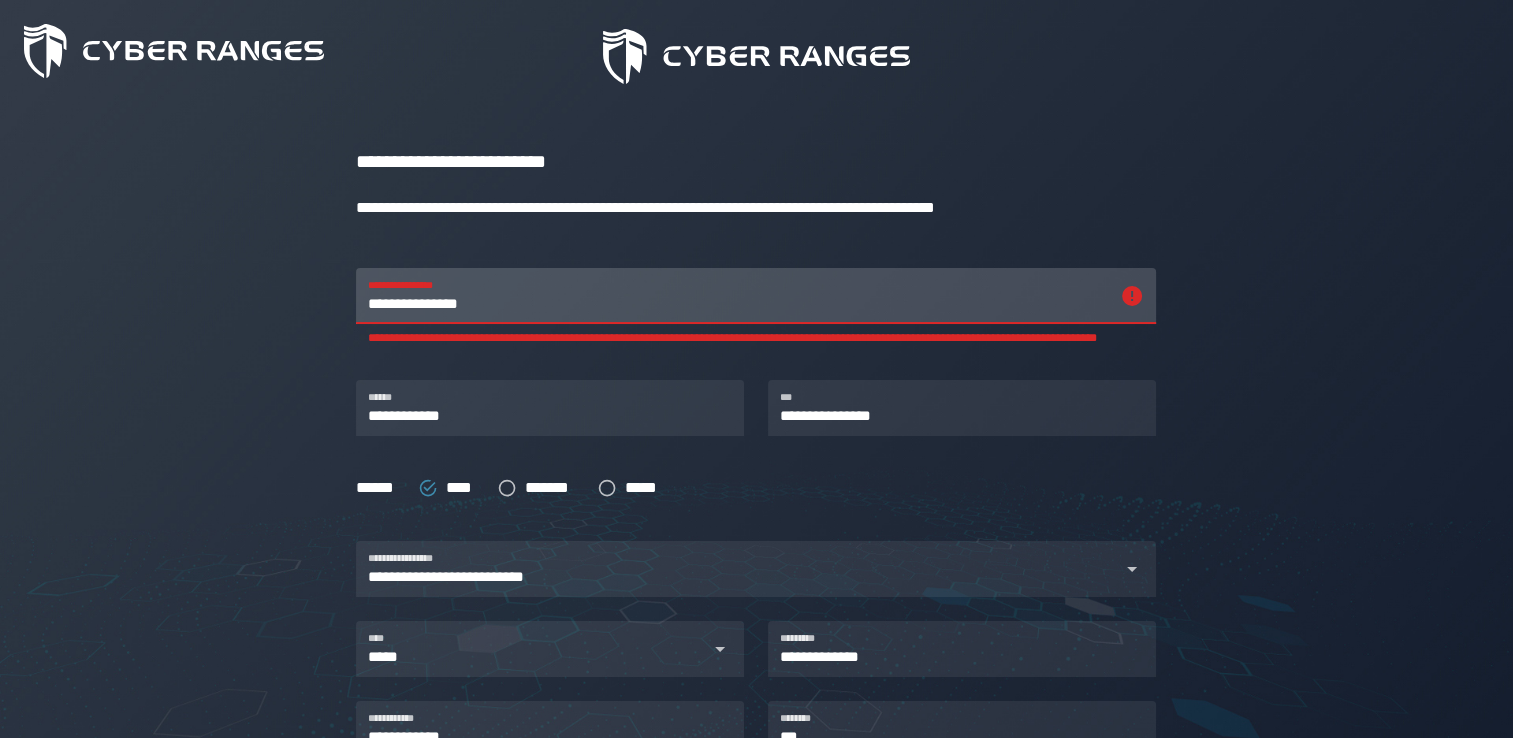 drag, startPoint x: 522, startPoint y: 302, endPoint x: 437, endPoint y: 302, distance: 85 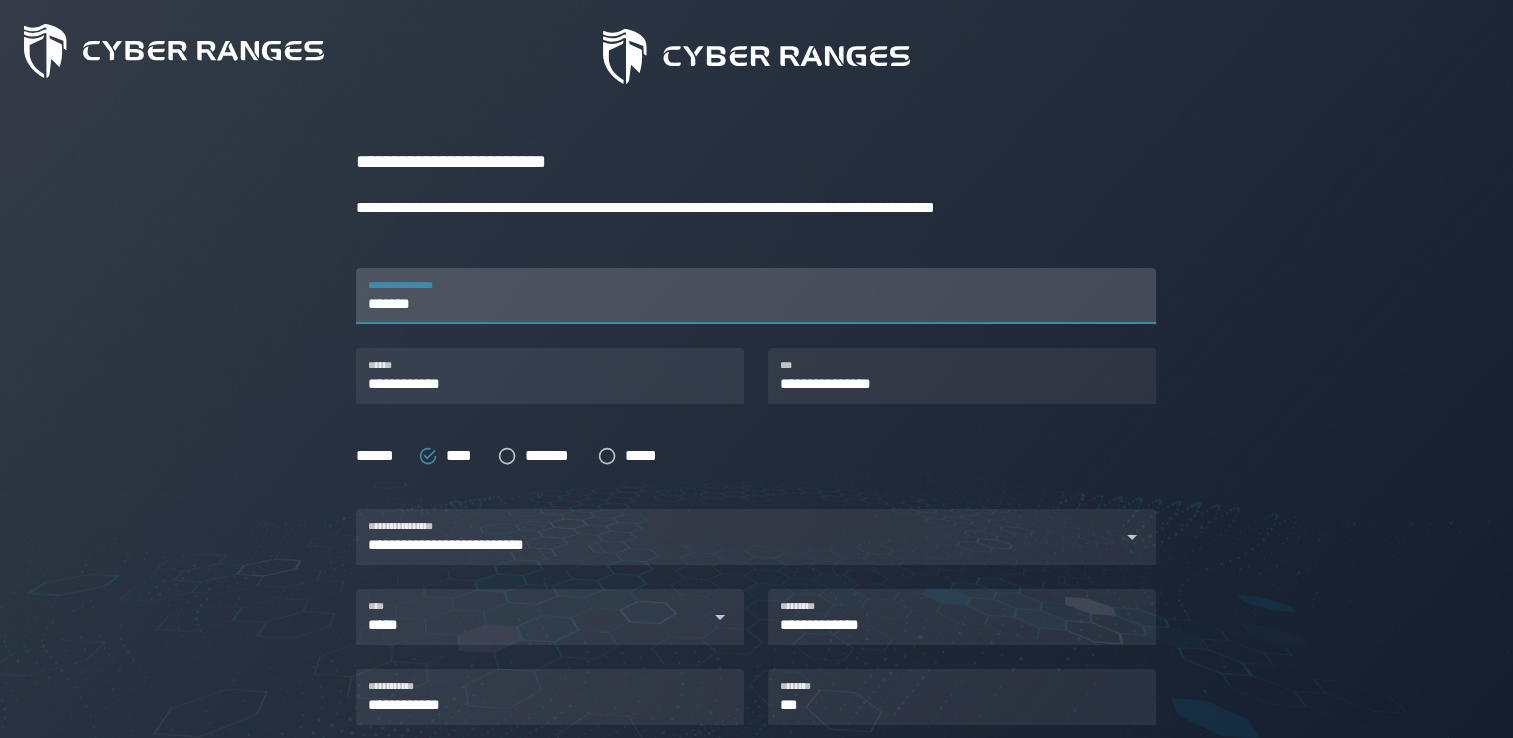 click on "*******" at bounding box center [756, 296] 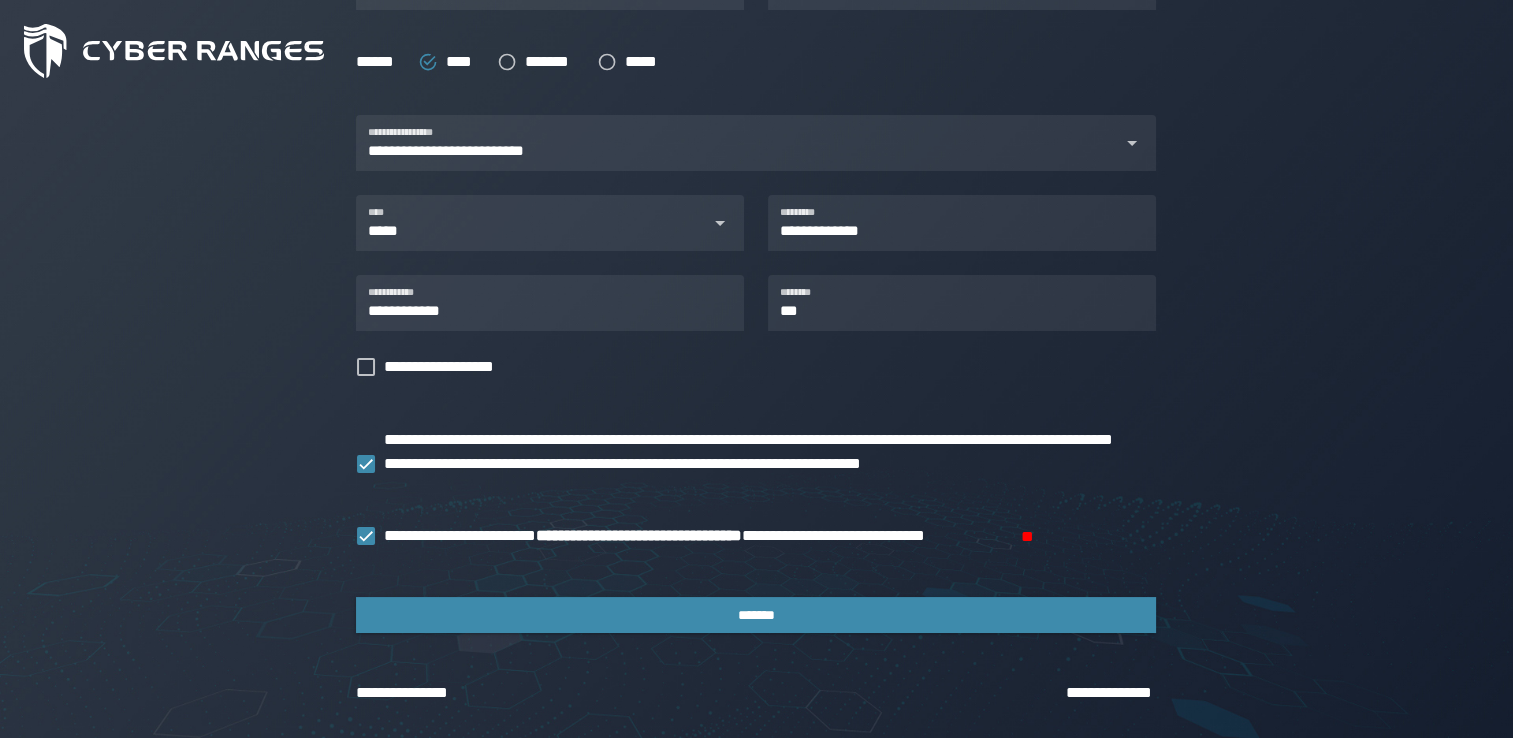 scroll, scrollTop: 617, scrollLeft: 0, axis: vertical 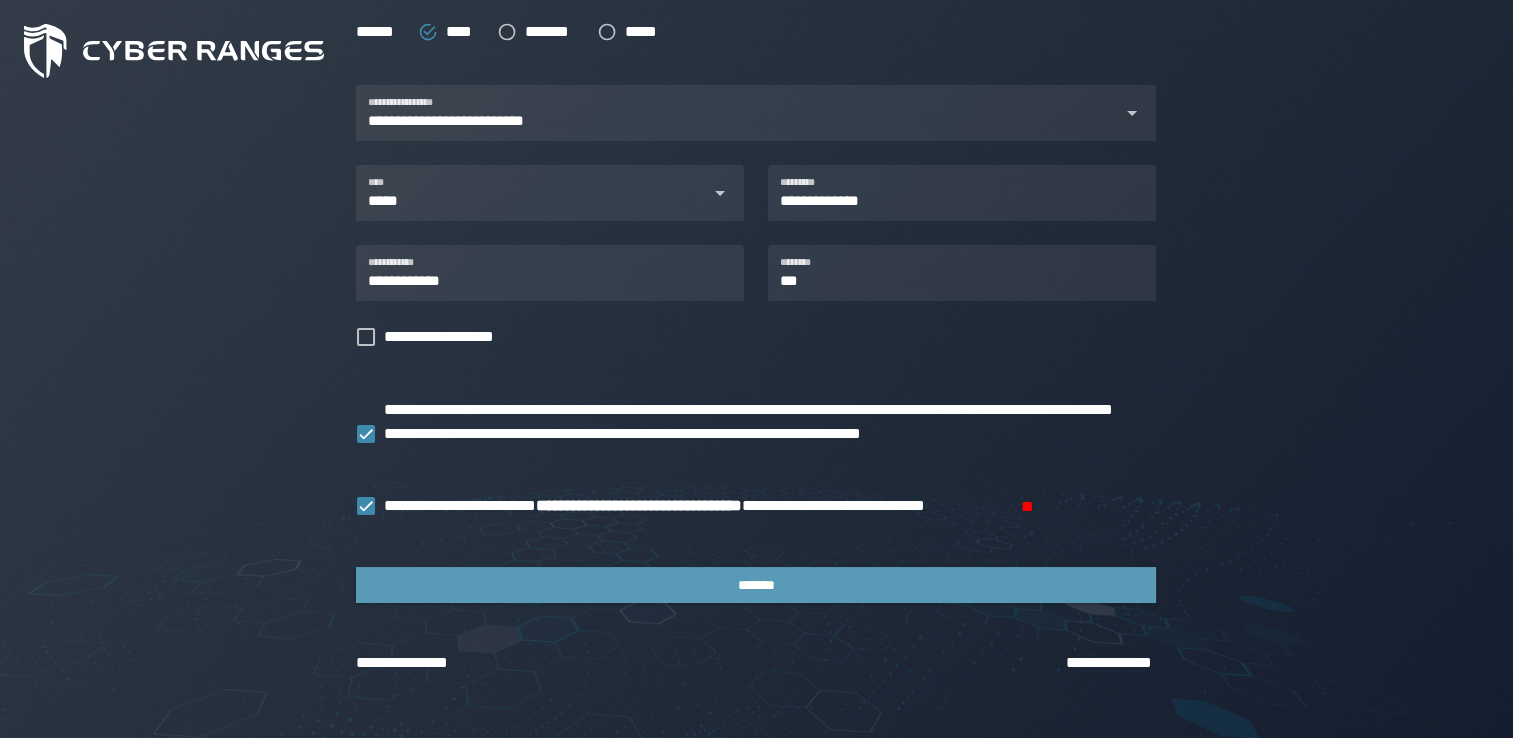 type on "*******" 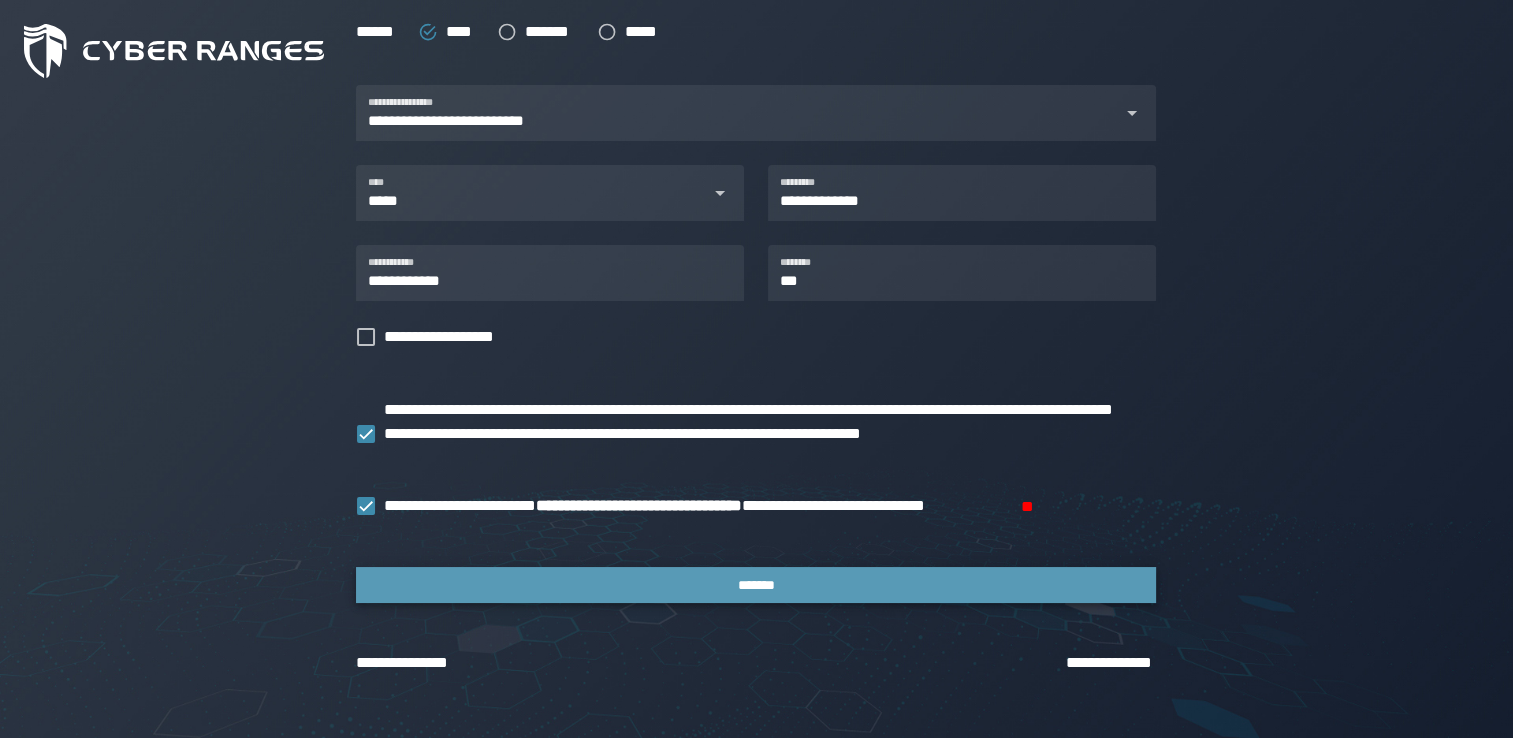 click on "*******" at bounding box center (756, 585) 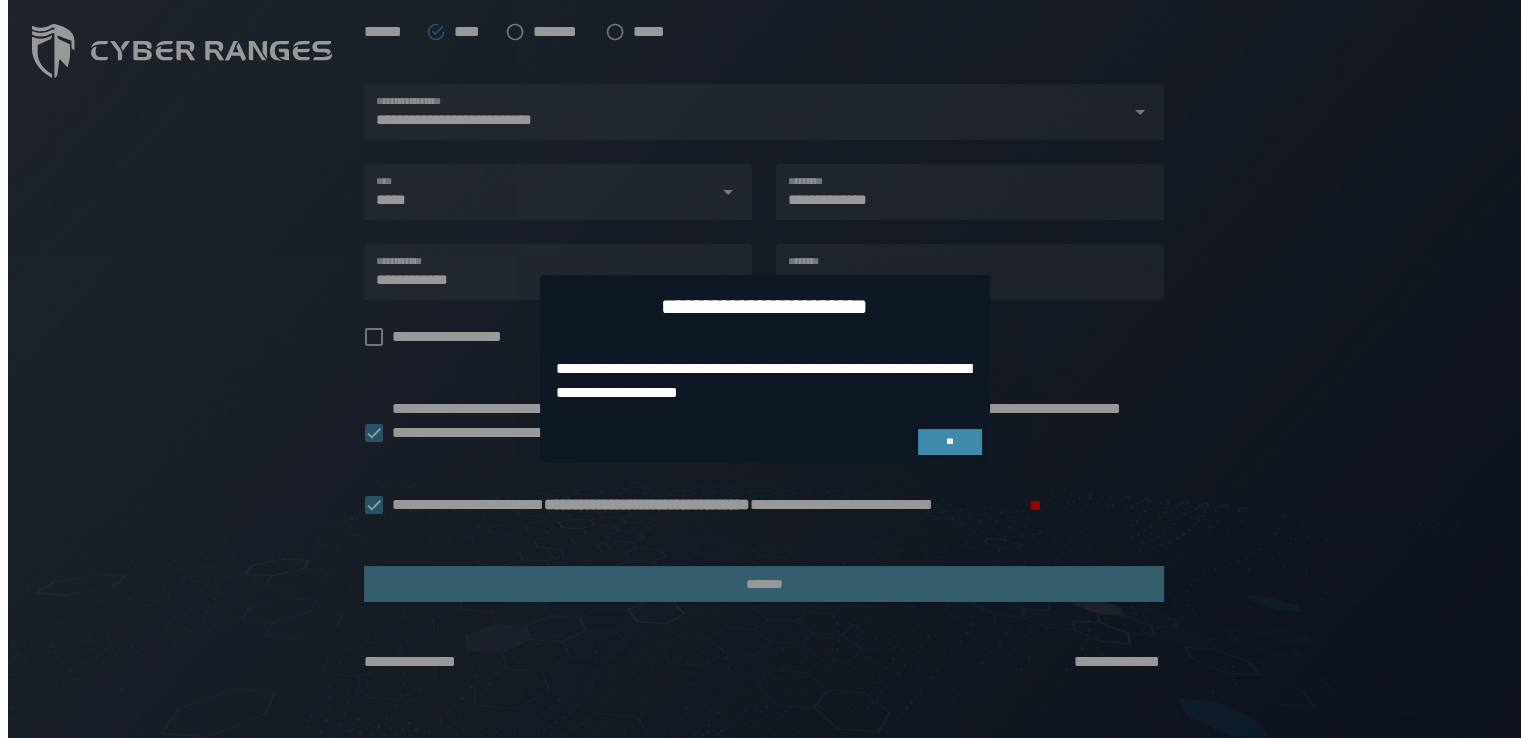 scroll, scrollTop: 0, scrollLeft: 0, axis: both 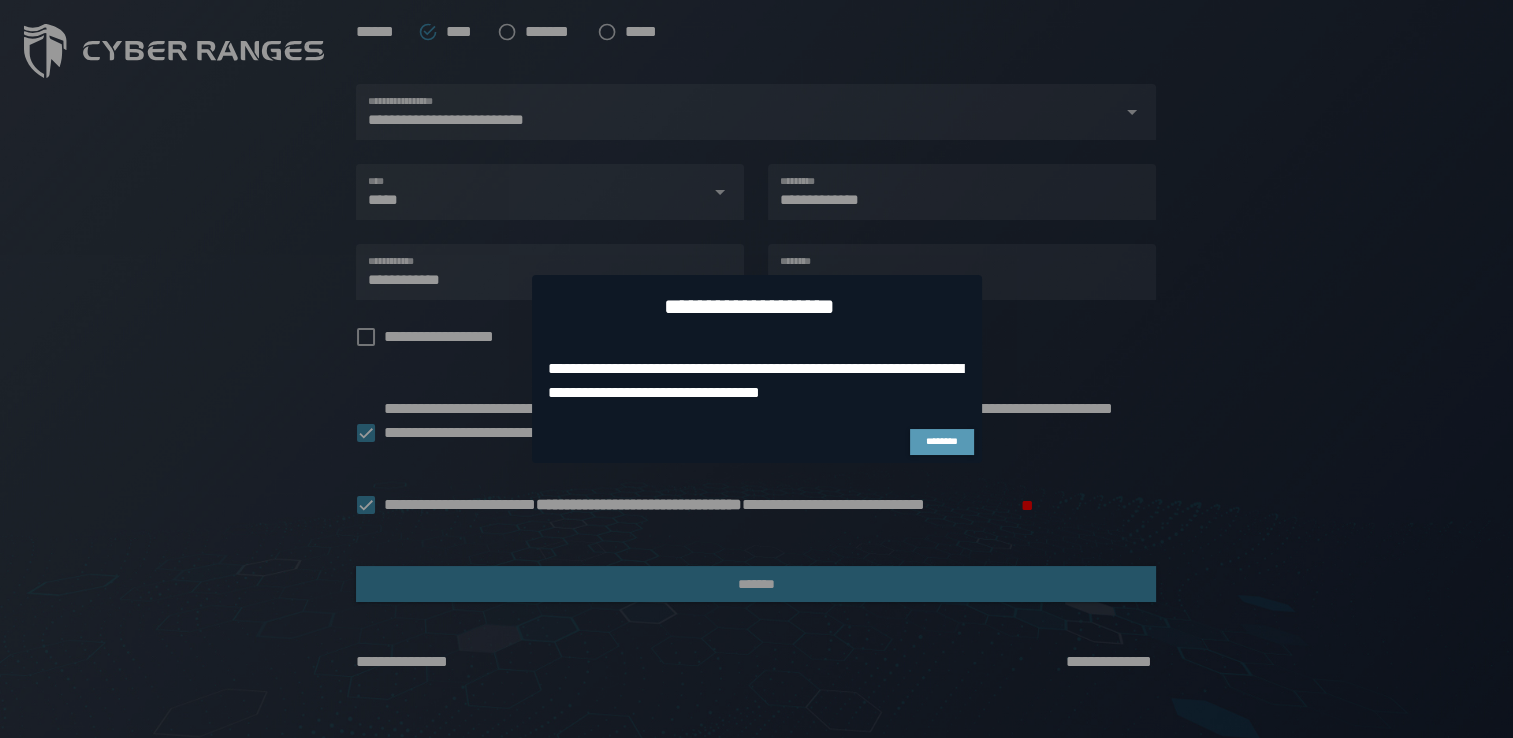 click on "********" at bounding box center (941, 441) 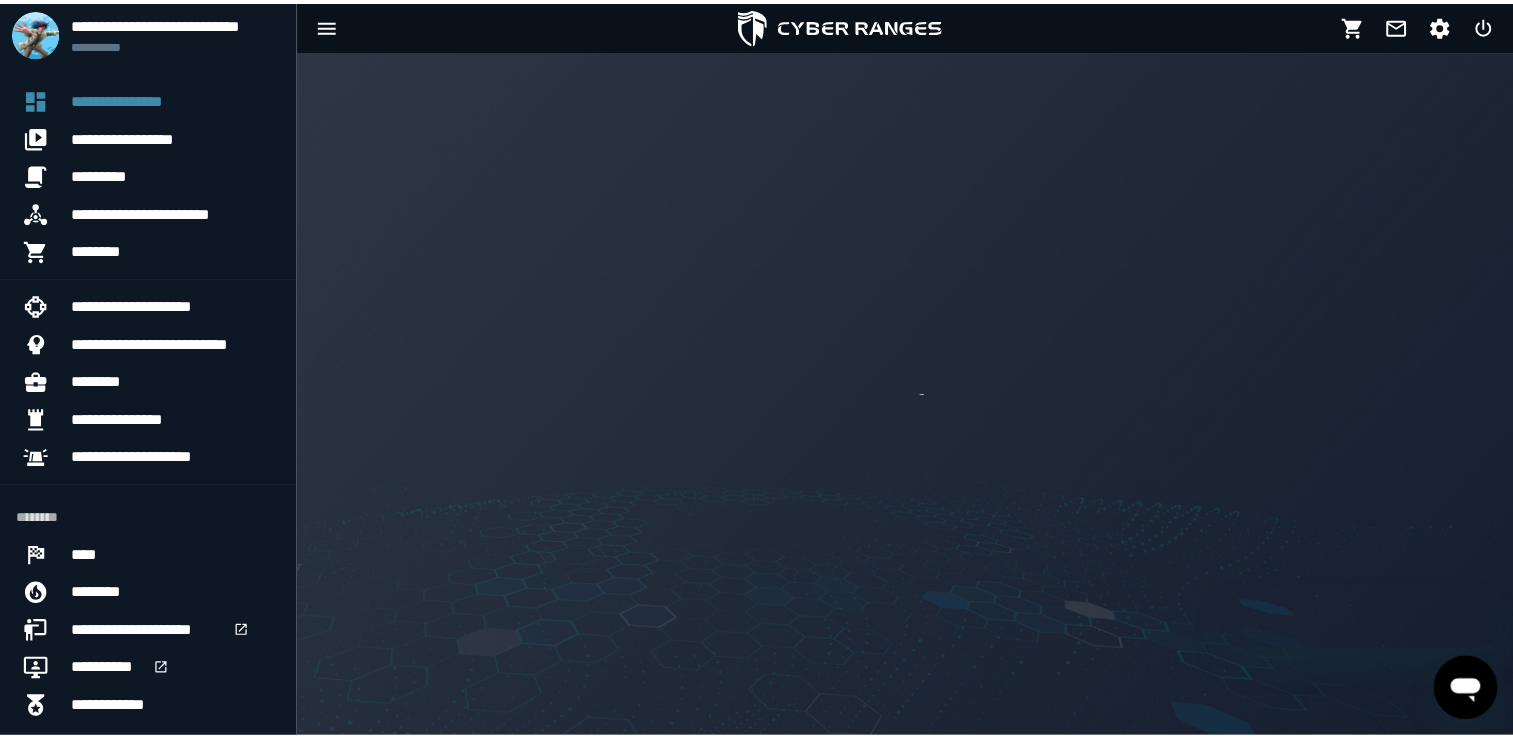 scroll, scrollTop: 0, scrollLeft: 0, axis: both 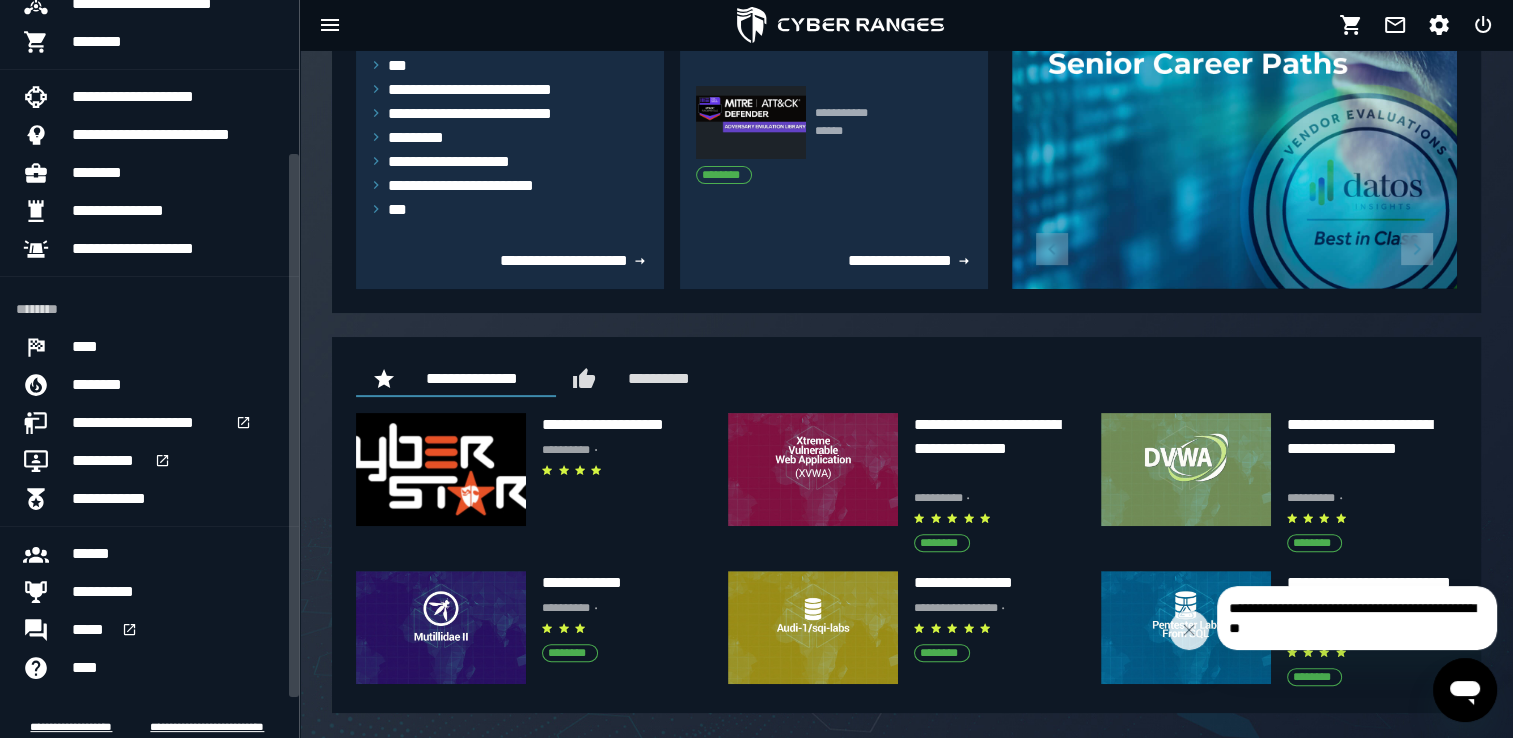 drag, startPoint x: 296, startPoint y: 522, endPoint x: 288, endPoint y: 677, distance: 155.20631 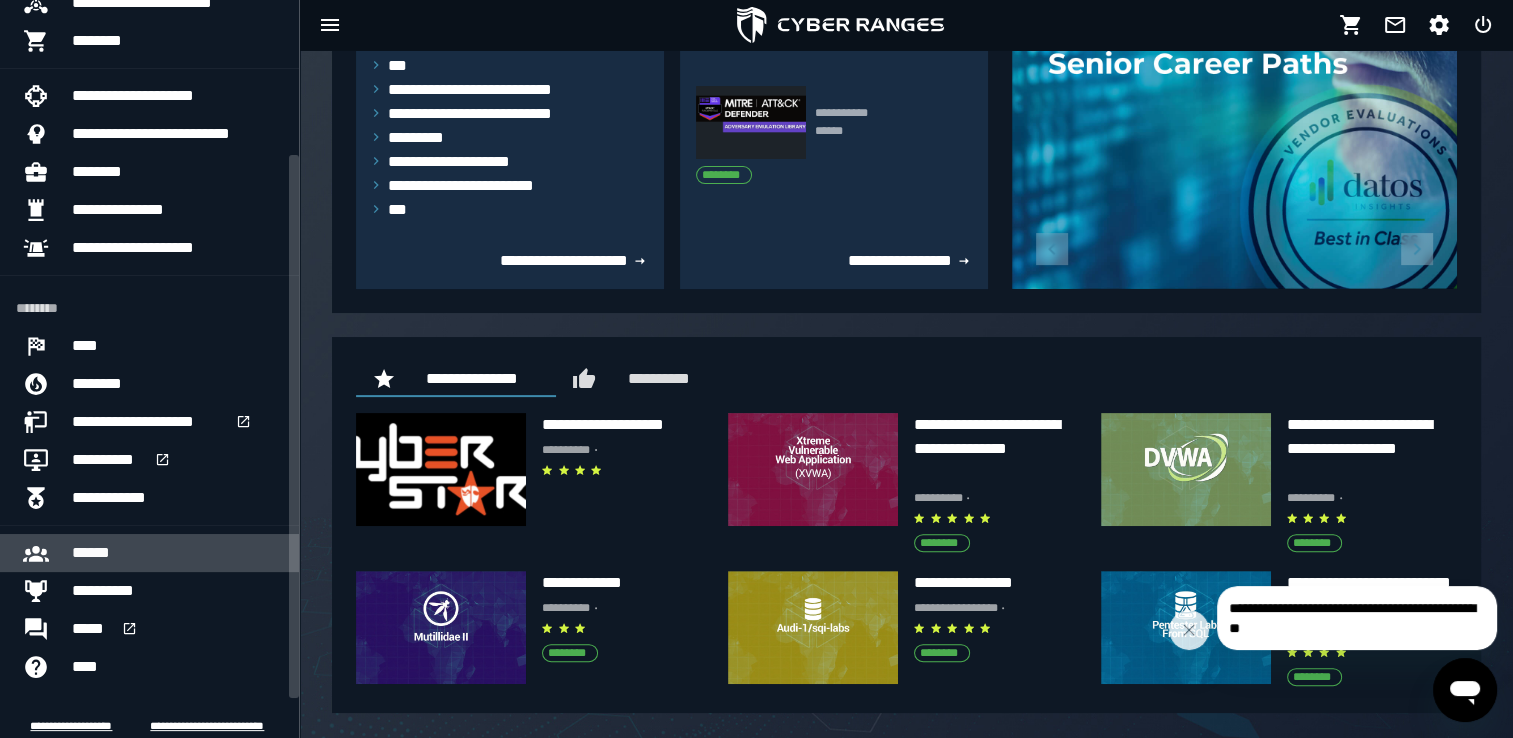 click on "******" at bounding box center [96, 553] 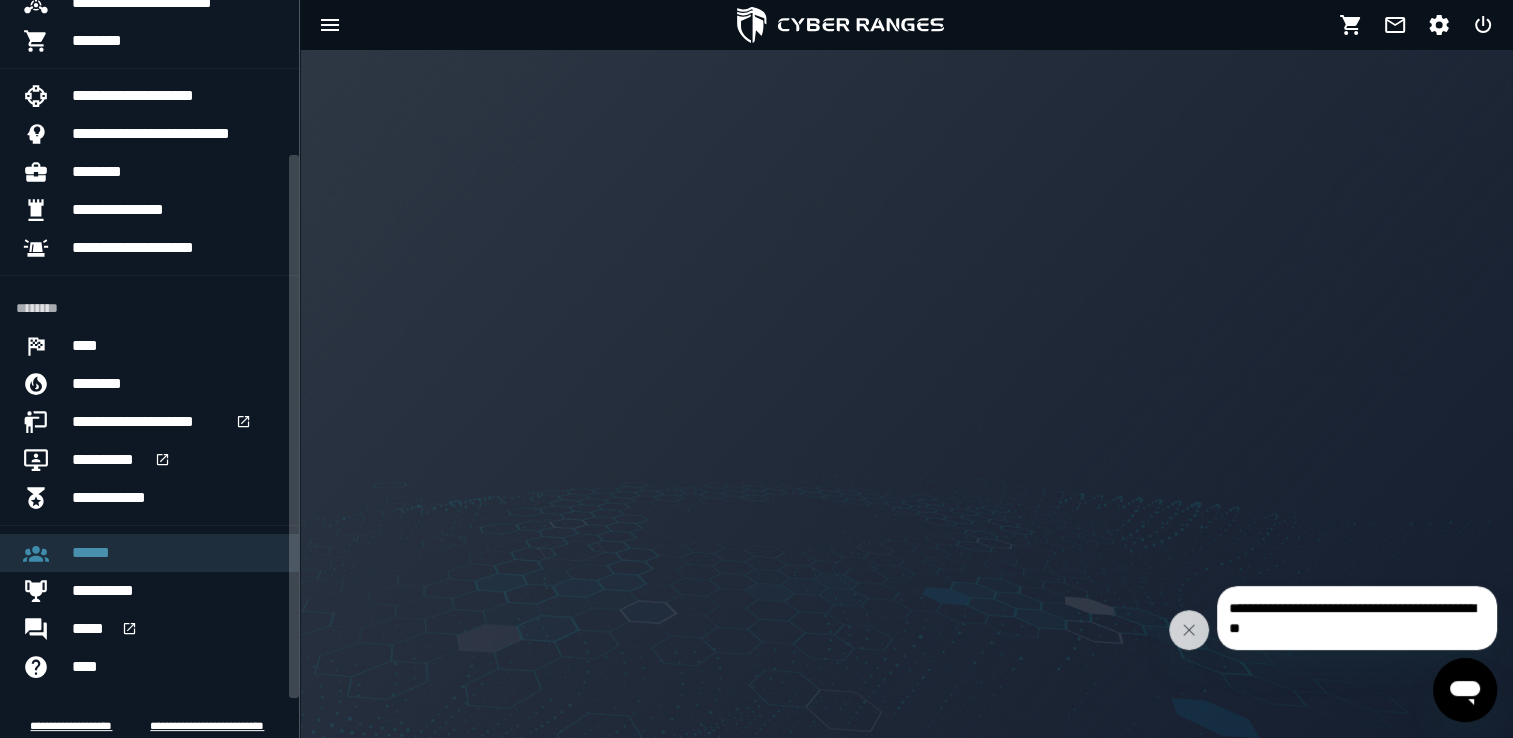 scroll, scrollTop: 0, scrollLeft: 0, axis: both 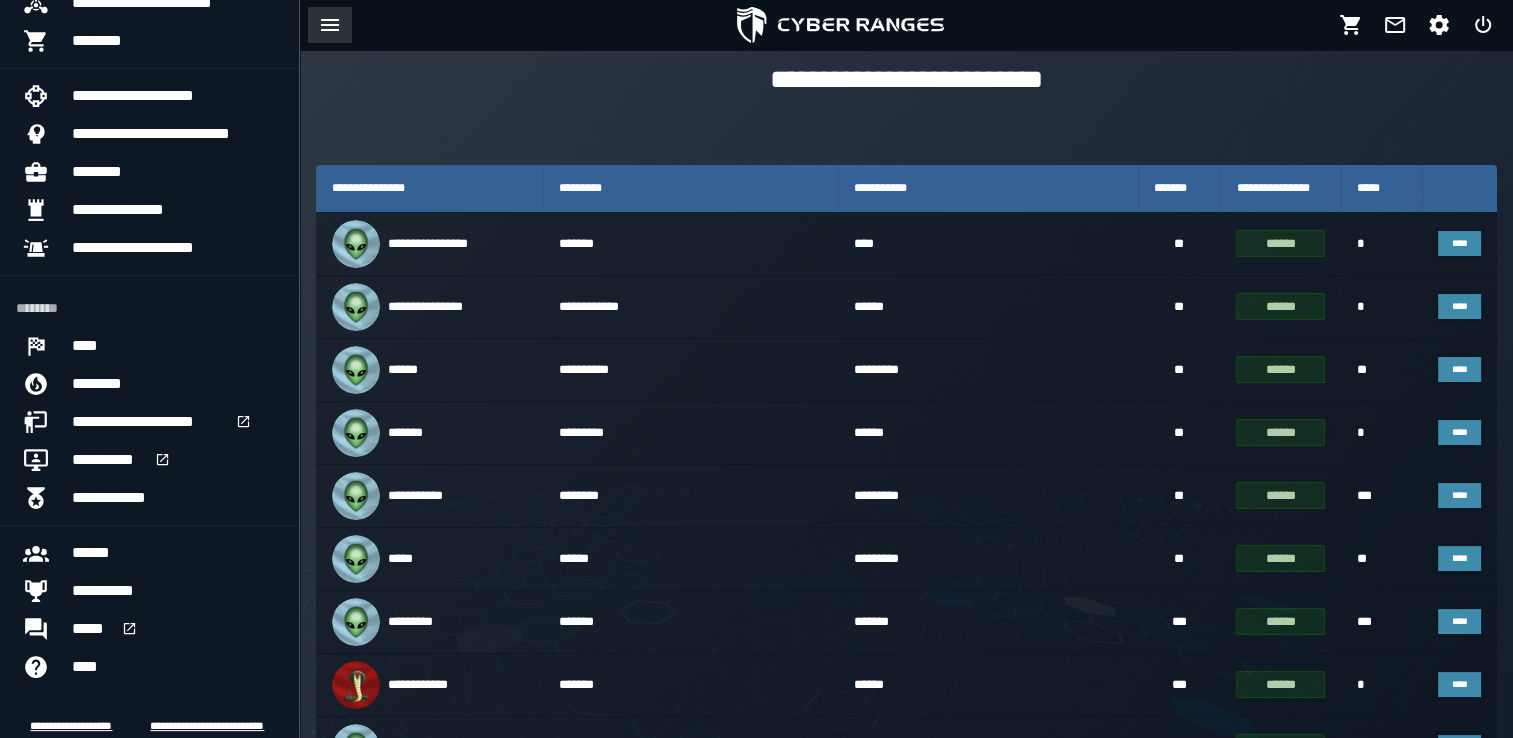 click 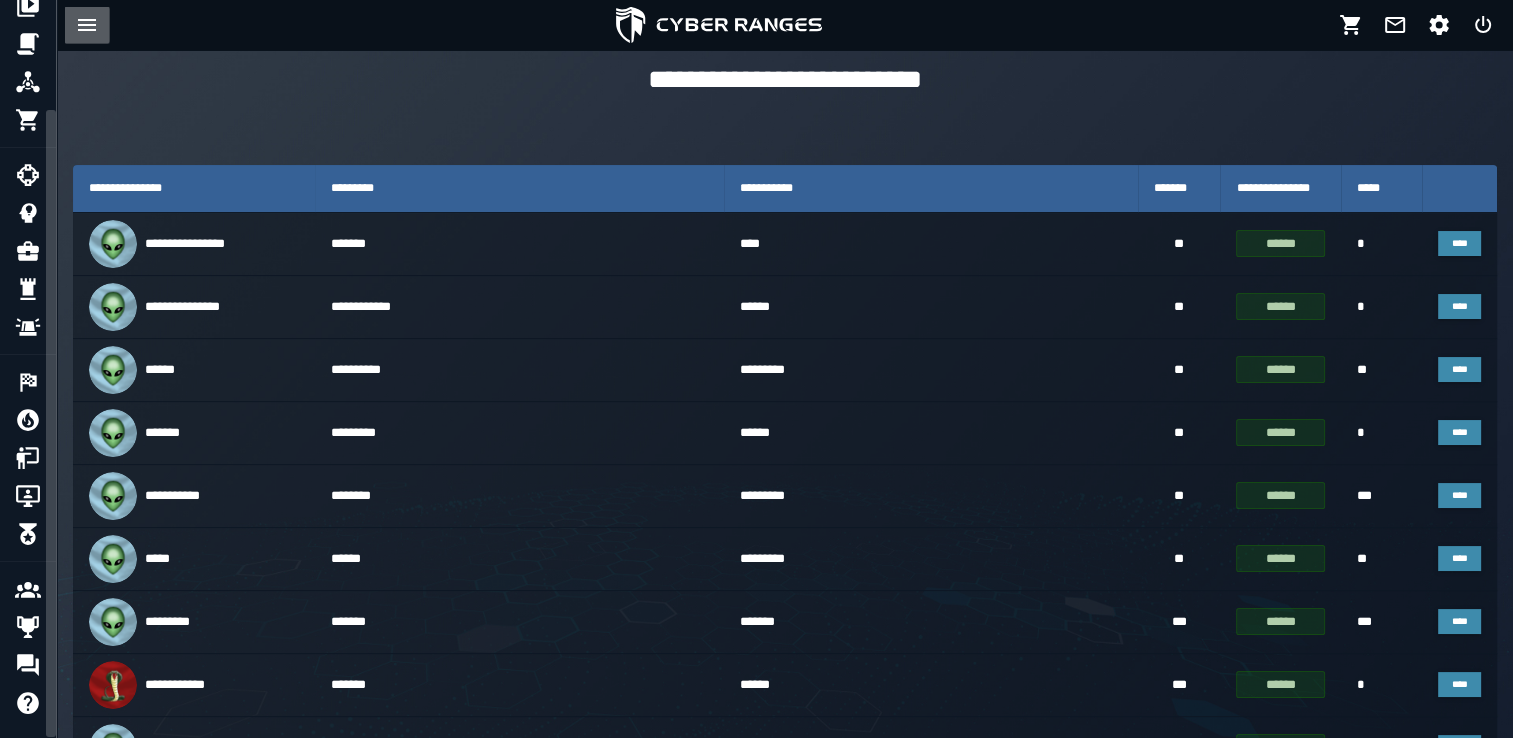 scroll, scrollTop: 130, scrollLeft: 0, axis: vertical 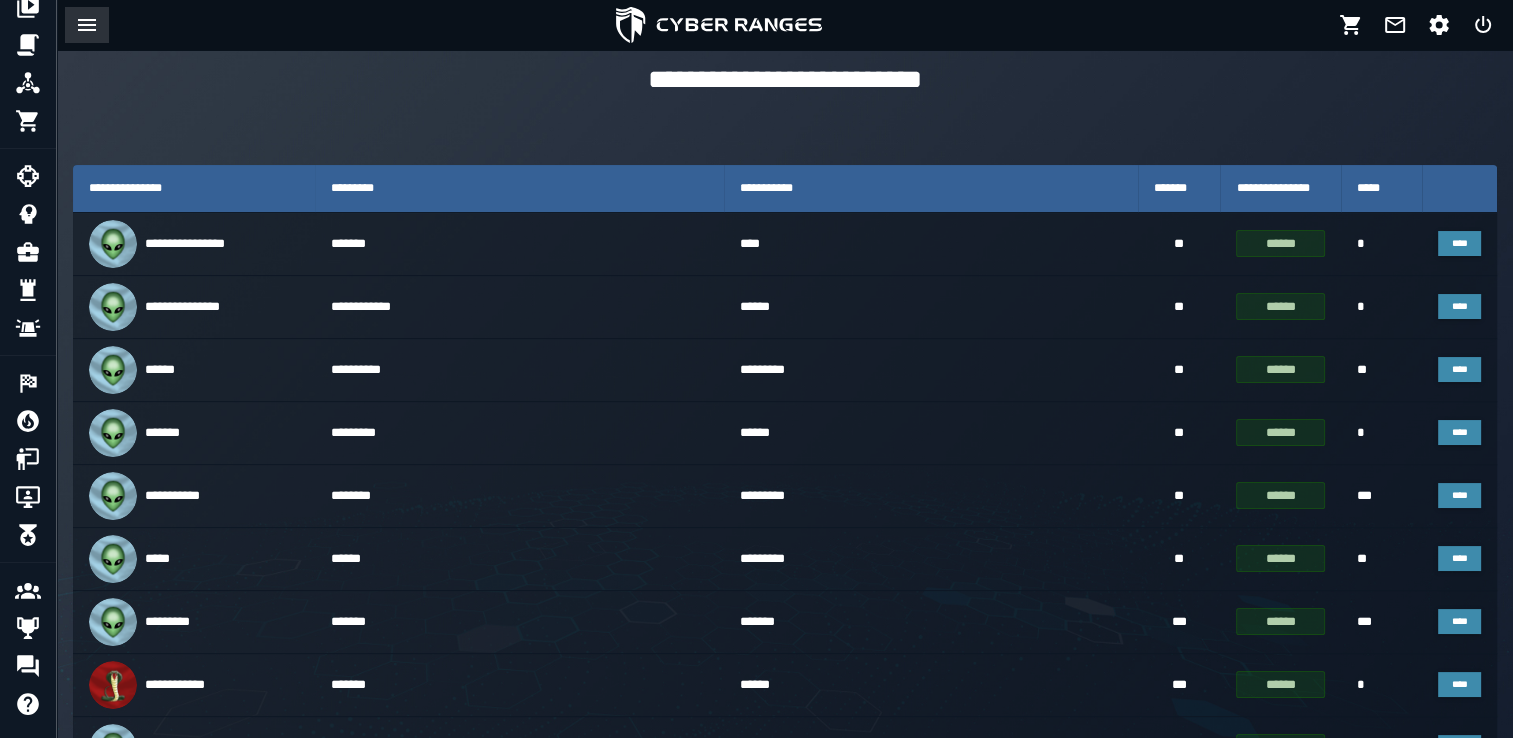 click 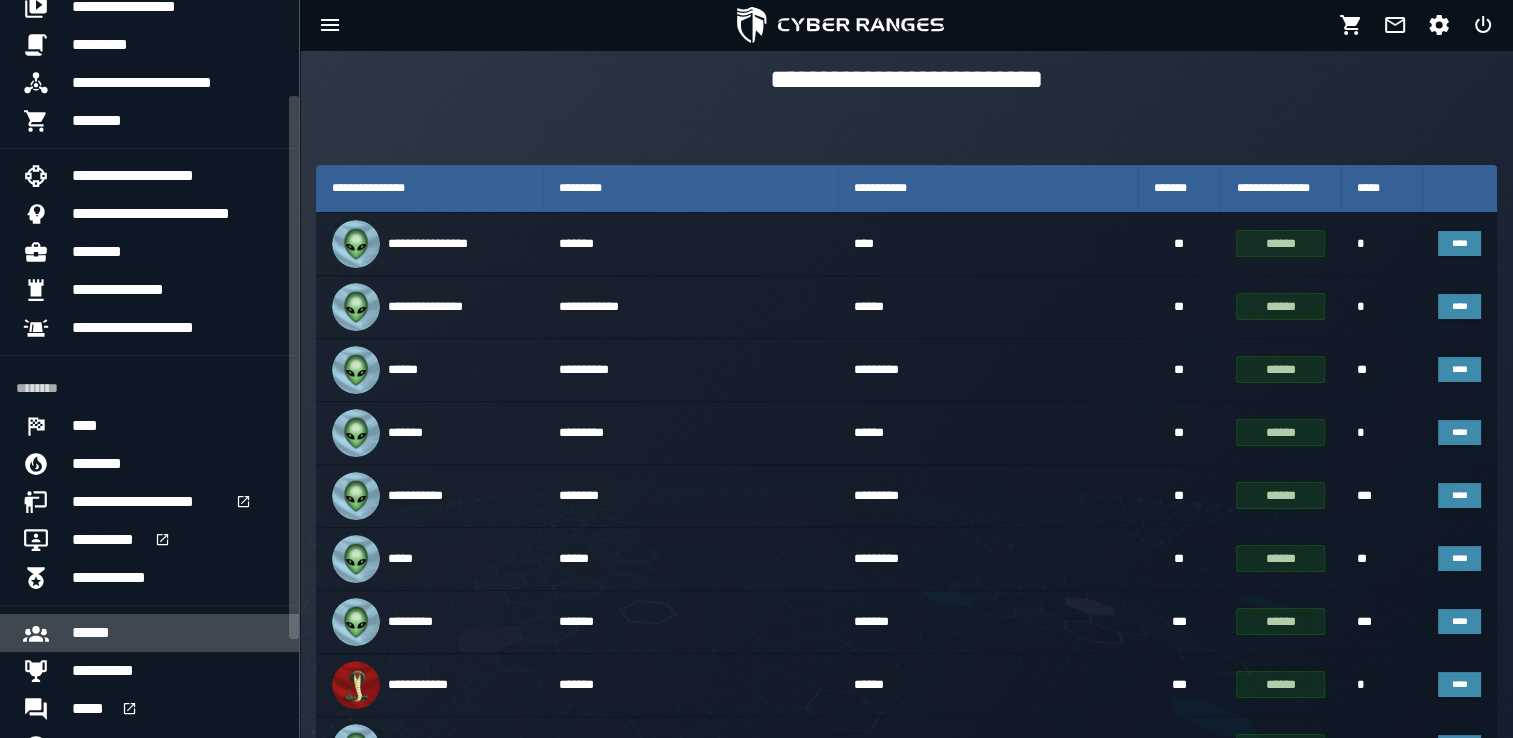 click on "******" at bounding box center [96, 633] 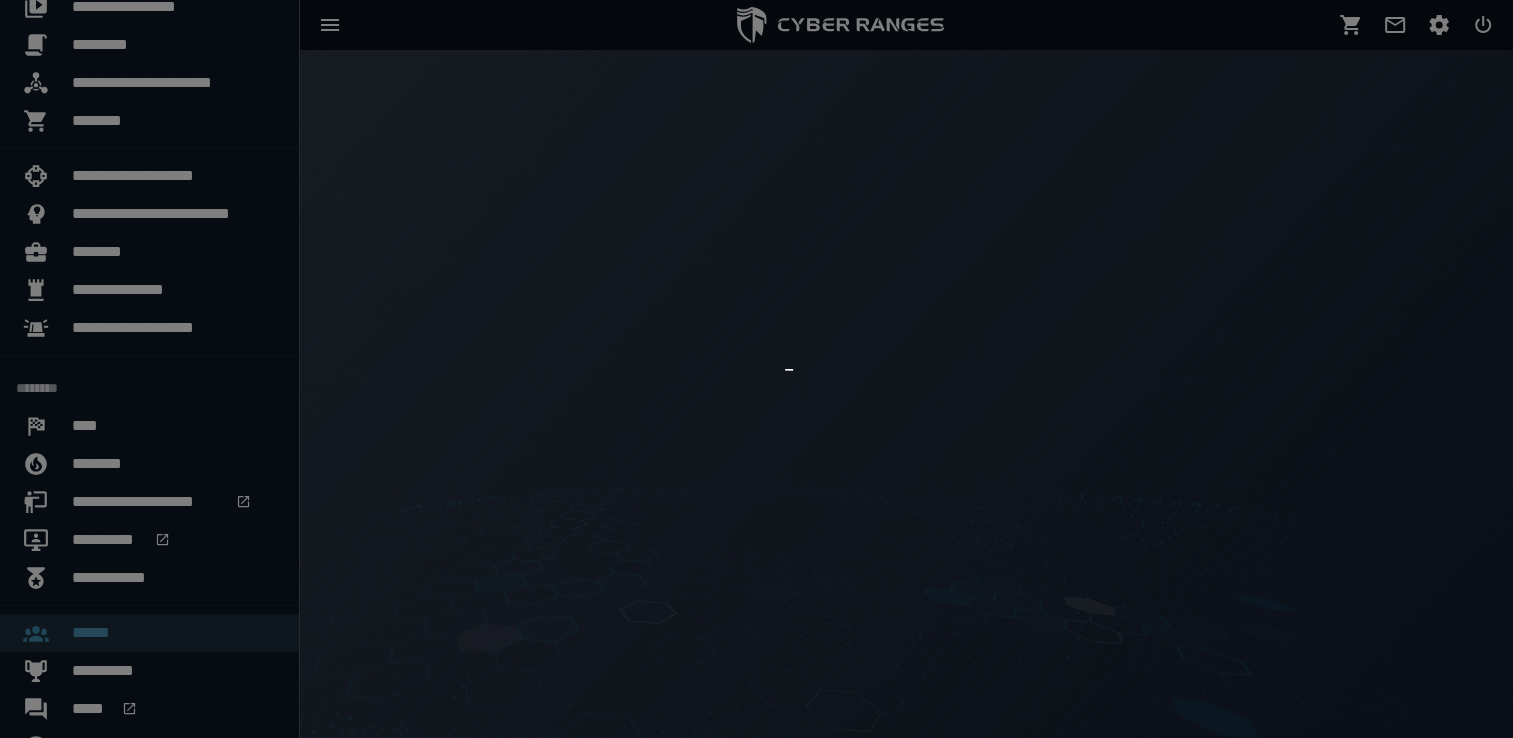 scroll, scrollTop: 0, scrollLeft: 0, axis: both 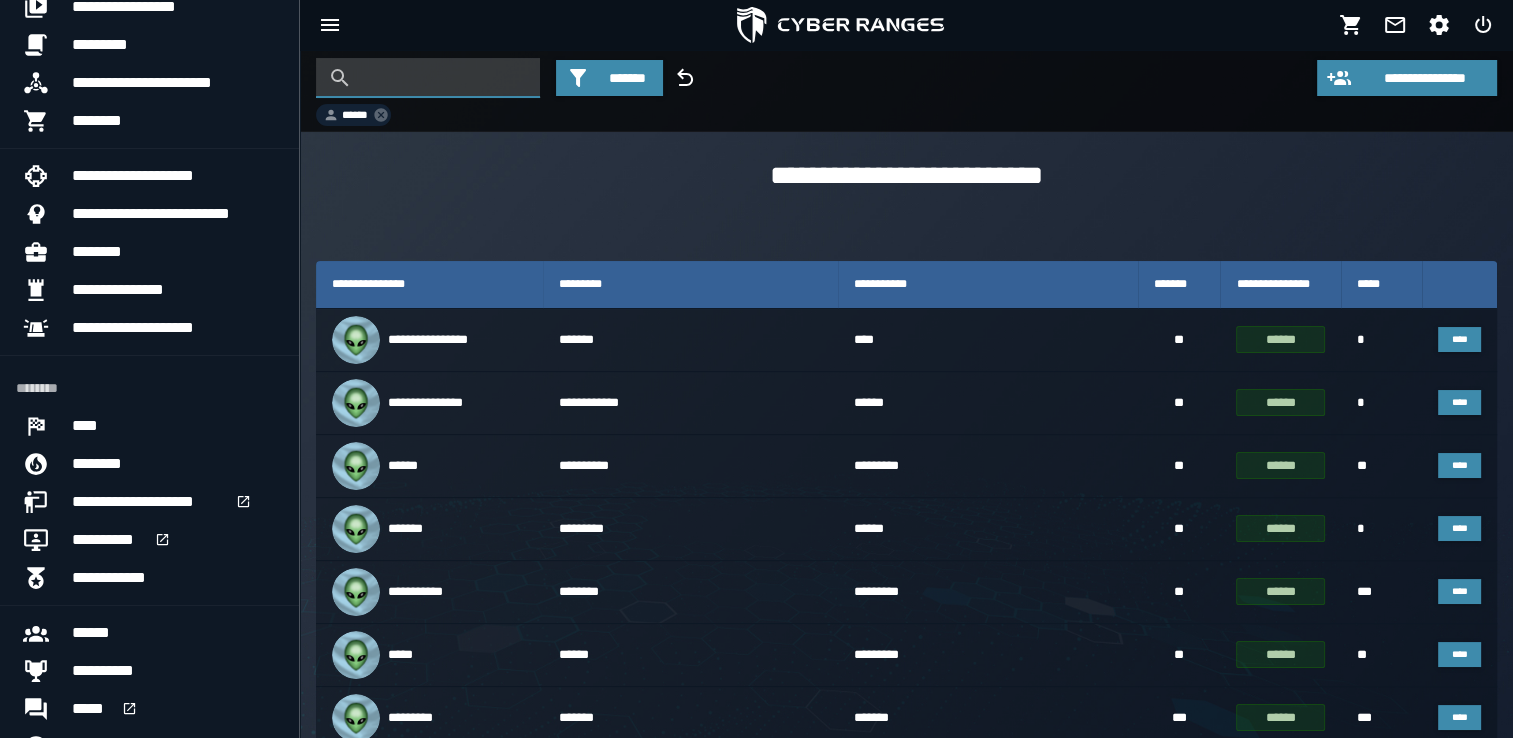 click at bounding box center [443, 78] 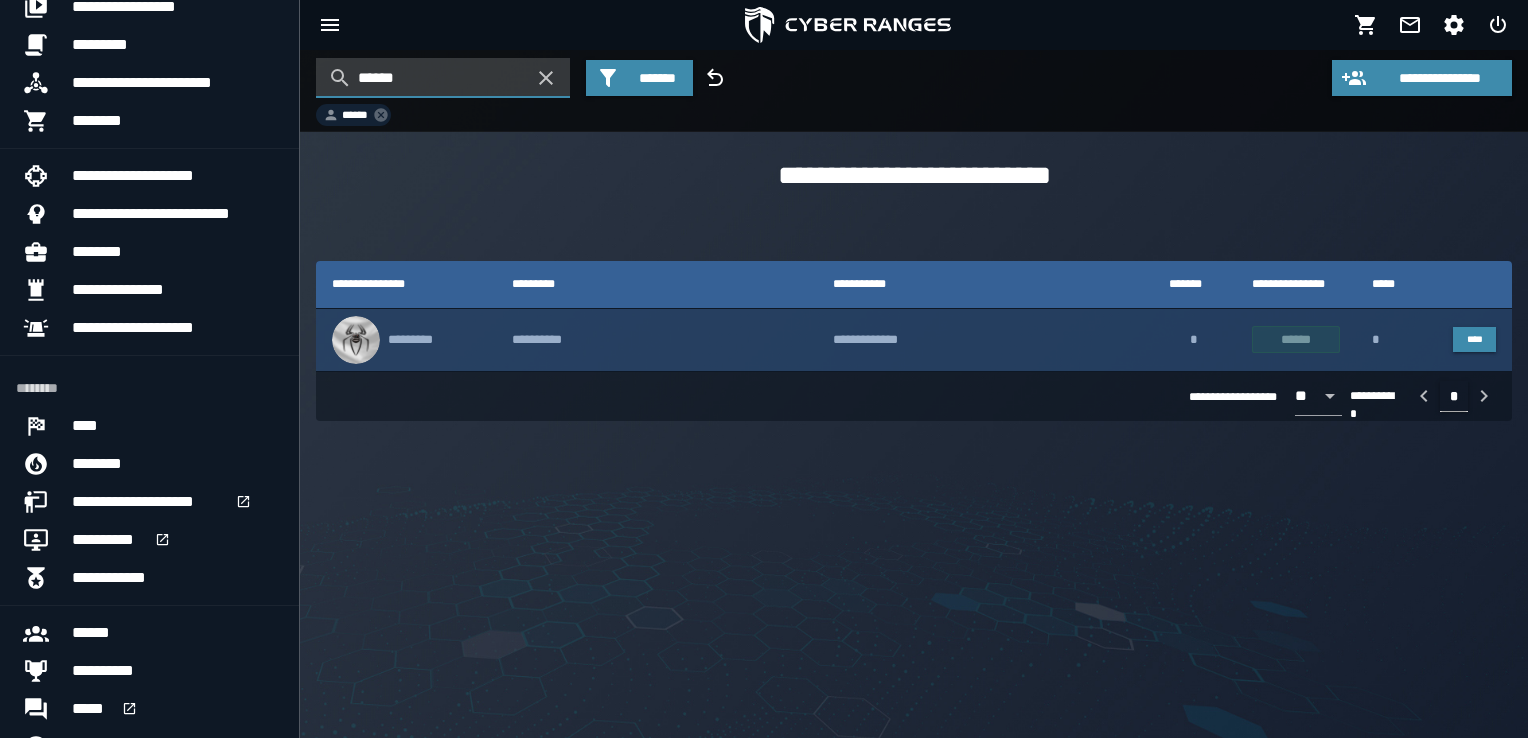 type on "******" 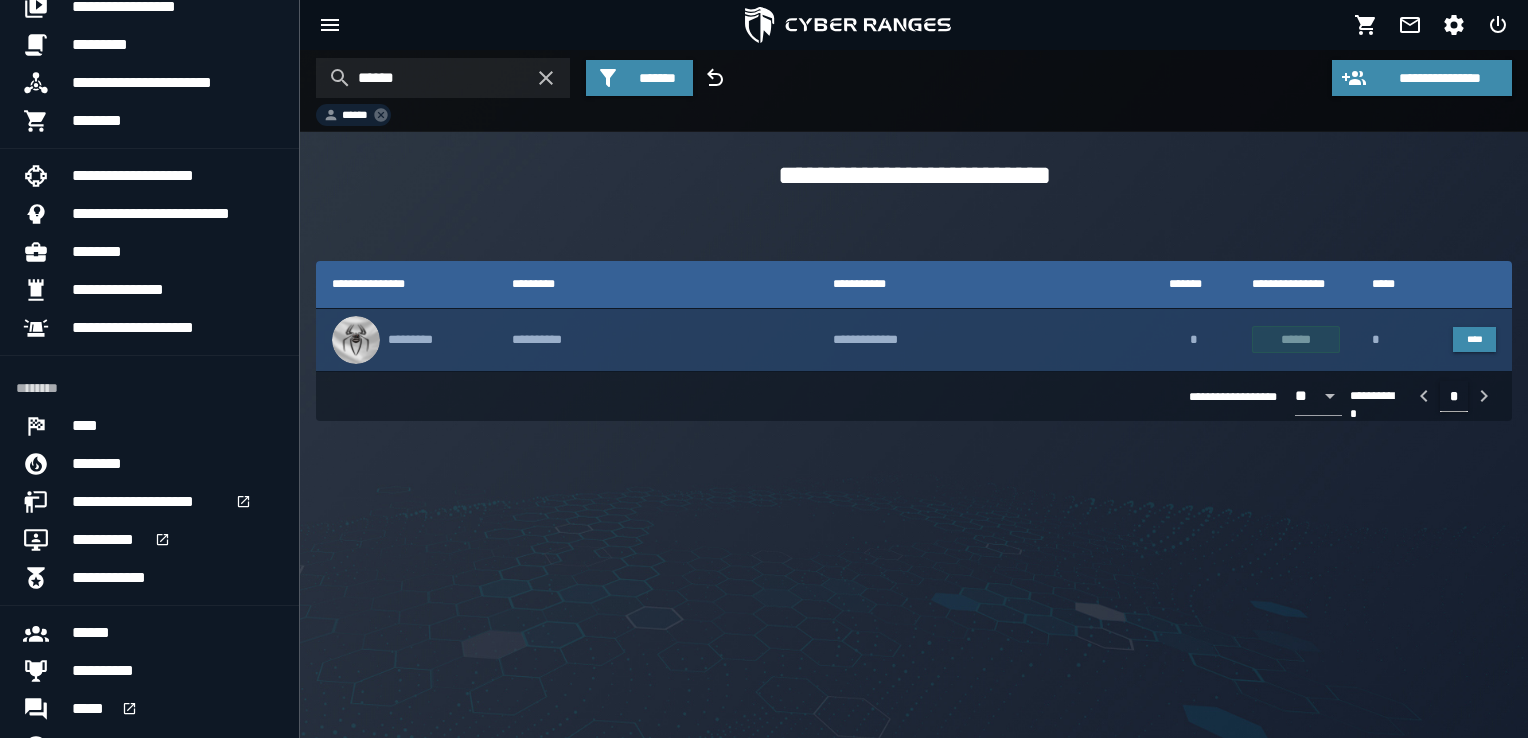 click on "*********" at bounding box center (406, 340) 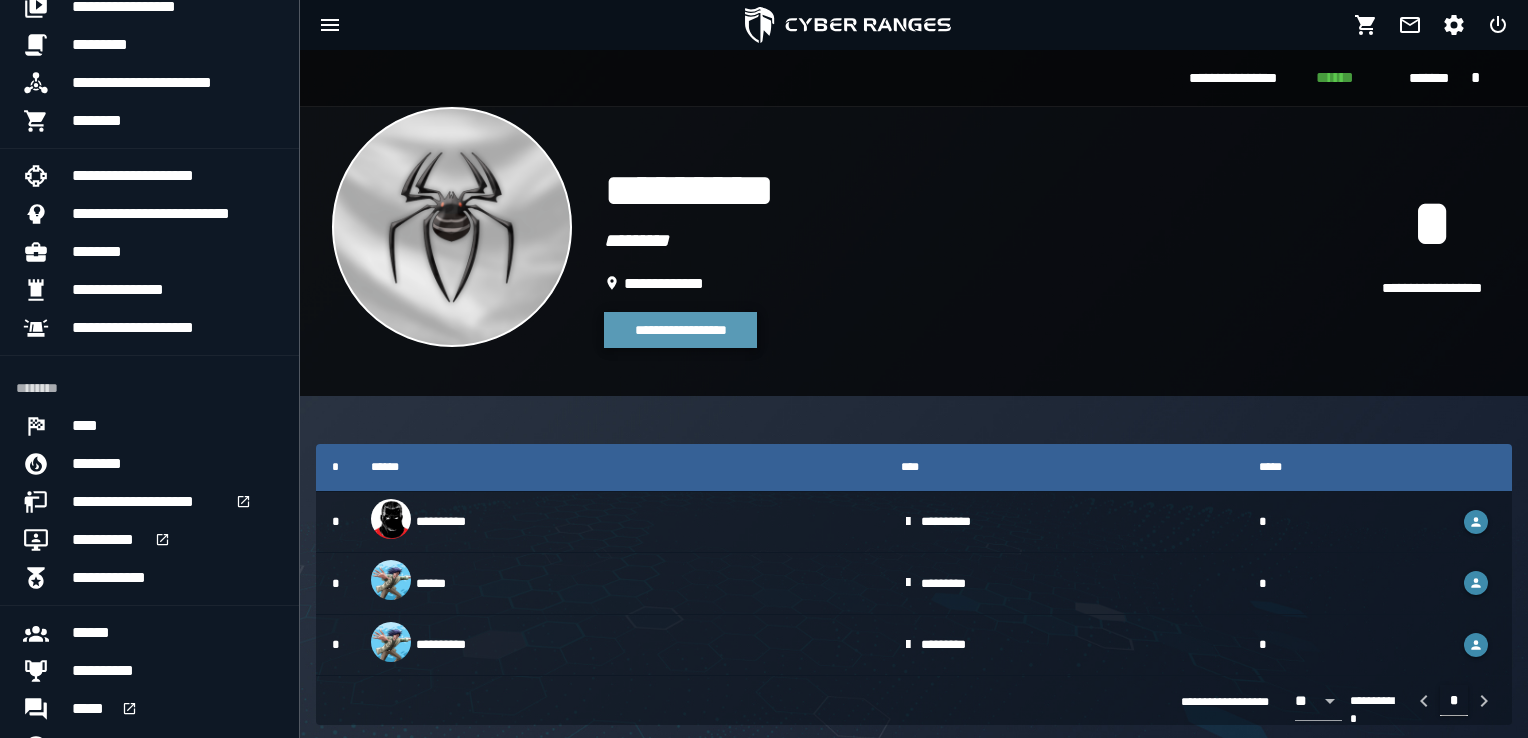 click on "**********" at bounding box center (680, 330) 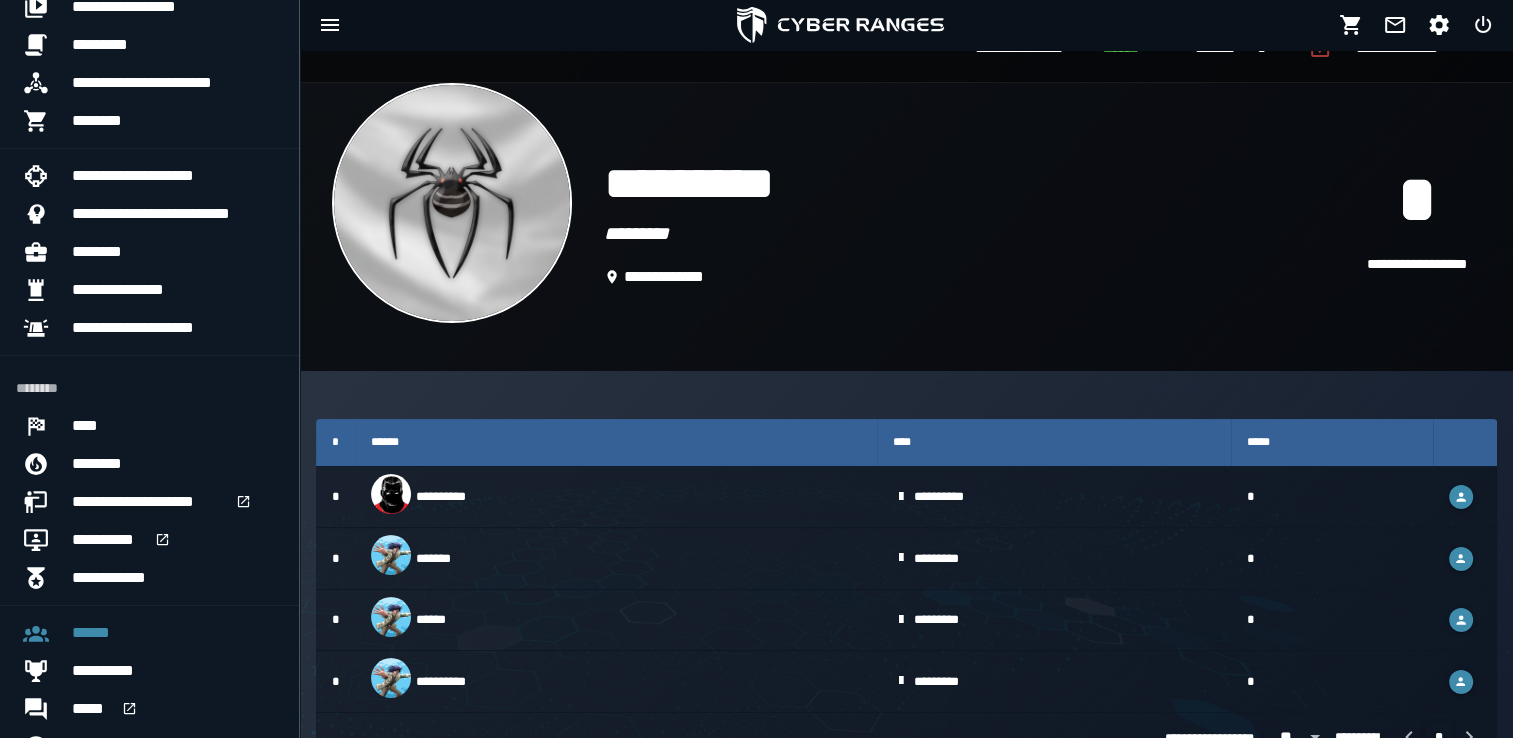 scroll, scrollTop: 56, scrollLeft: 0, axis: vertical 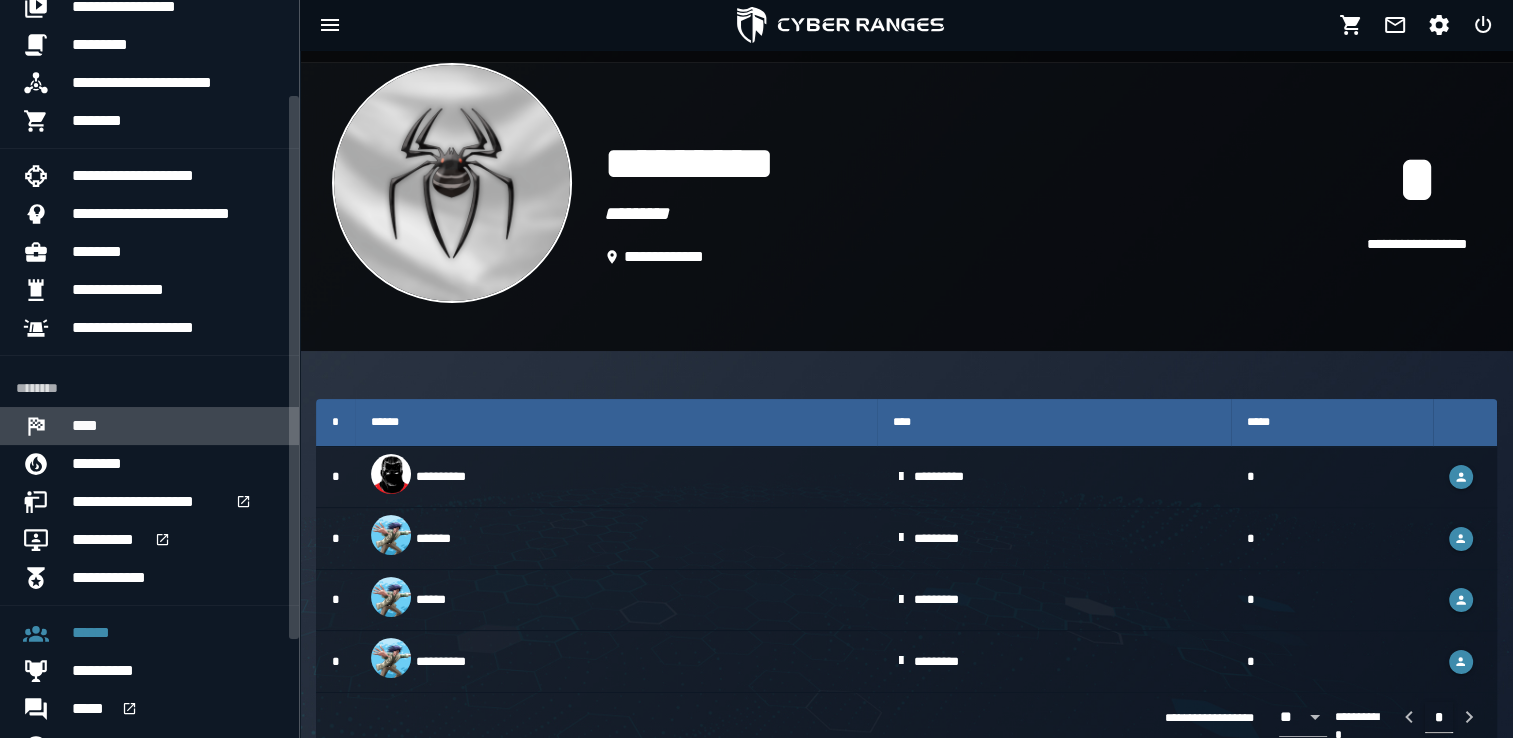 click on "****" at bounding box center (88, 426) 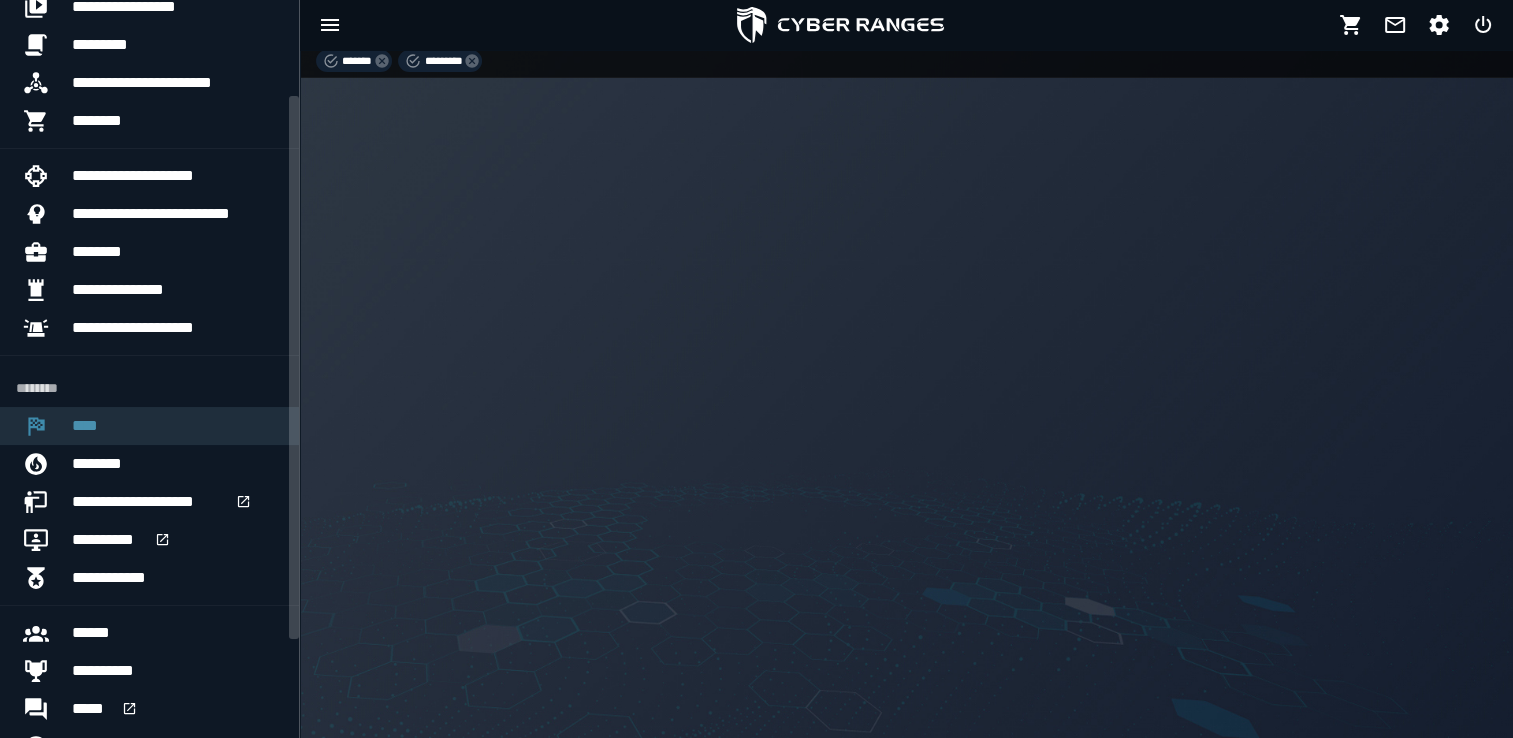 scroll, scrollTop: 0, scrollLeft: 0, axis: both 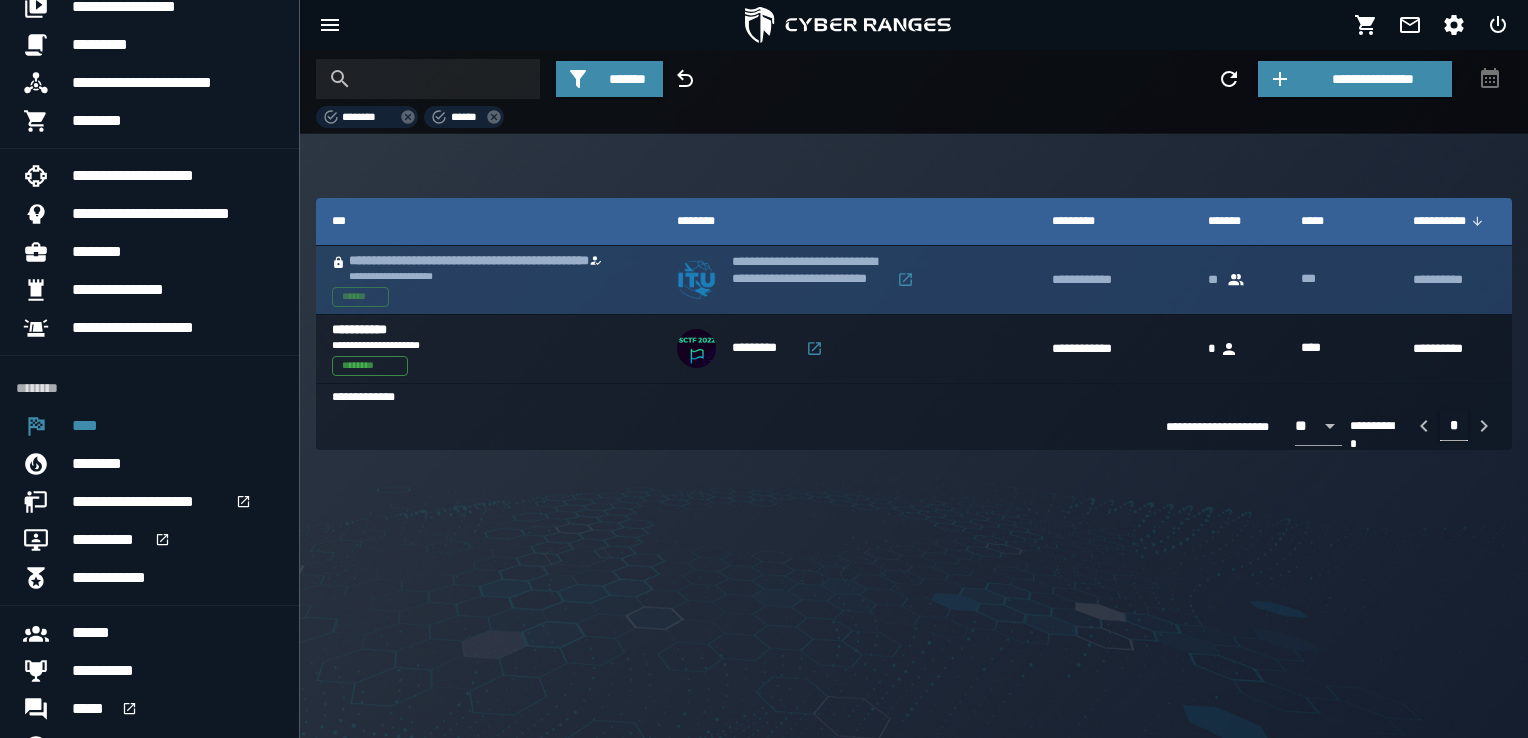 click on "**********" at bounding box center (791, 279) 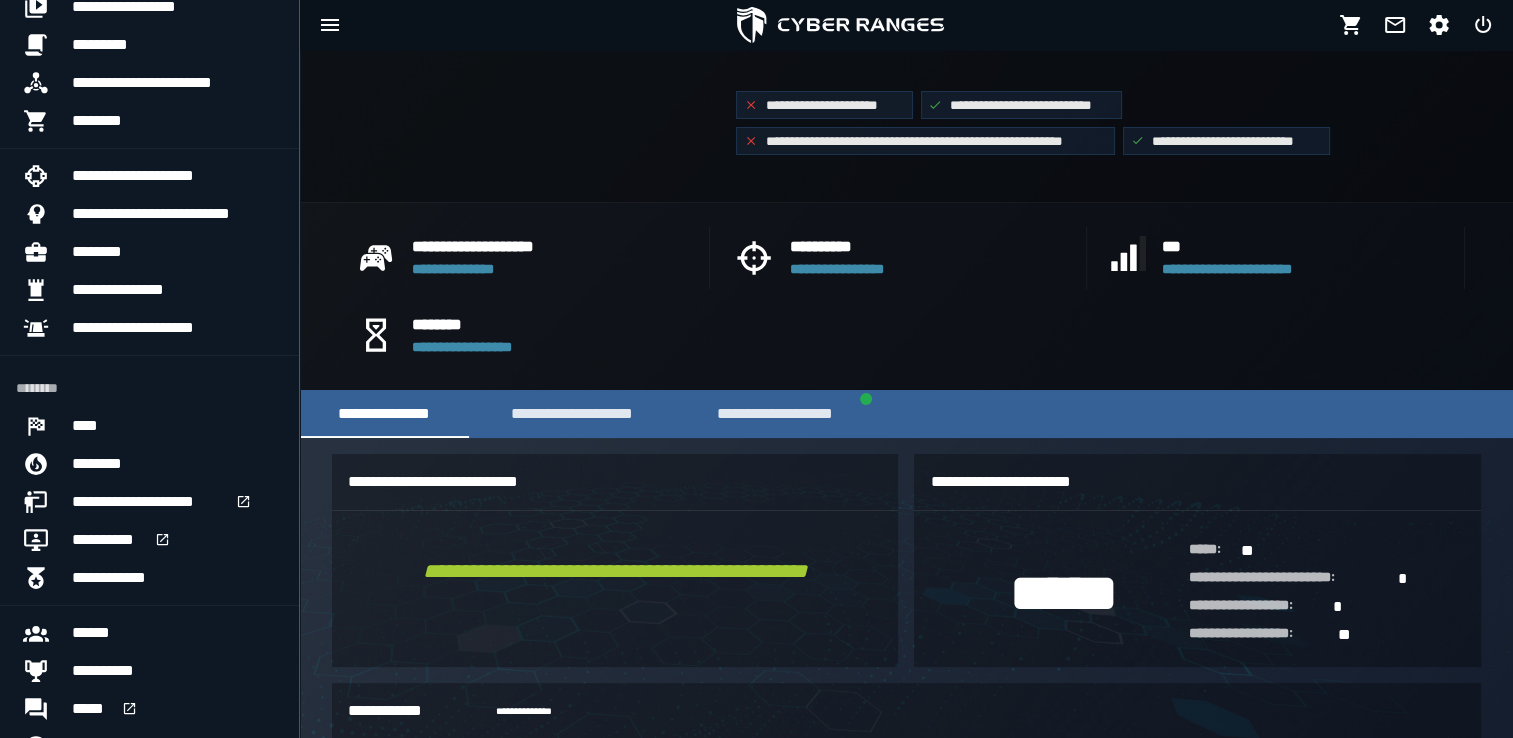 scroll, scrollTop: 387, scrollLeft: 0, axis: vertical 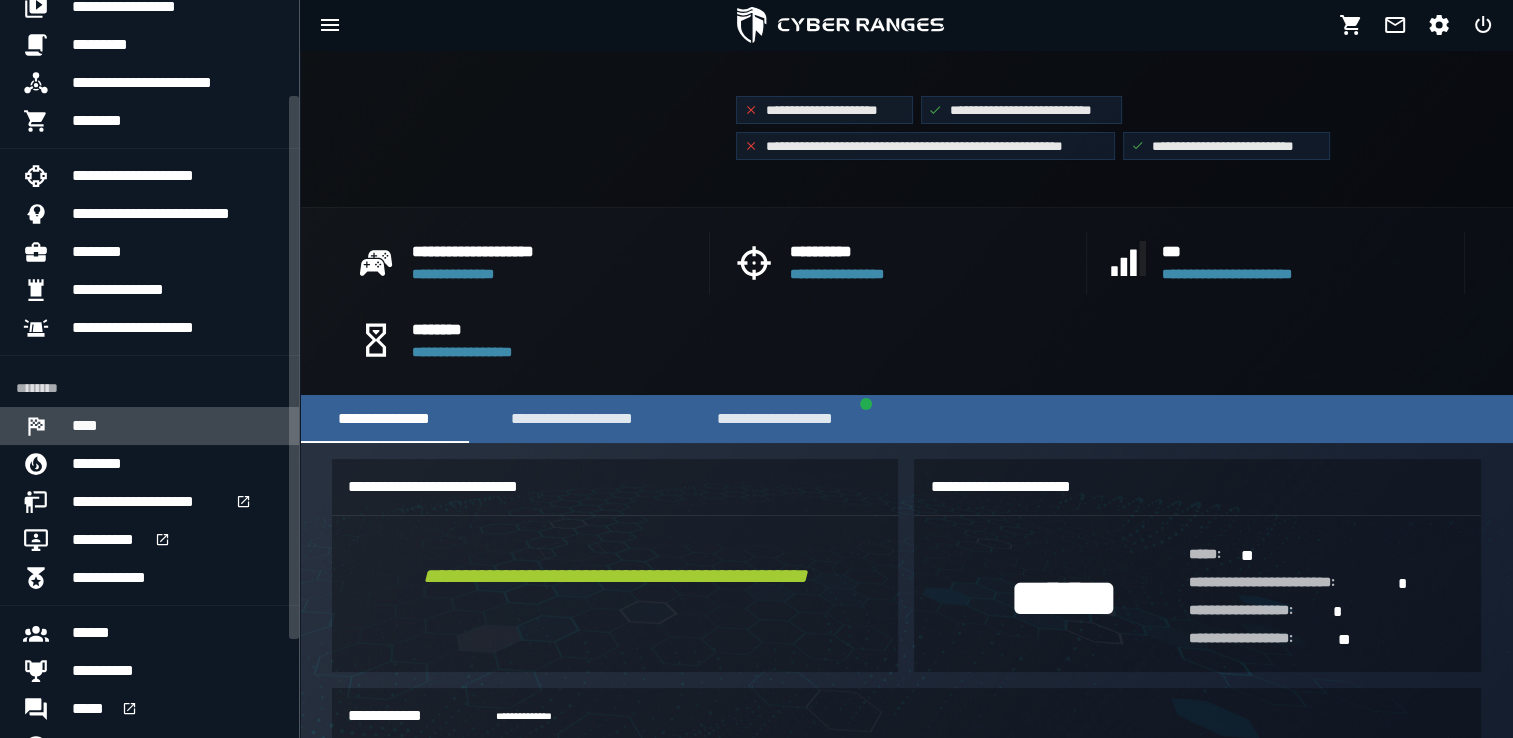 click on "****" at bounding box center (88, 426) 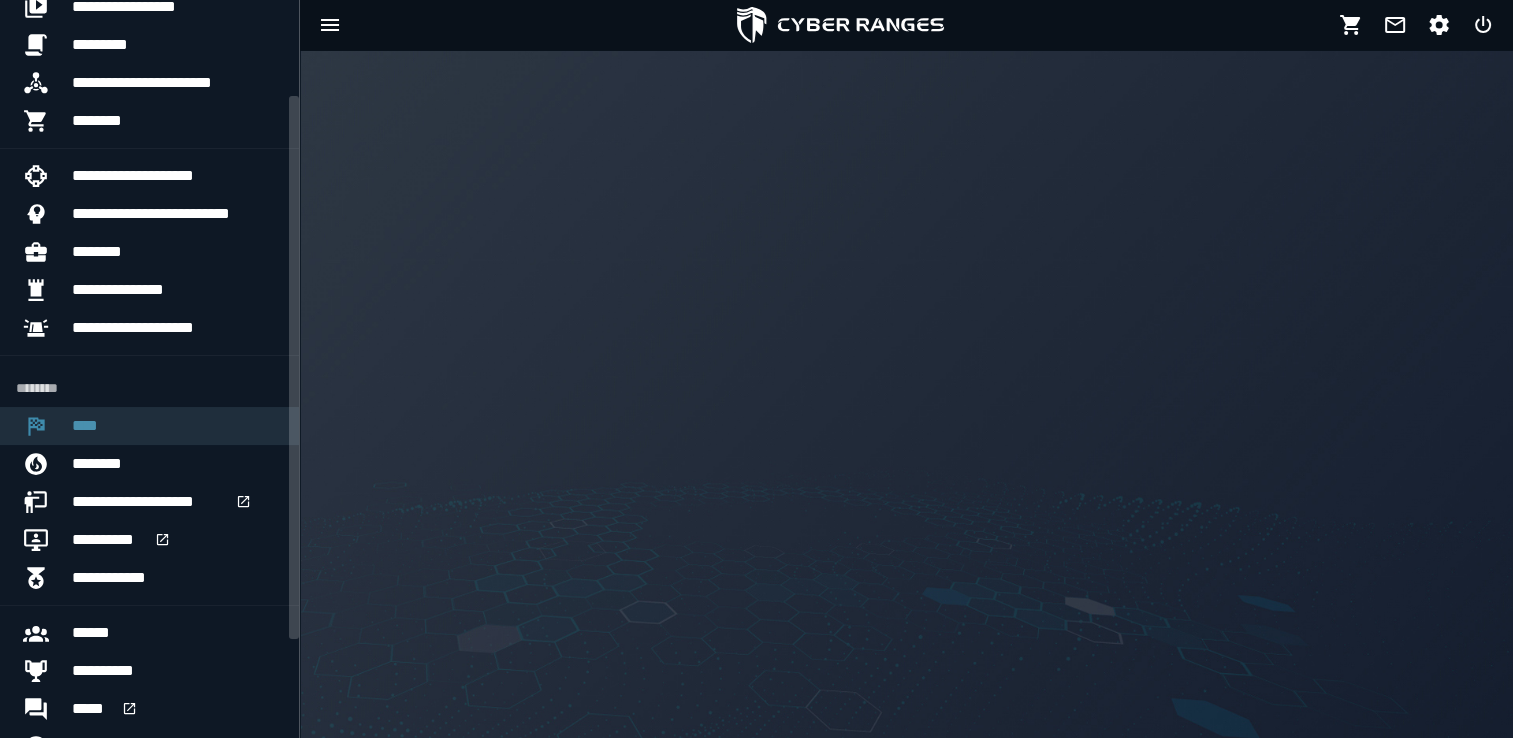scroll, scrollTop: 0, scrollLeft: 0, axis: both 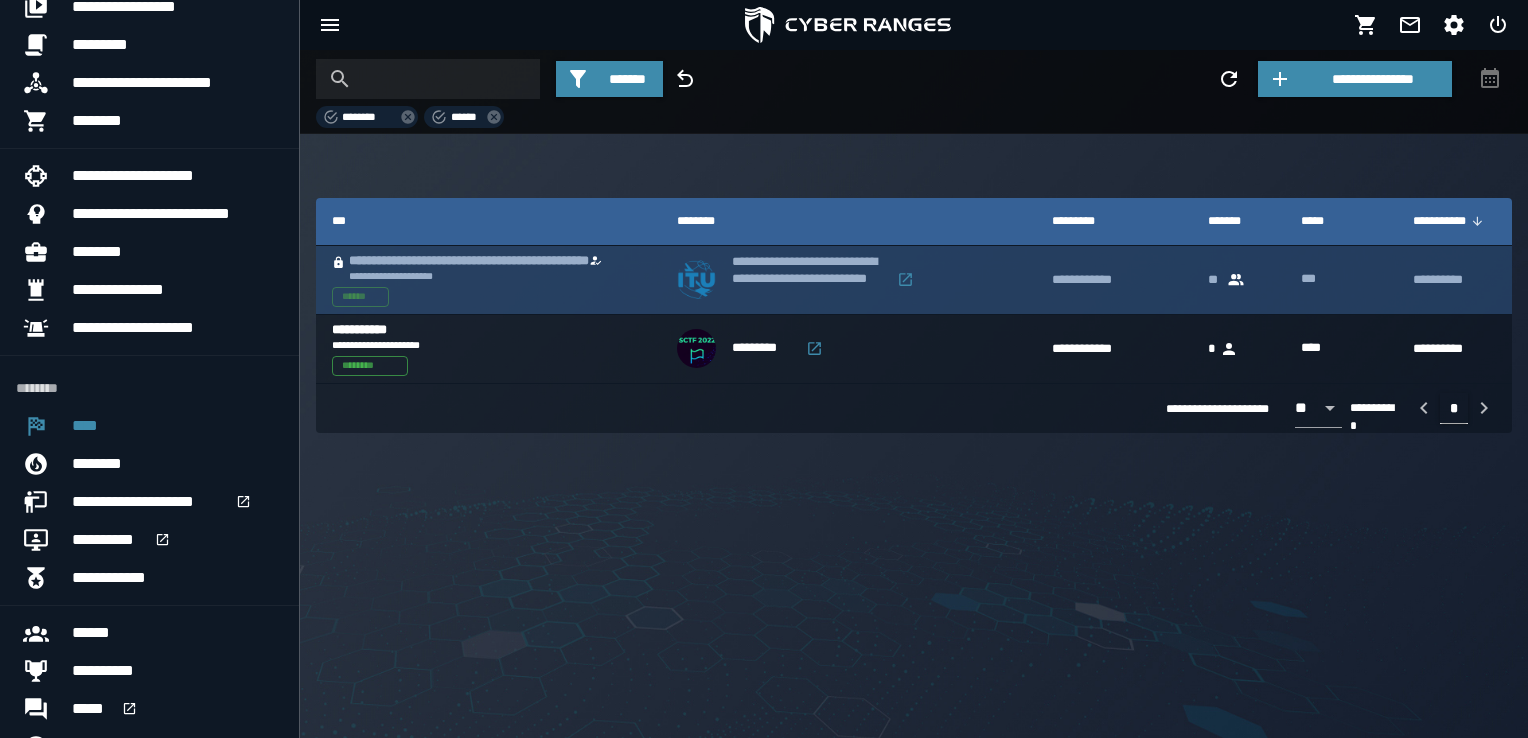 click on "**********" at bounding box center [479, 276] 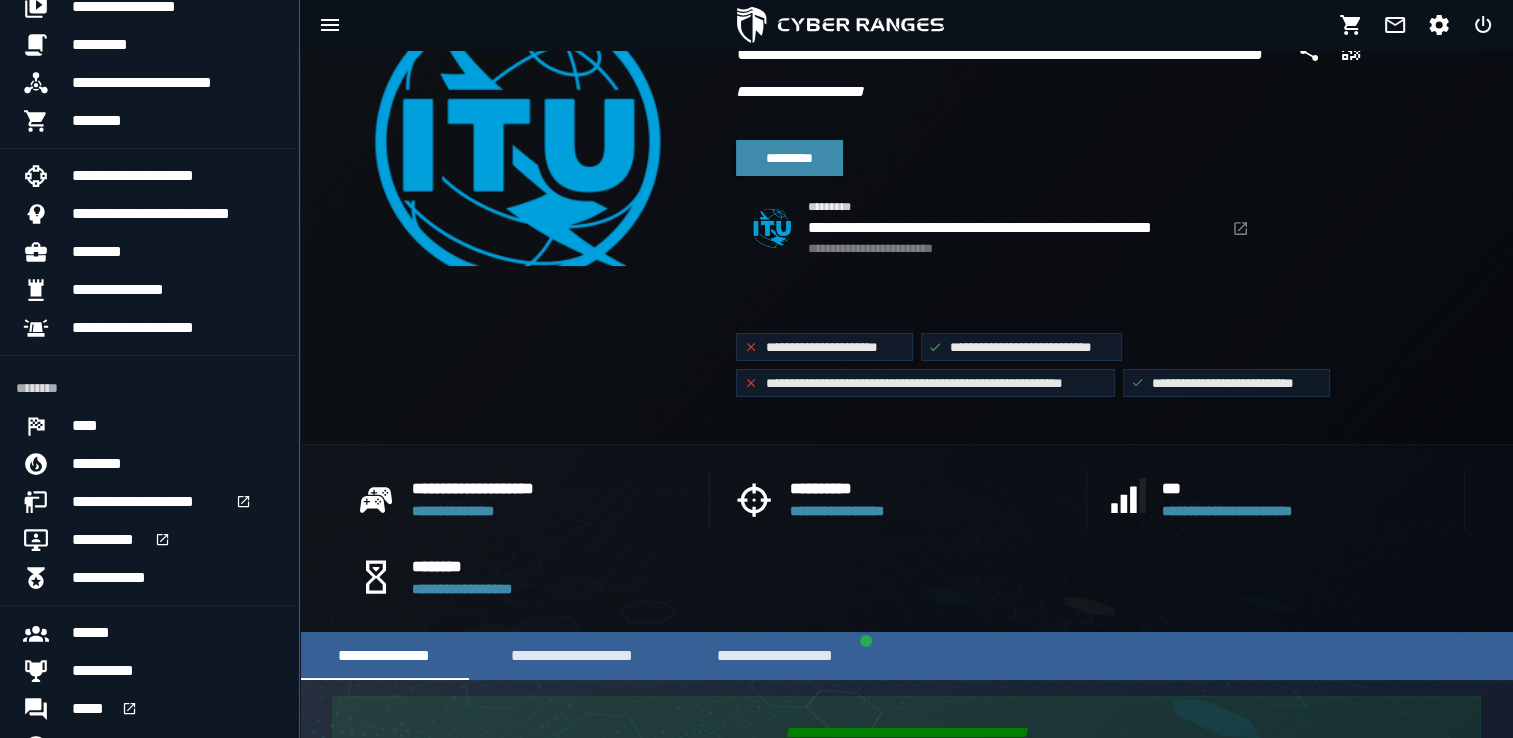 scroll, scrollTop: 153, scrollLeft: 0, axis: vertical 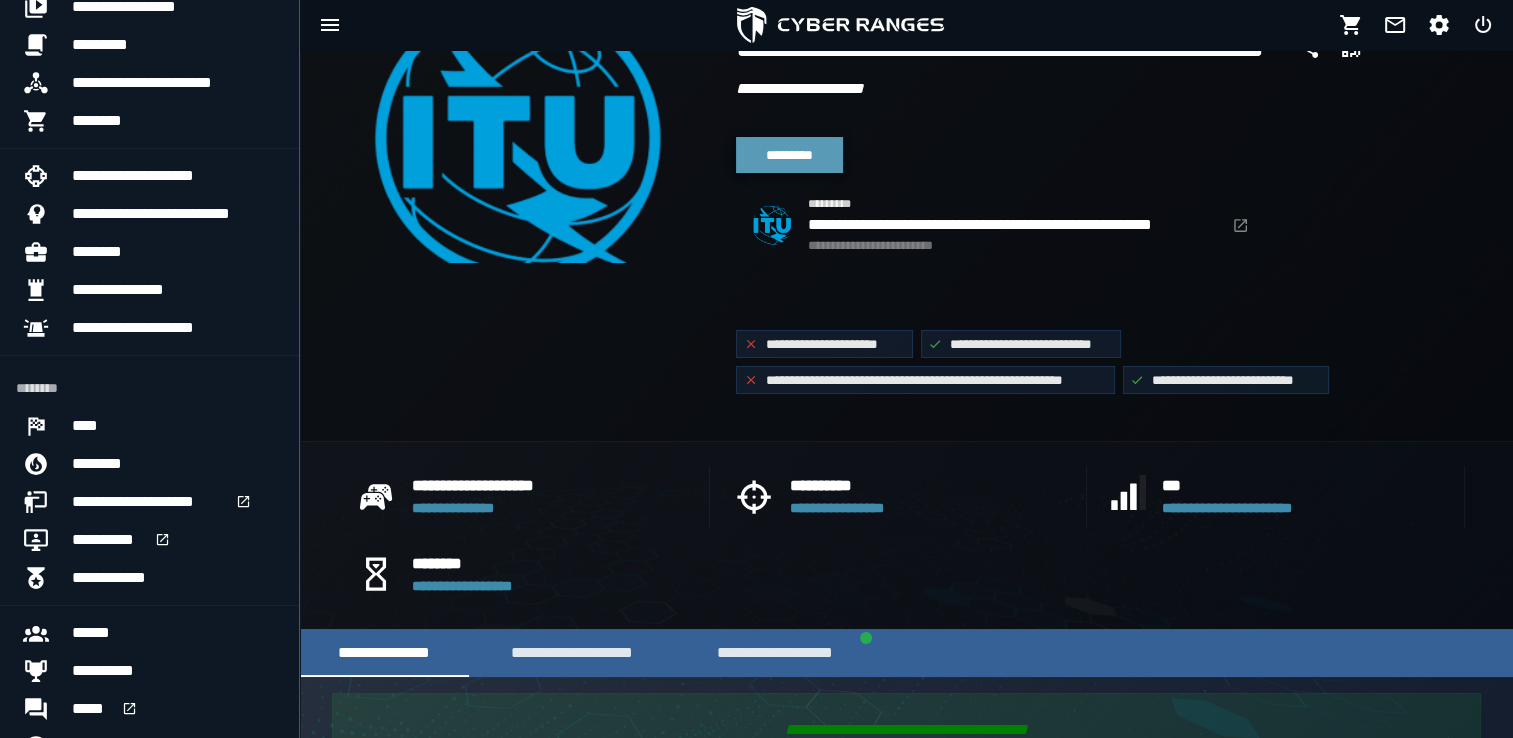 click on "*********" at bounding box center [789, 155] 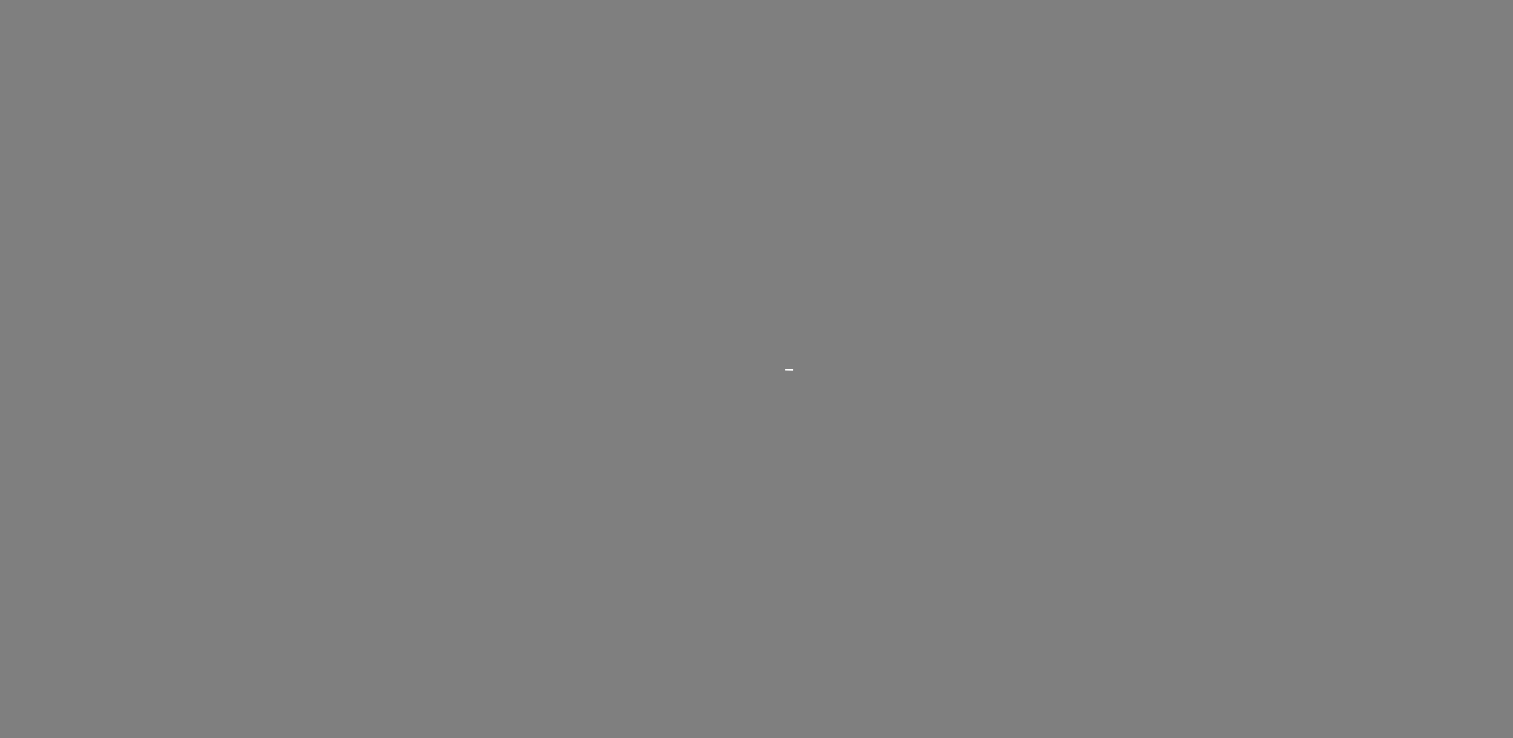 scroll, scrollTop: 0, scrollLeft: 0, axis: both 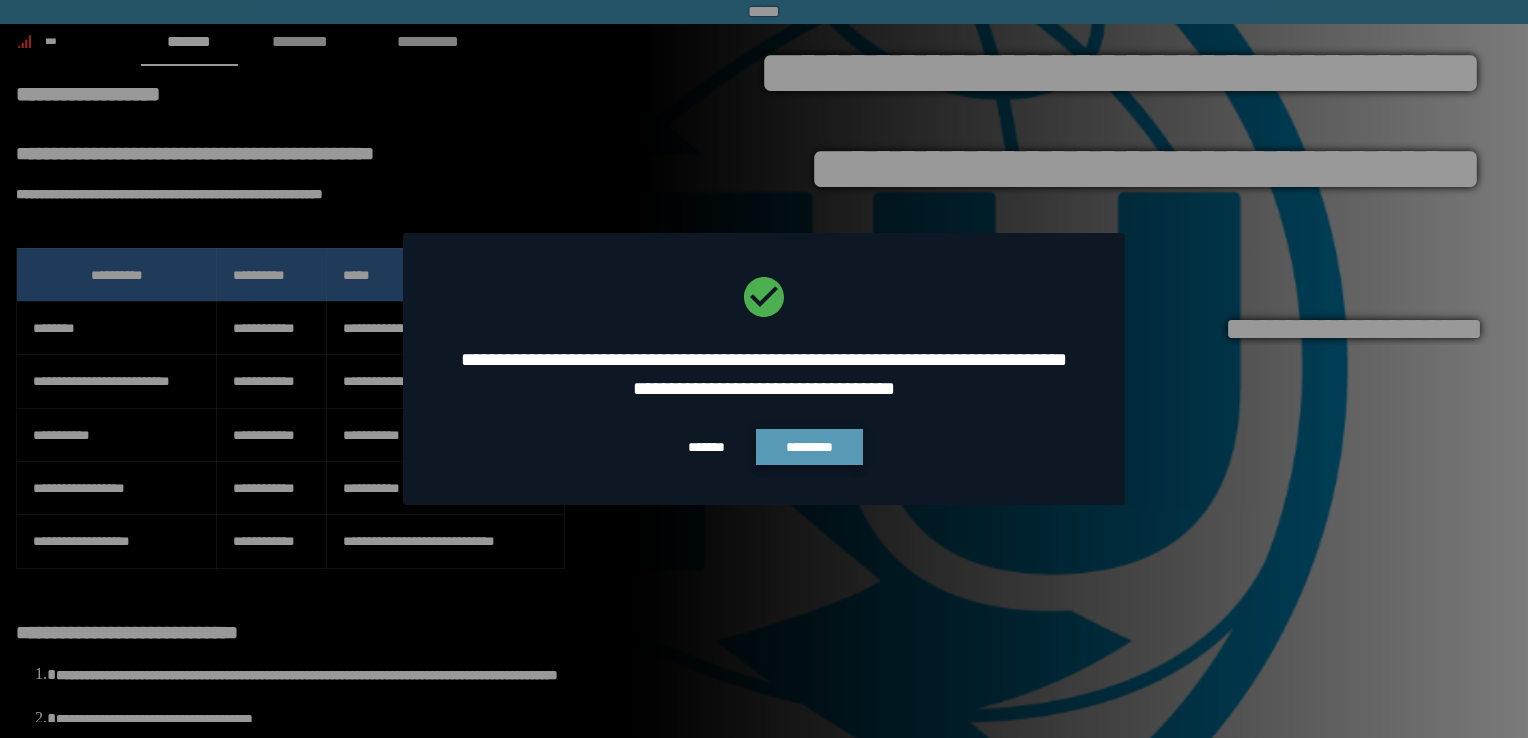click on "*********" at bounding box center [809, 447] 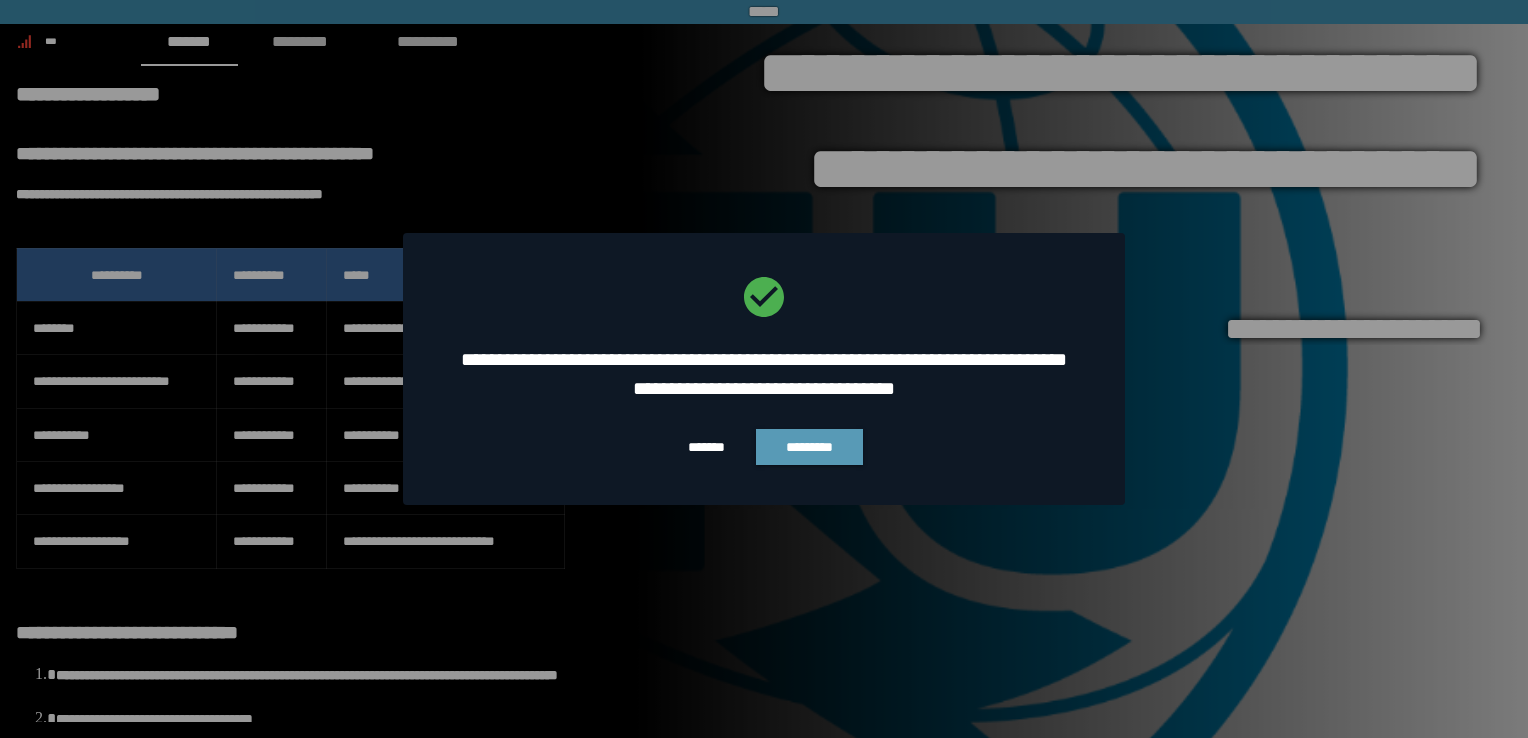 click on "*********" at bounding box center (809, 447) 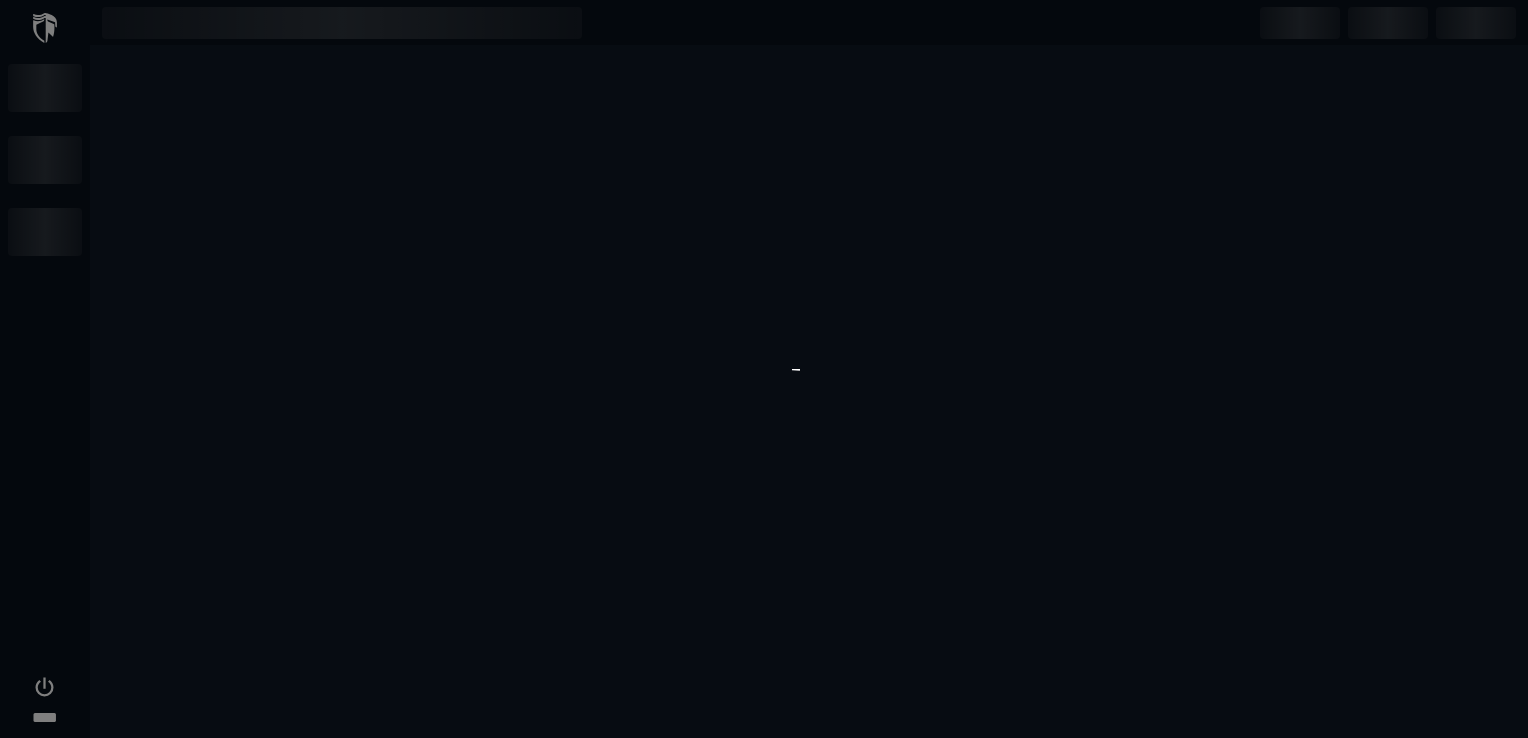 click at bounding box center (764, 369) 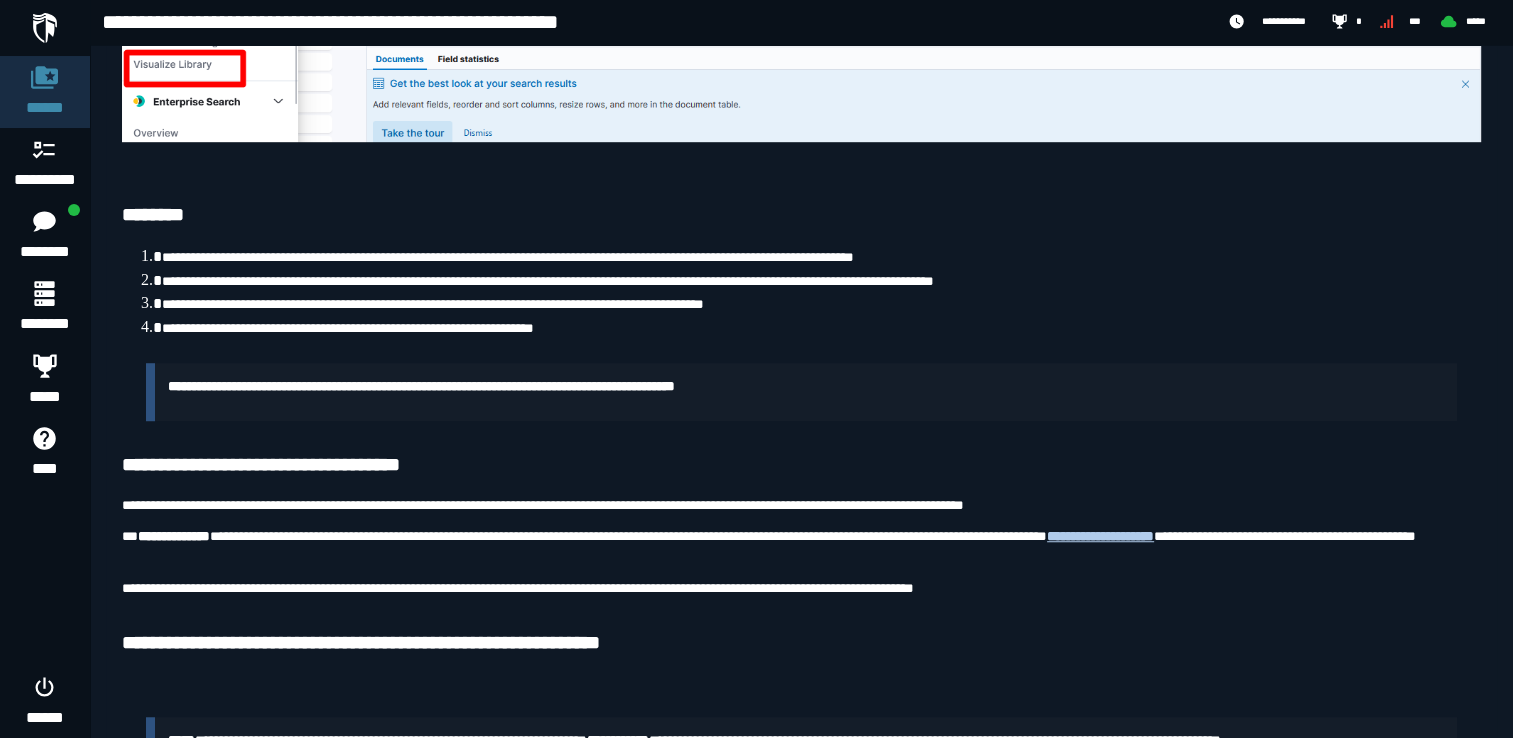 scroll, scrollTop: 1300, scrollLeft: 0, axis: vertical 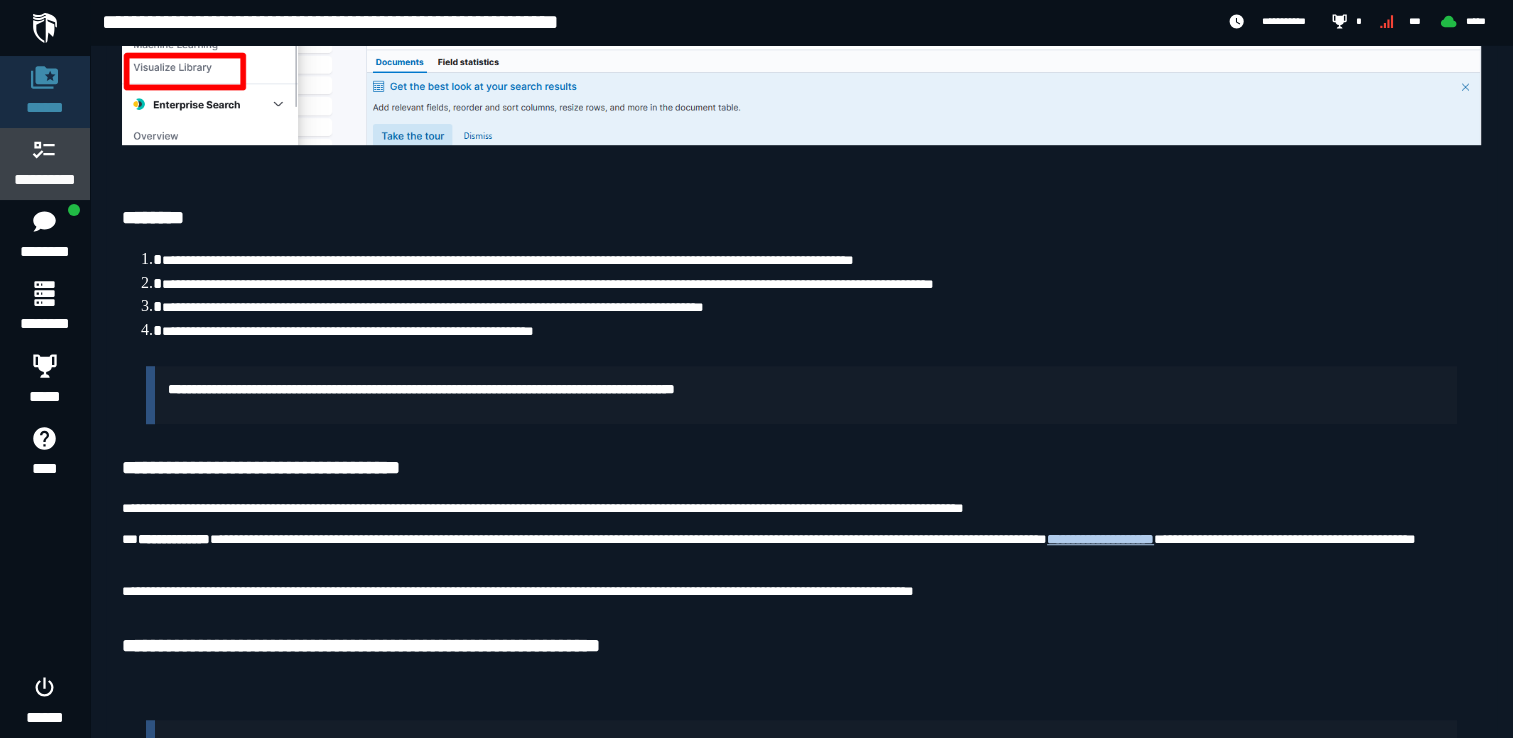 click on "**********" at bounding box center [45, 180] 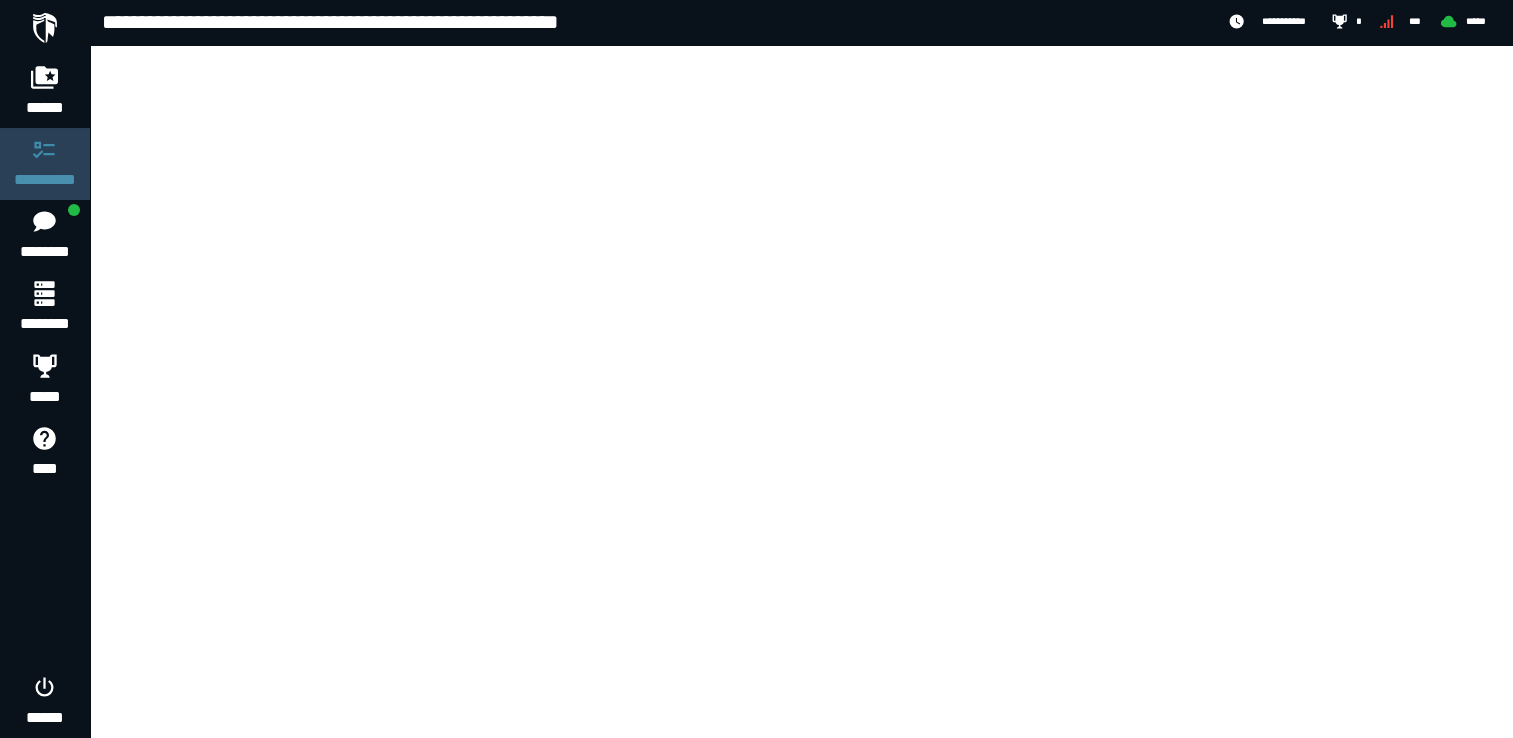 scroll, scrollTop: 0, scrollLeft: 0, axis: both 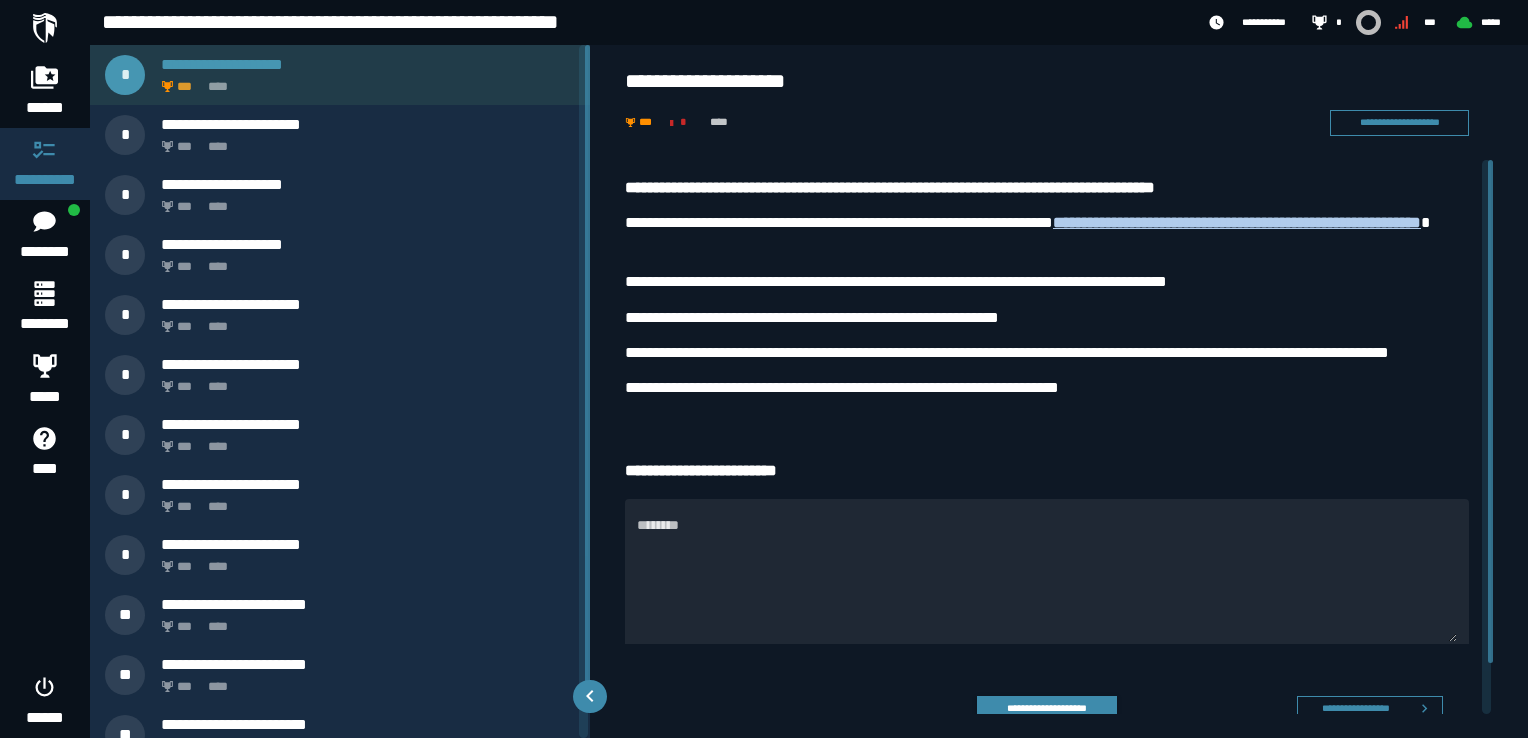 click on "*** ****" at bounding box center (364, 81) 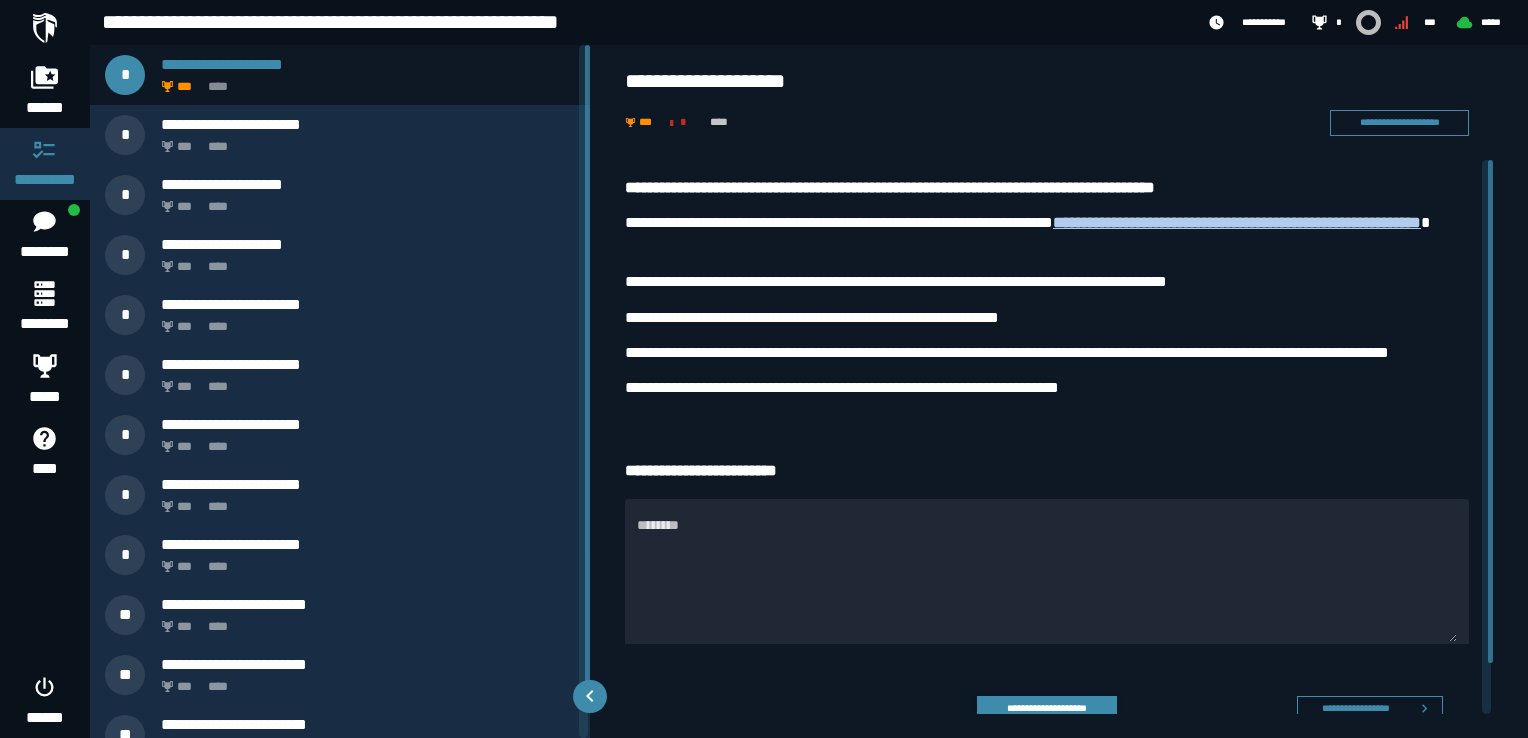 click on "**********" at bounding box center (1047, 471) 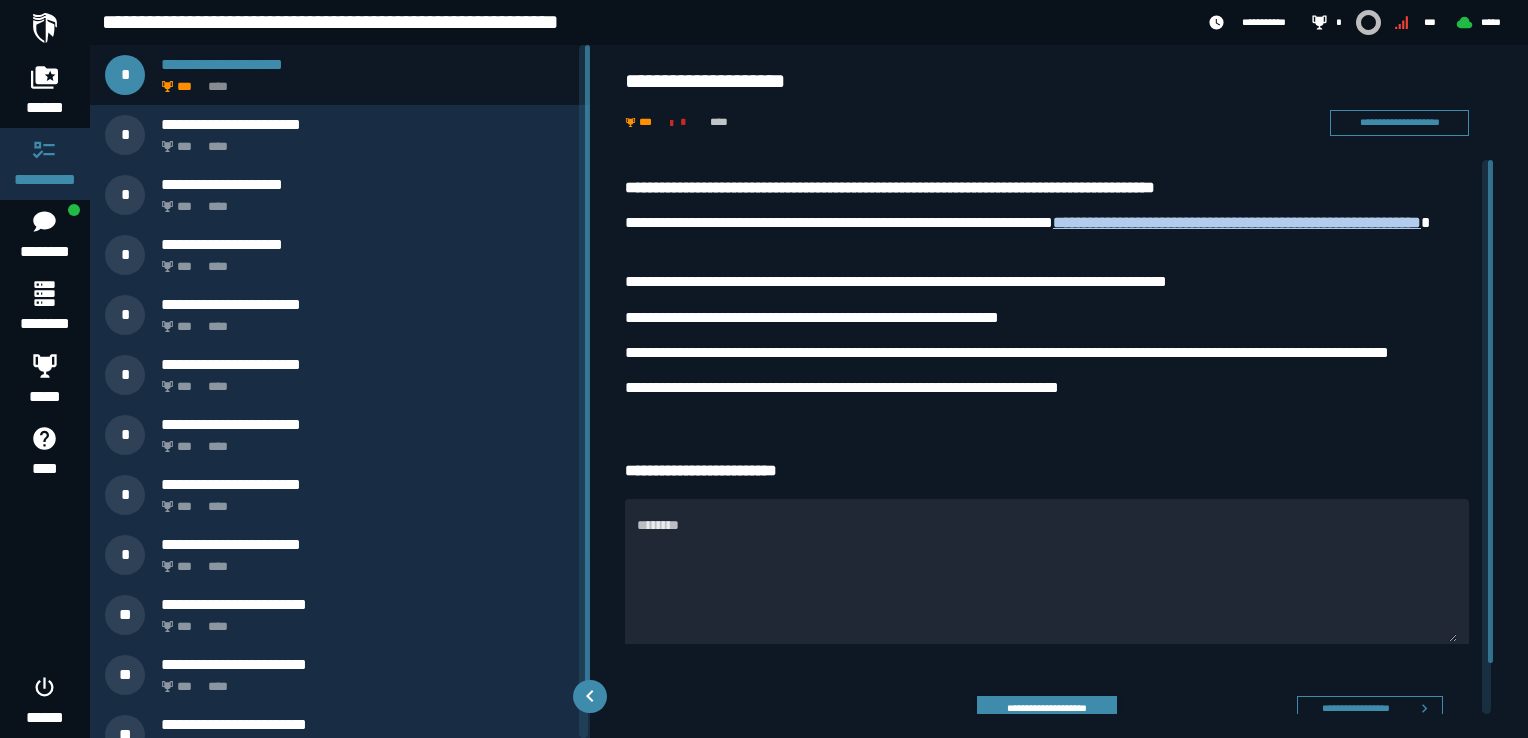 drag, startPoint x: 1489, startPoint y: 296, endPoint x: 1527, endPoint y: 90, distance: 209.47554 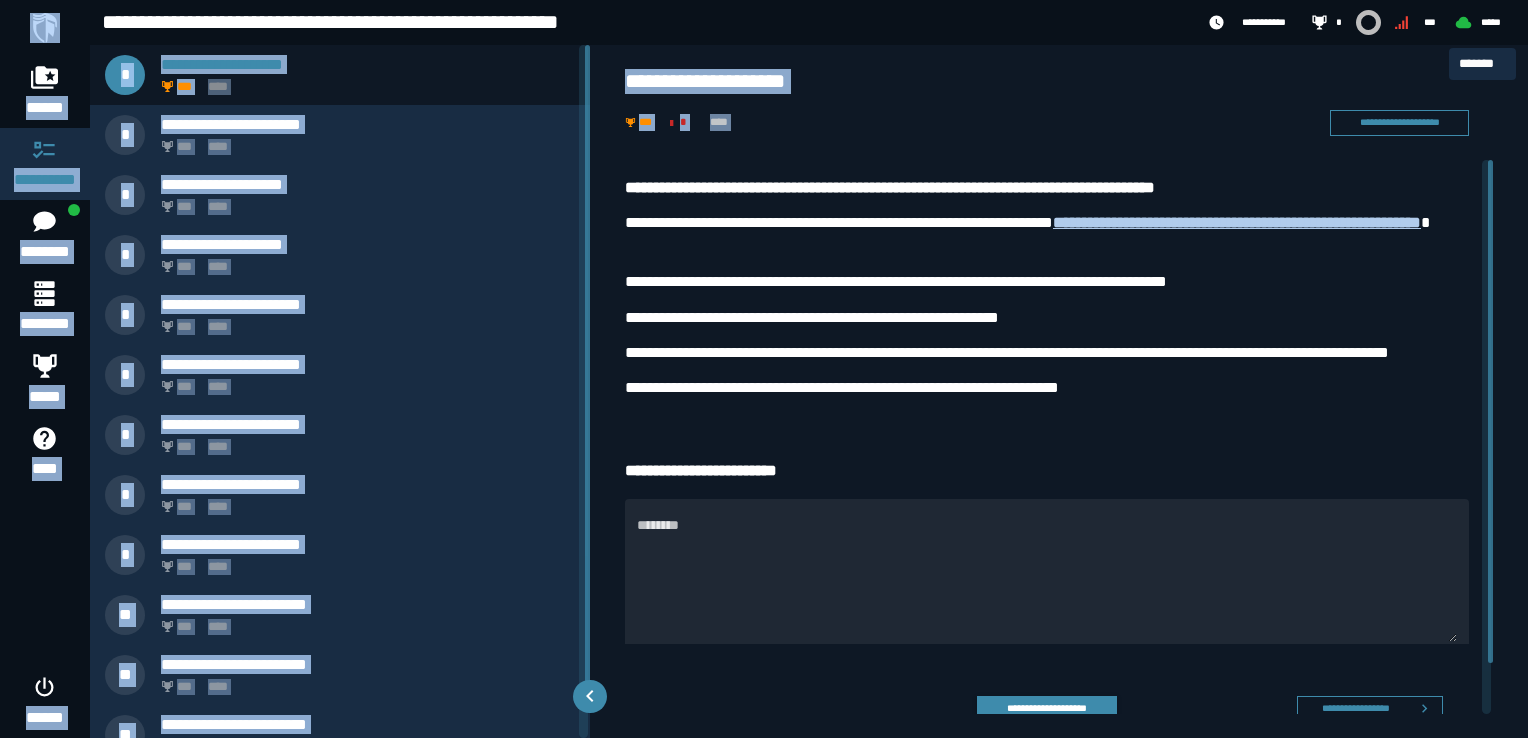 drag, startPoint x: 1494, startPoint y: 189, endPoint x: 1483, endPoint y: 34, distance: 155.38983 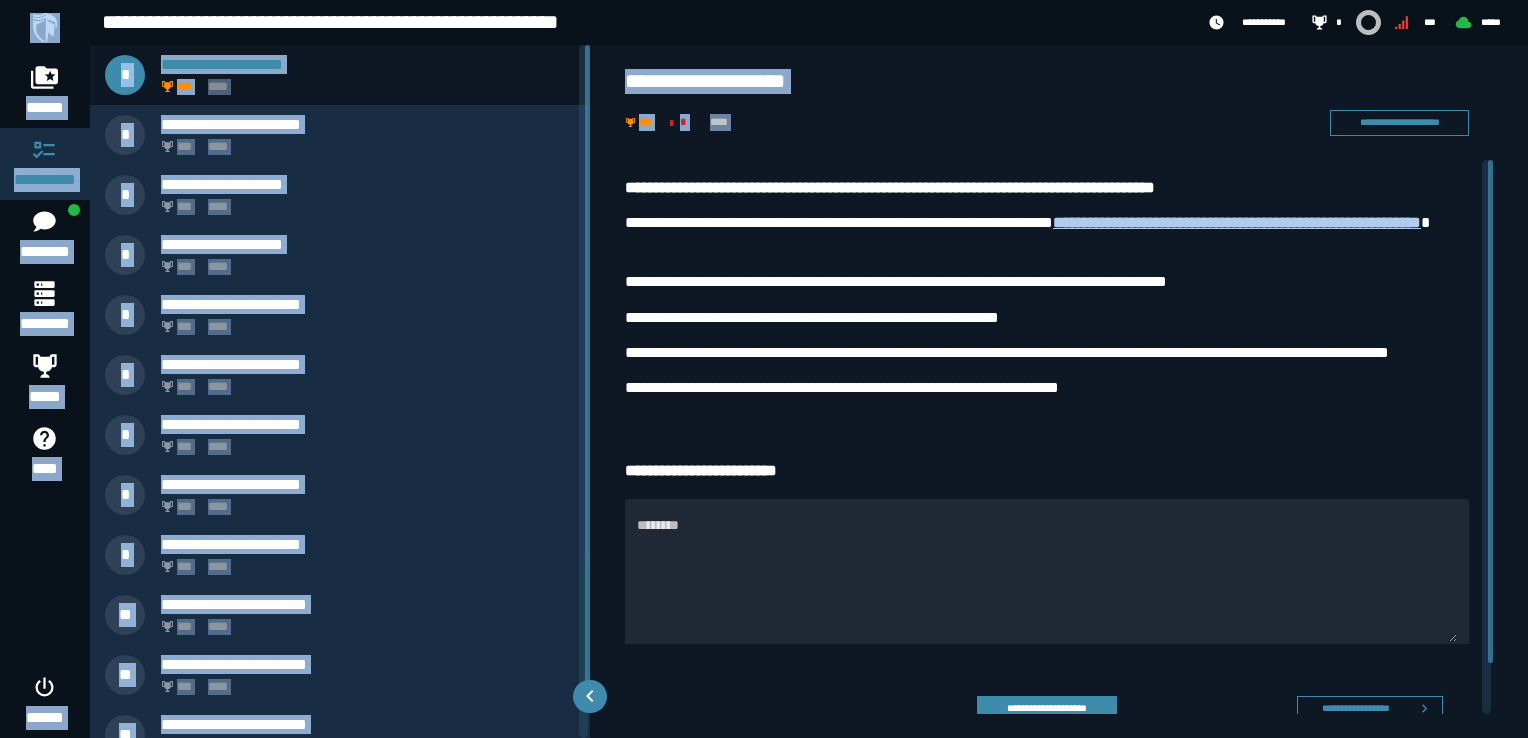 click on "**********" at bounding box center (1047, 81) 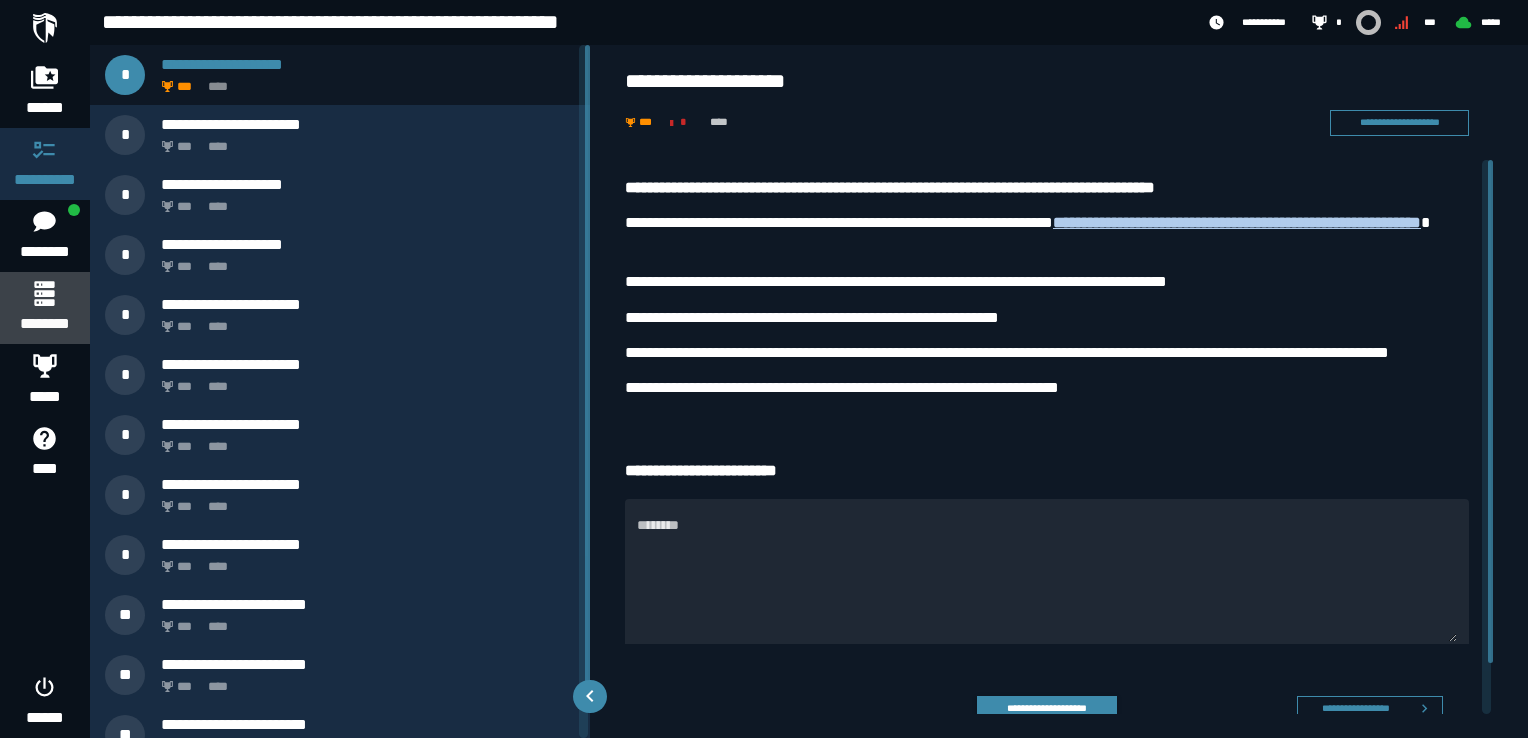 click on "********" at bounding box center (45, 308) 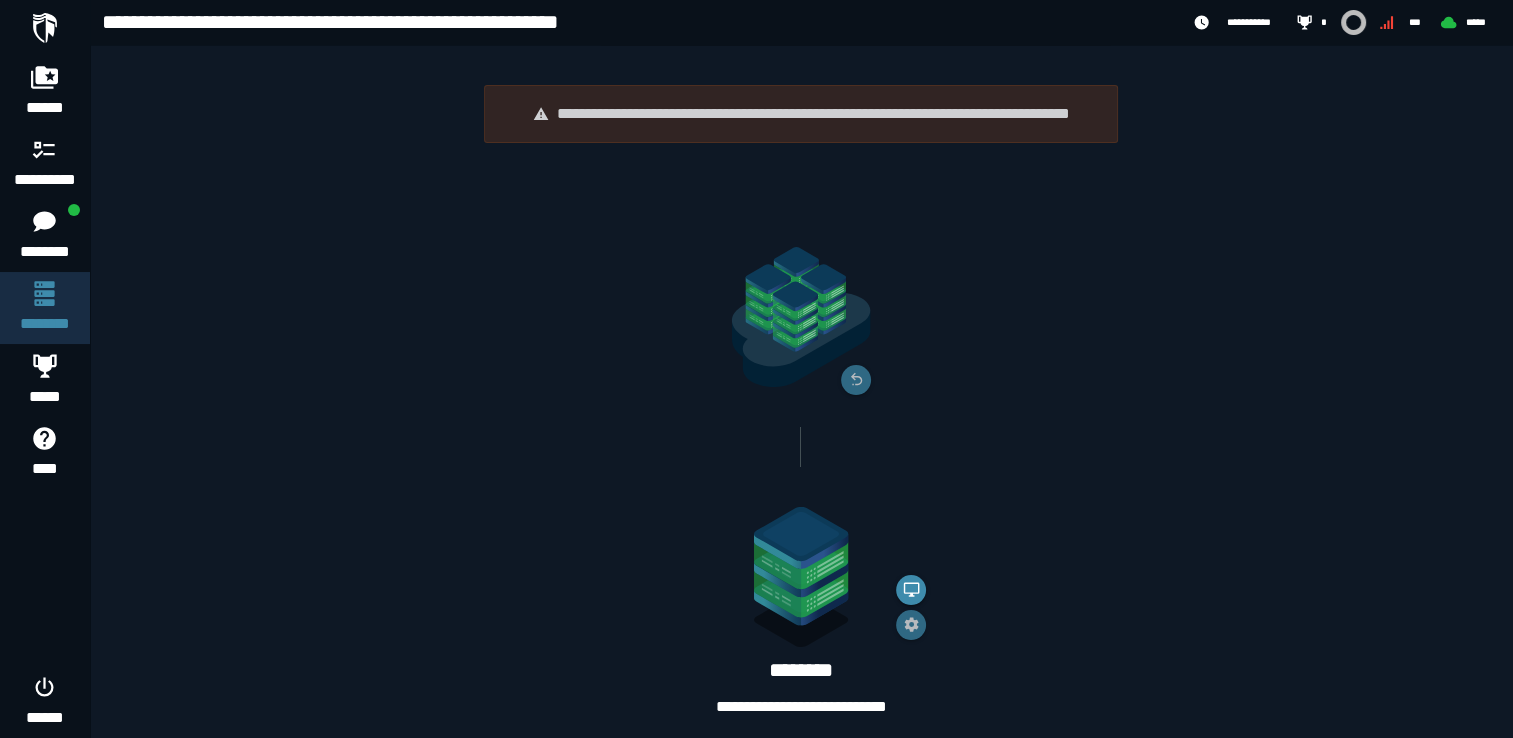 scroll, scrollTop: 72, scrollLeft: 0, axis: vertical 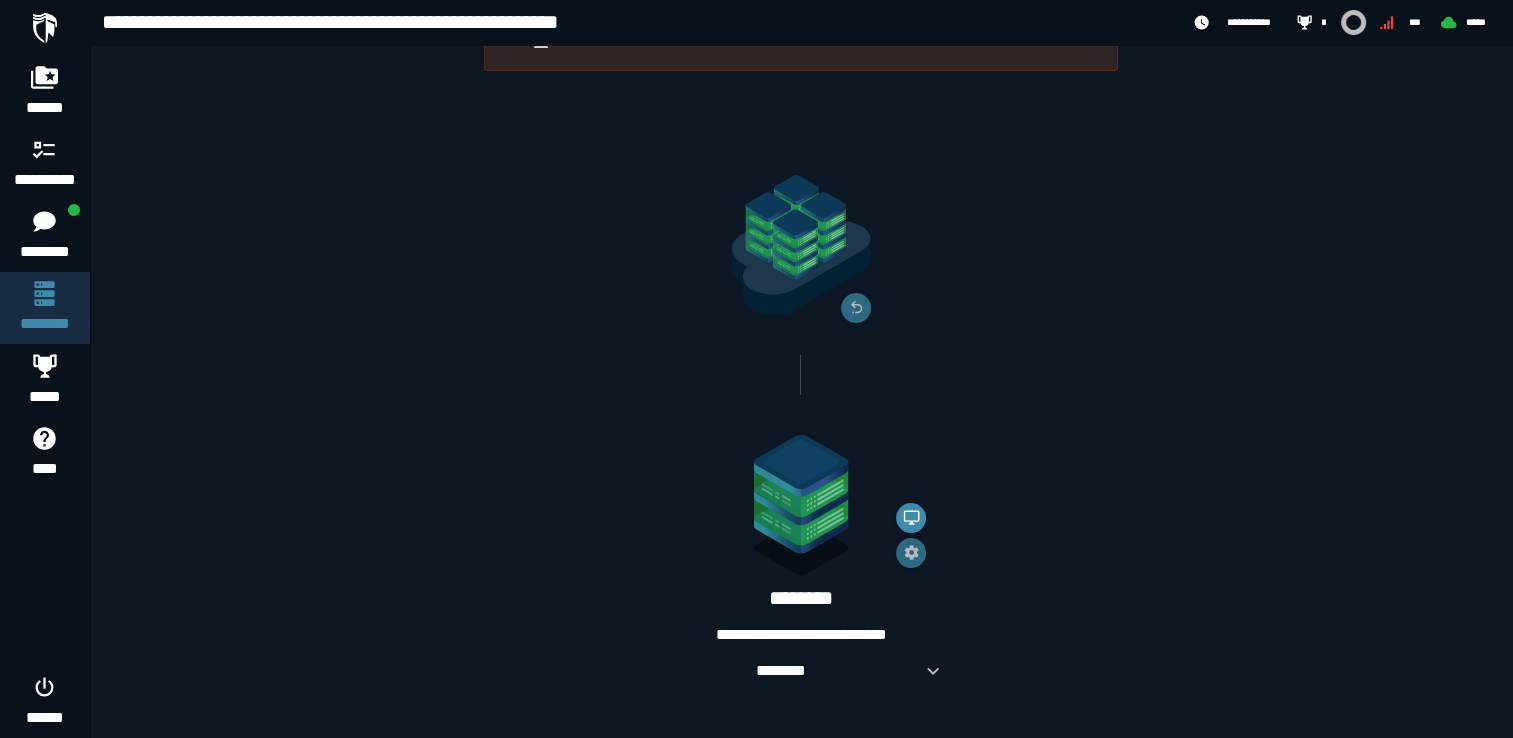 click 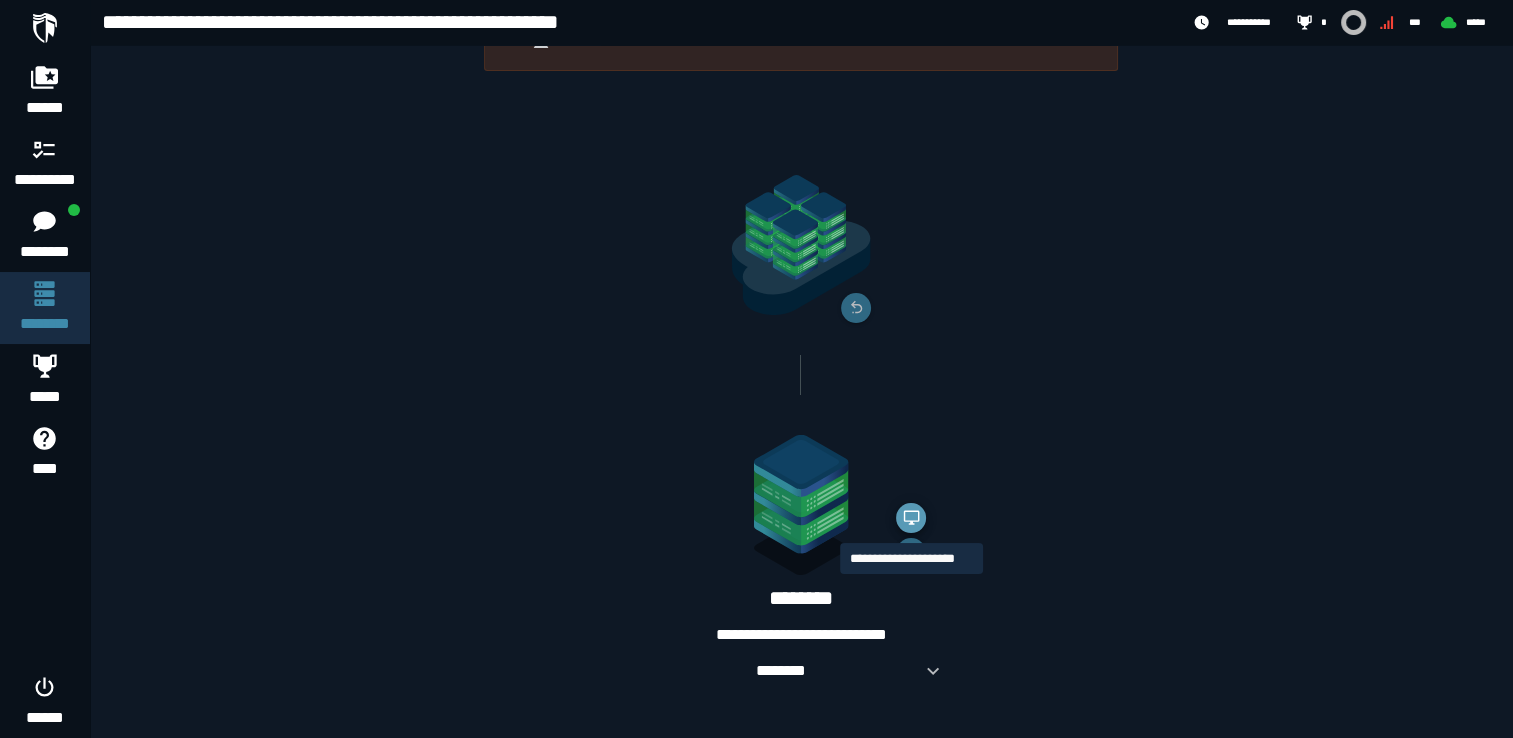 click 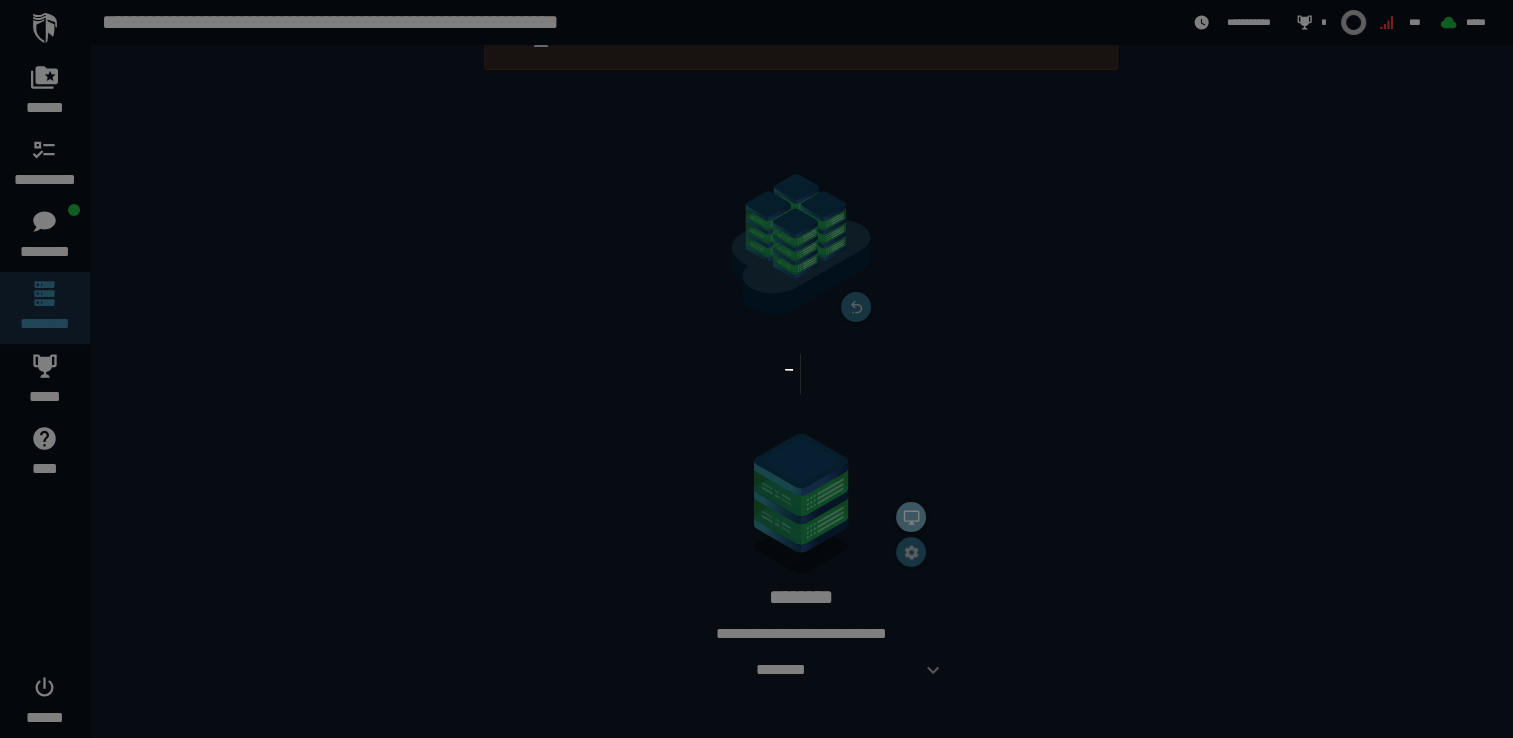 scroll, scrollTop: 0, scrollLeft: 0, axis: both 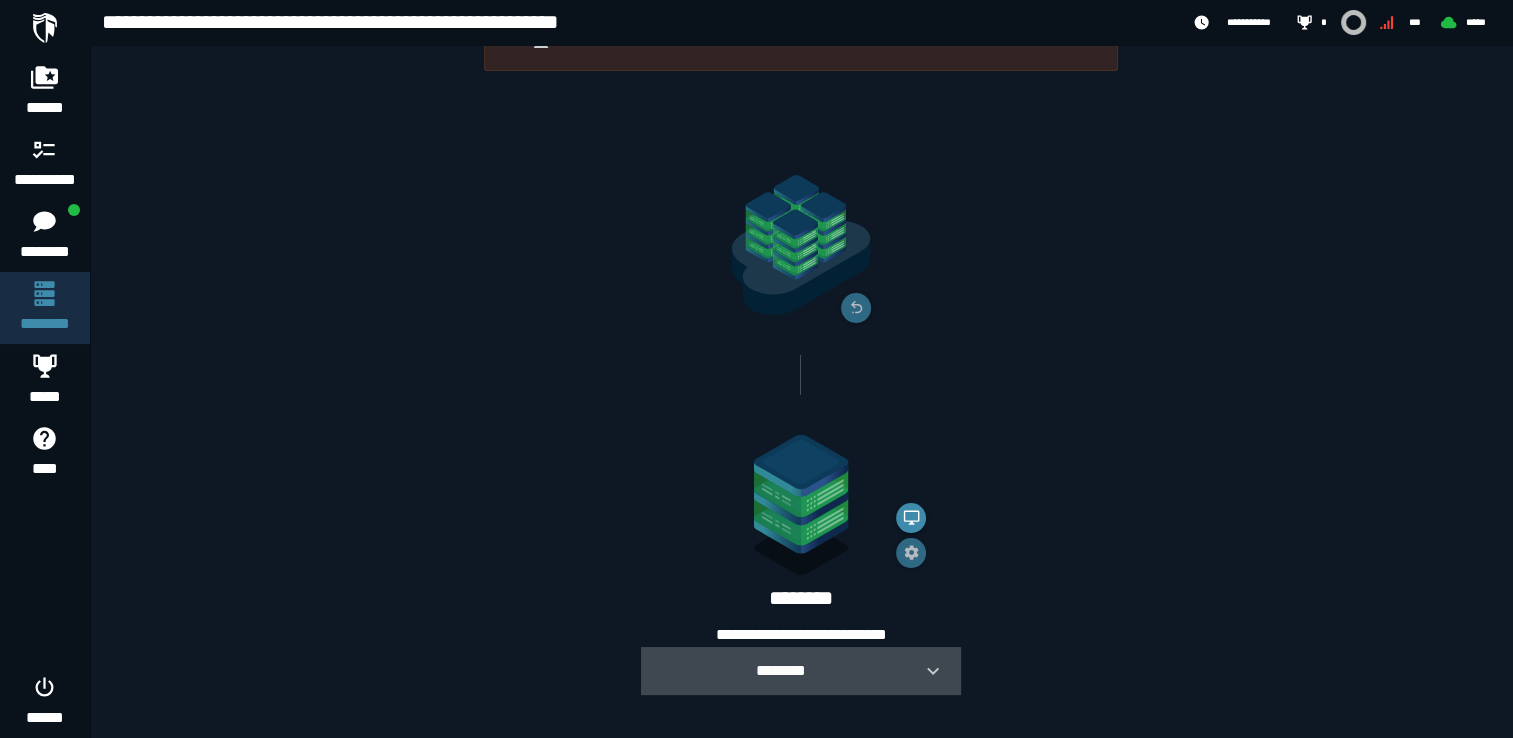 click 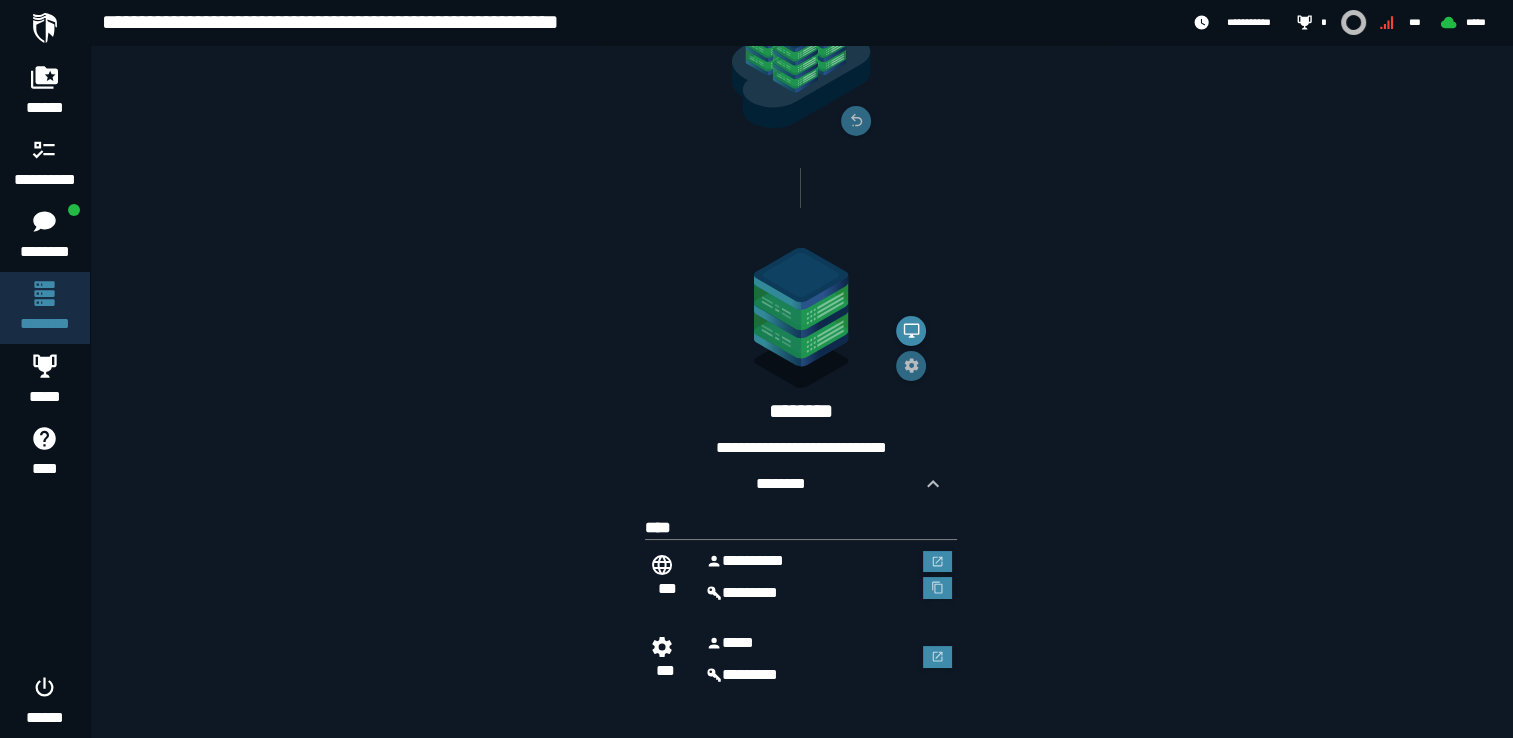 scroll, scrollTop: 265, scrollLeft: 0, axis: vertical 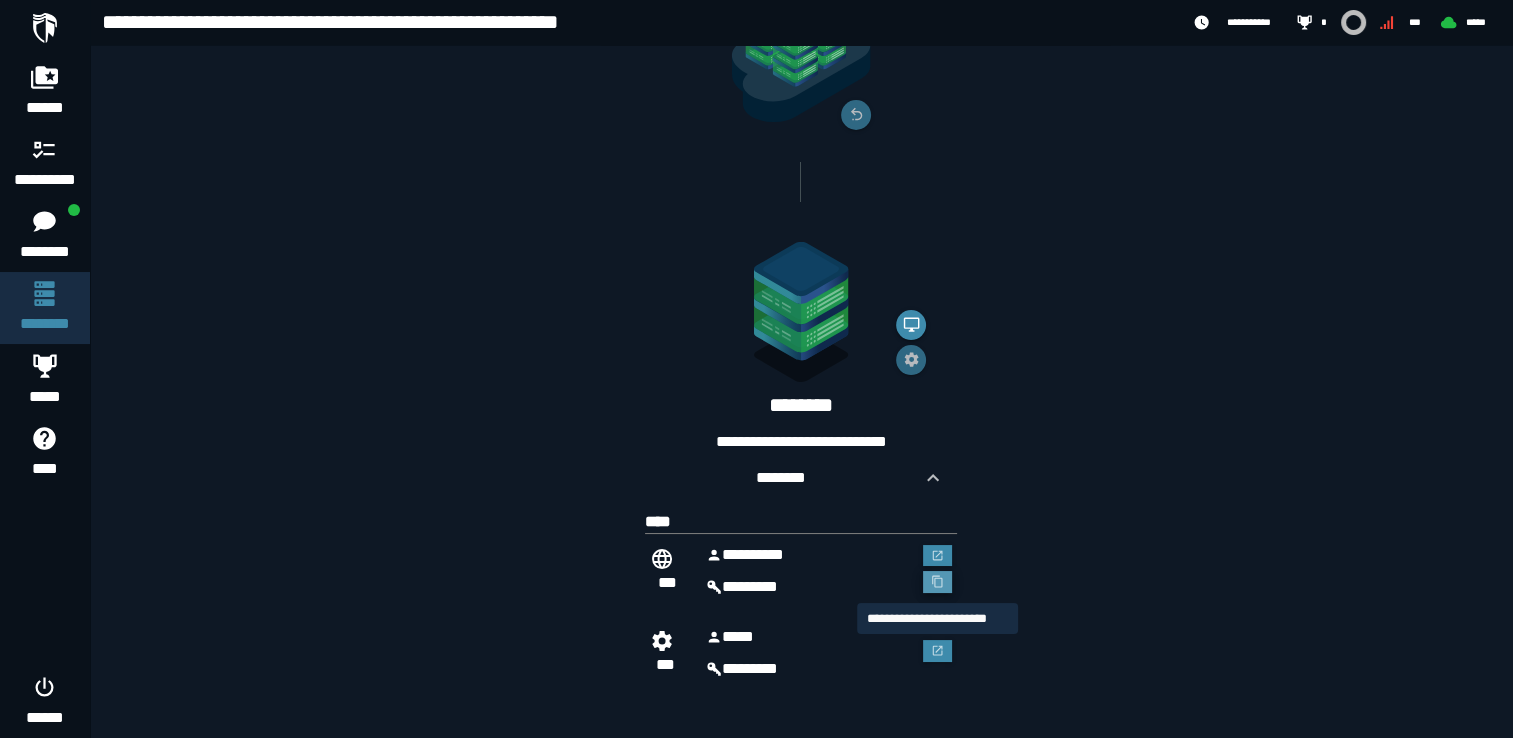 click at bounding box center [938, 582] 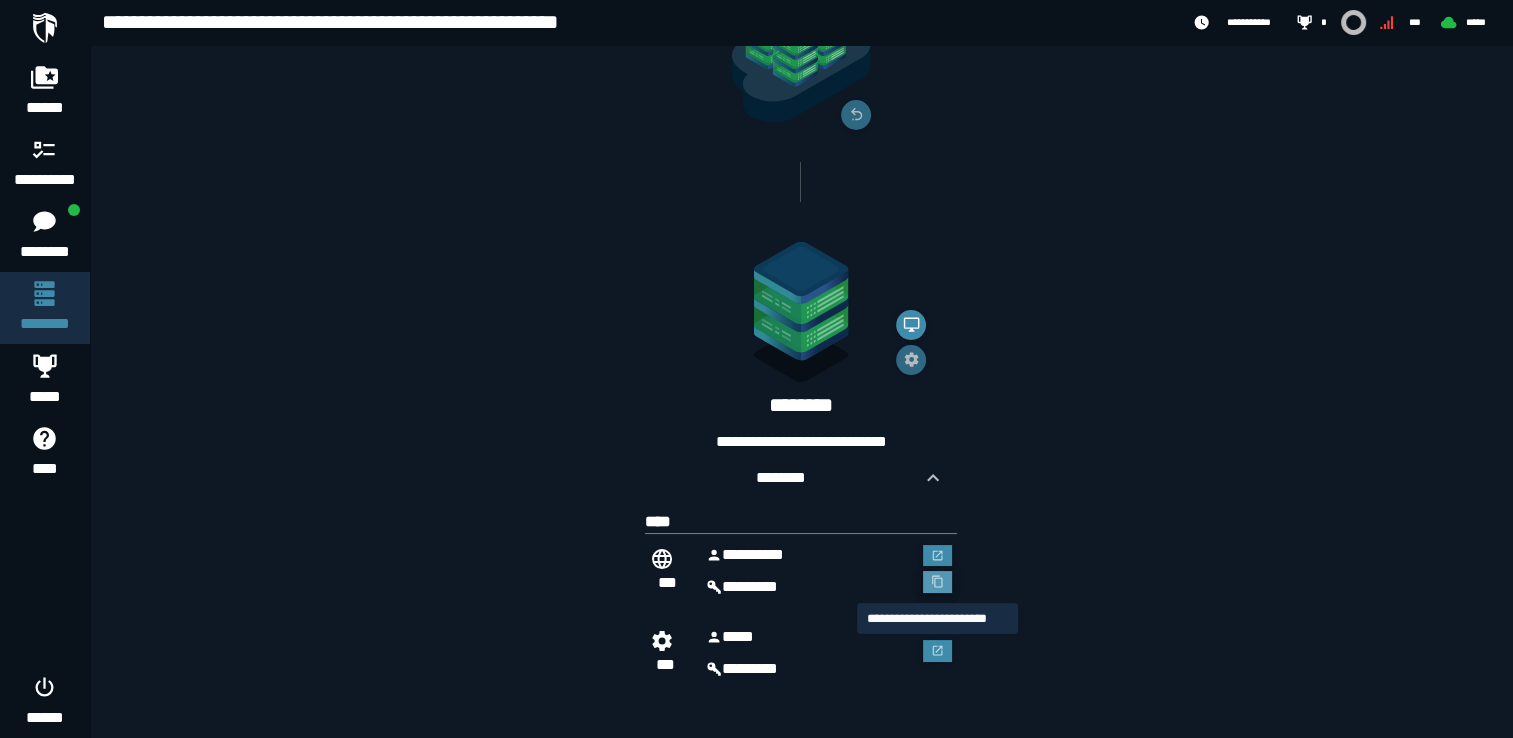 click 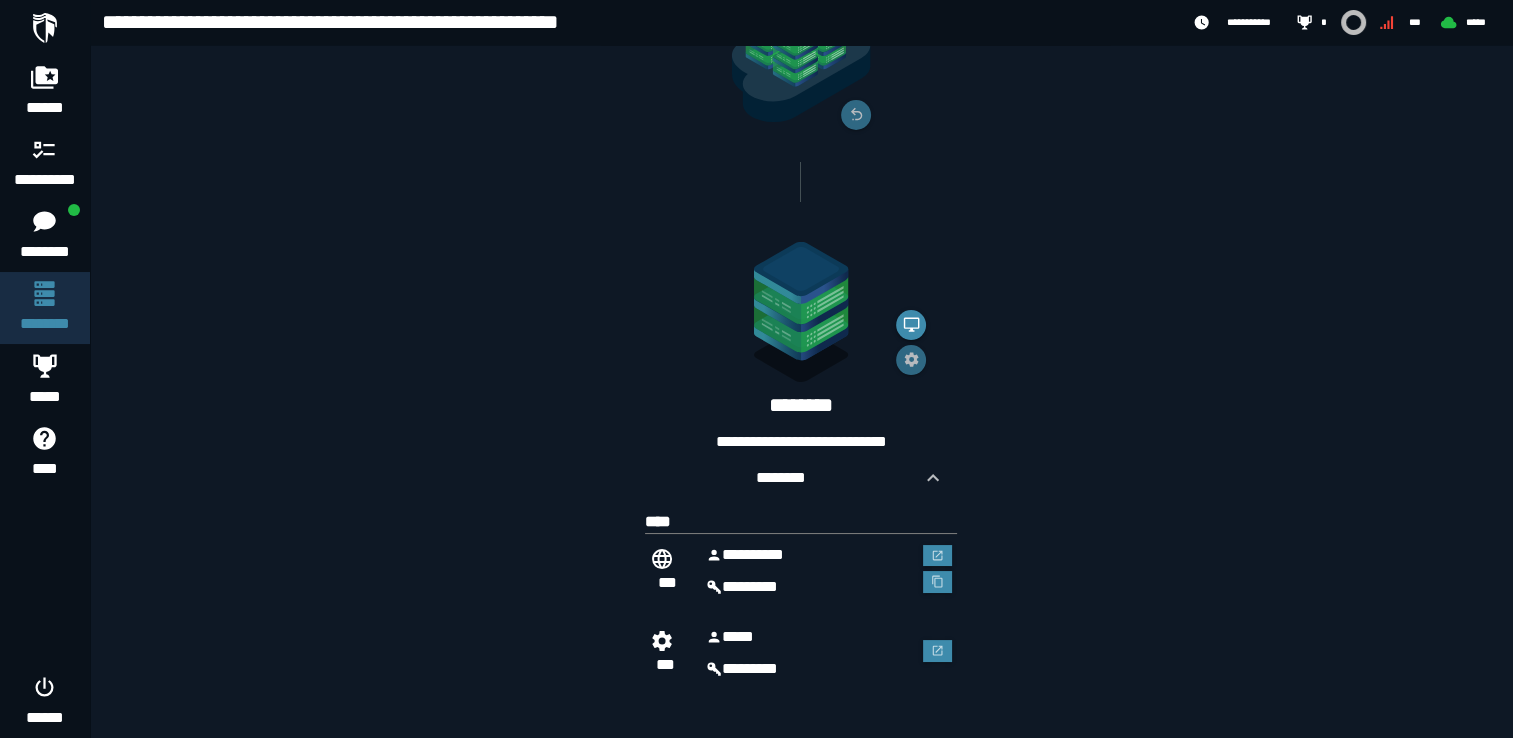click on "********" at bounding box center [750, 586] 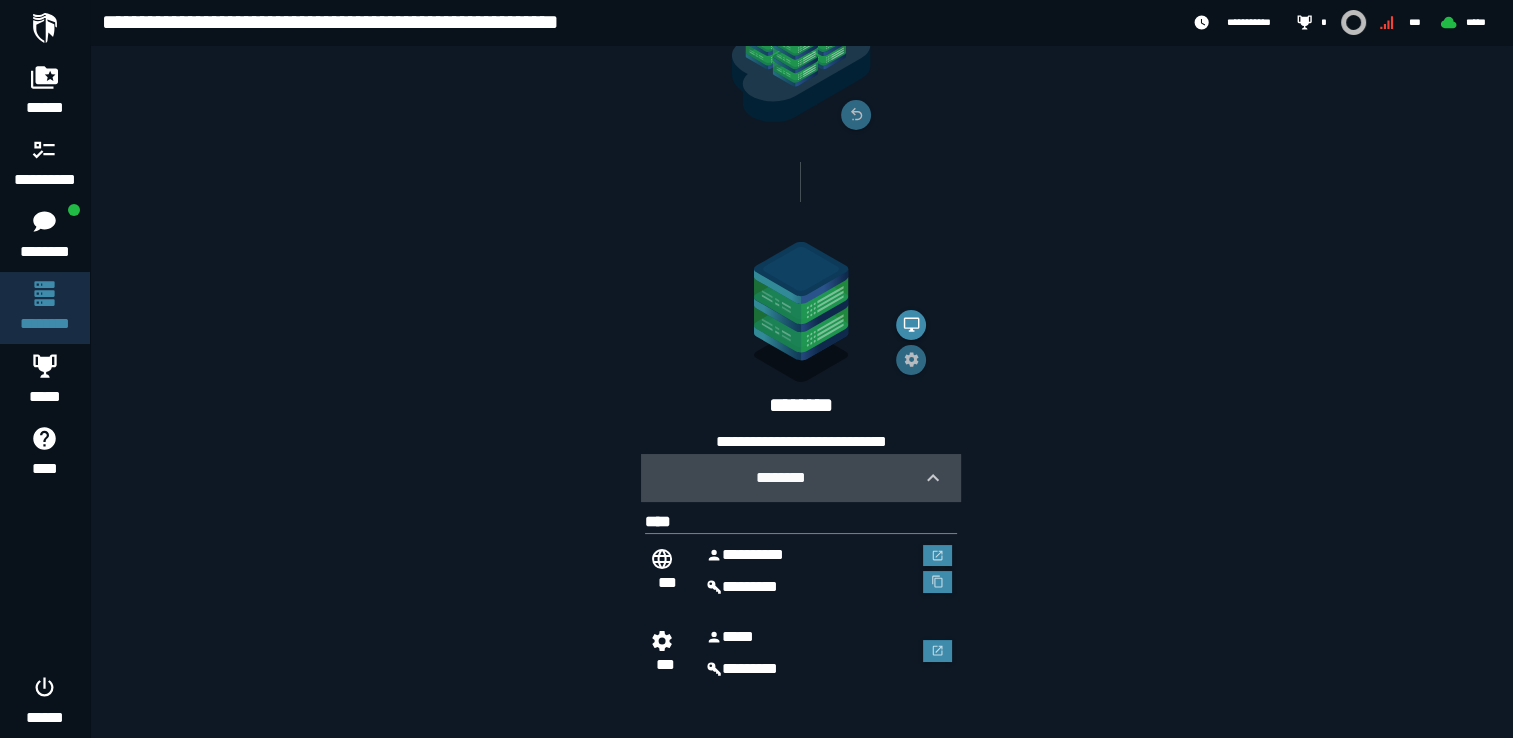 click on "********" at bounding box center (781, 477) 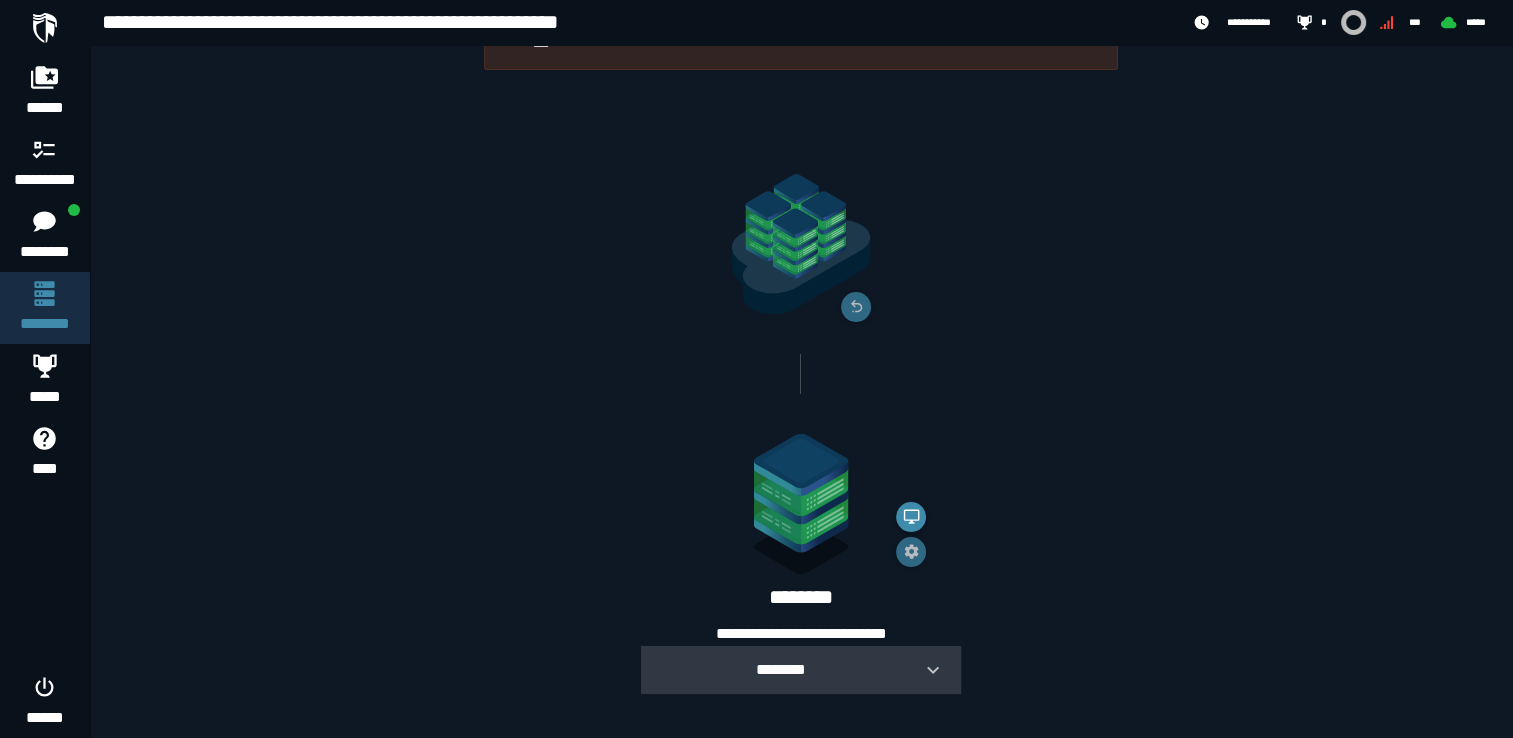 scroll, scrollTop: 72, scrollLeft: 0, axis: vertical 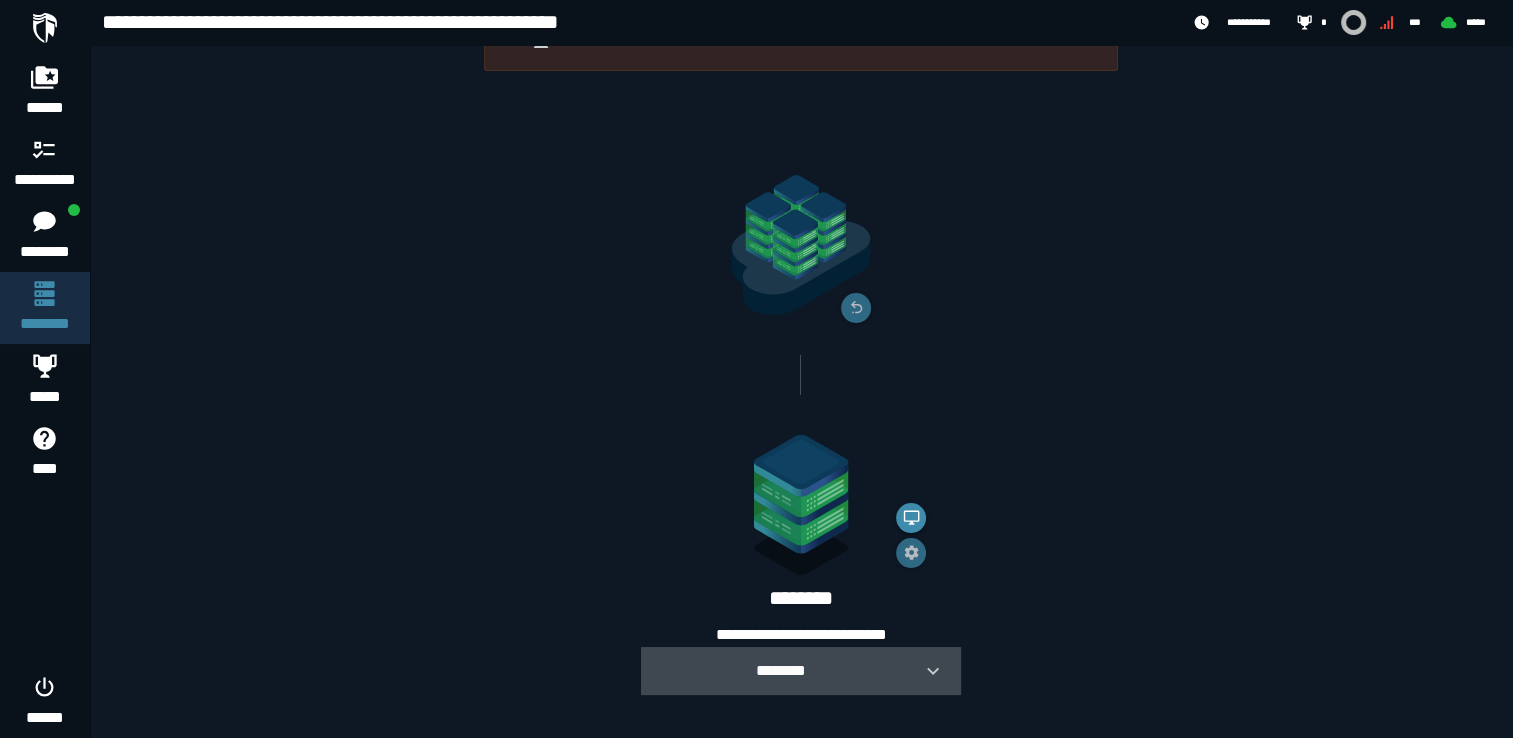 click 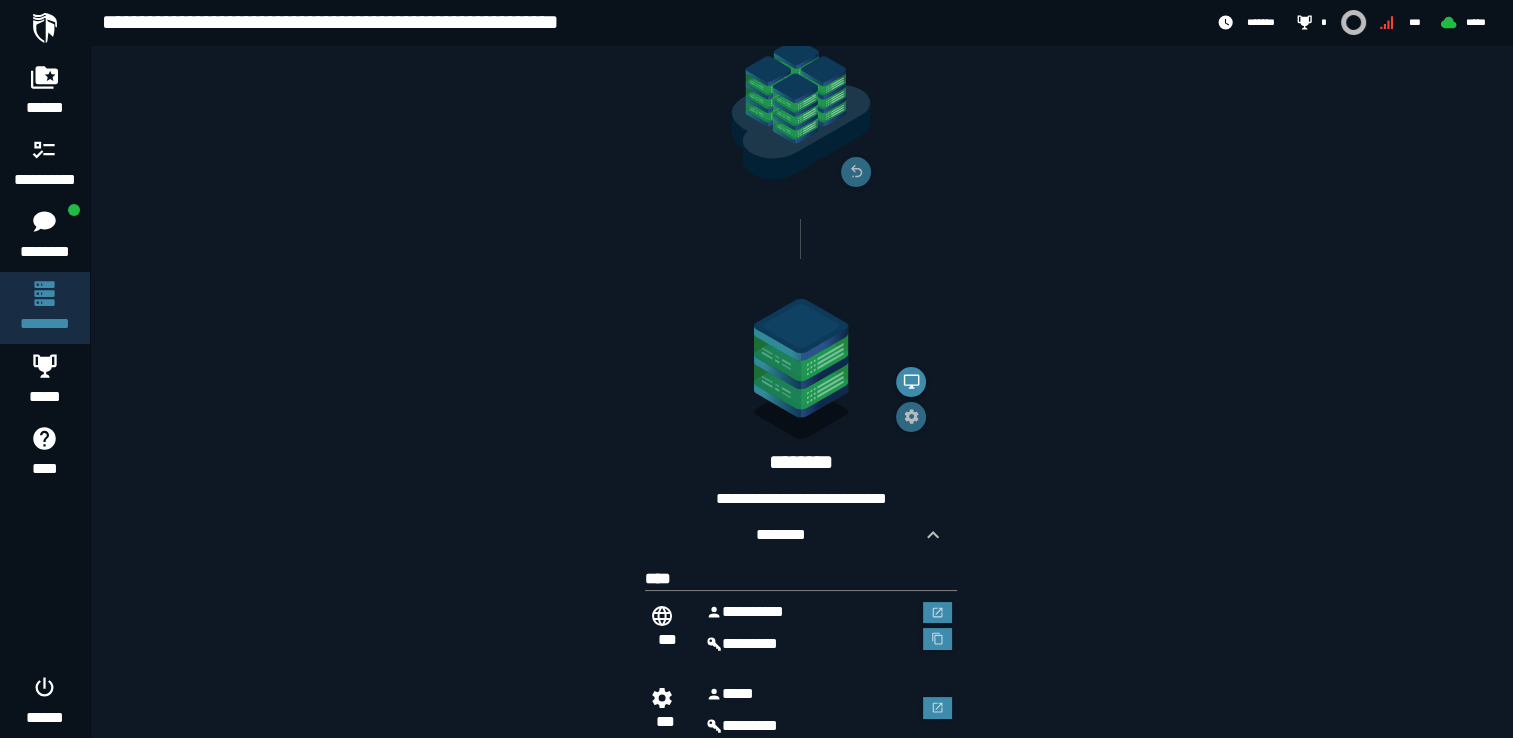 scroll, scrollTop: 265, scrollLeft: 0, axis: vertical 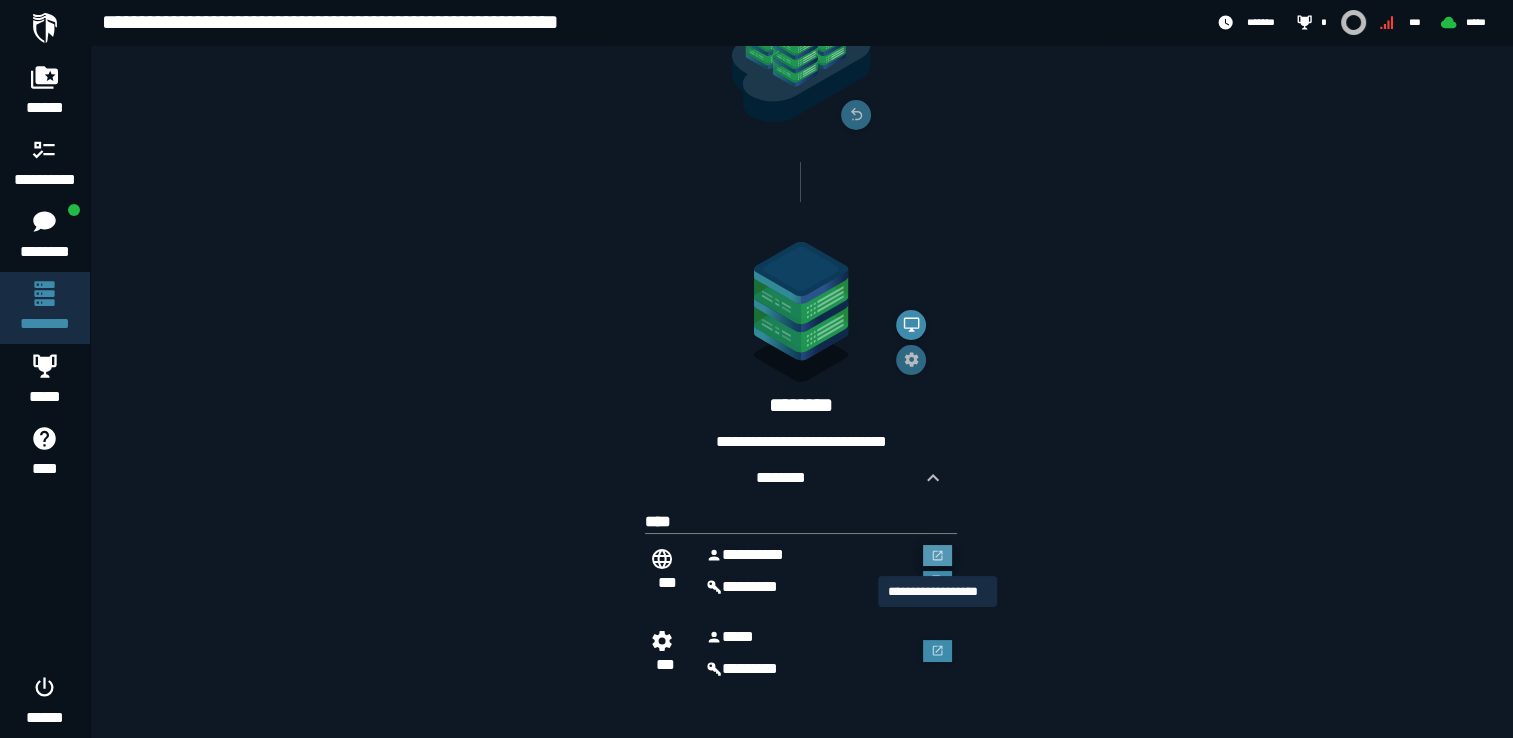 click 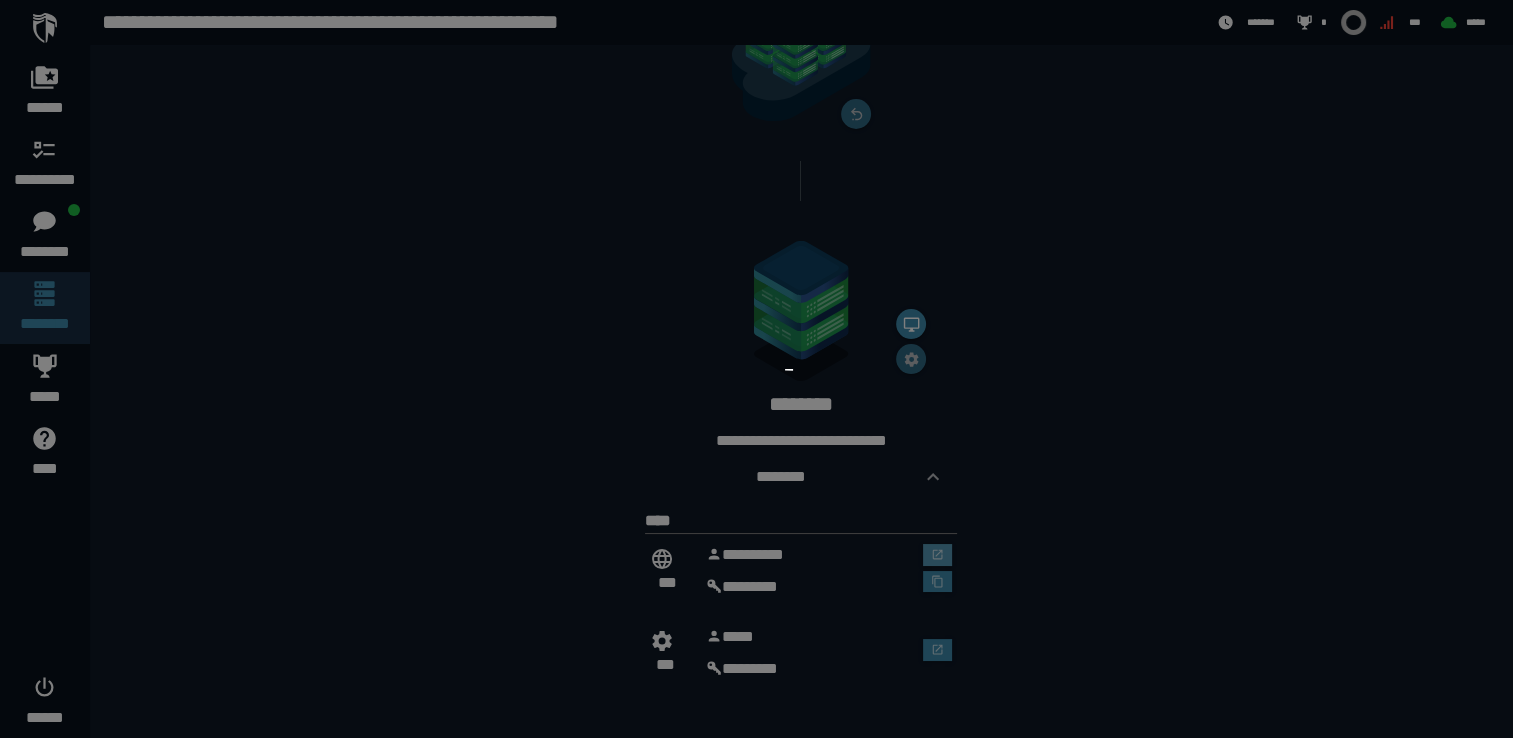 scroll, scrollTop: 0, scrollLeft: 0, axis: both 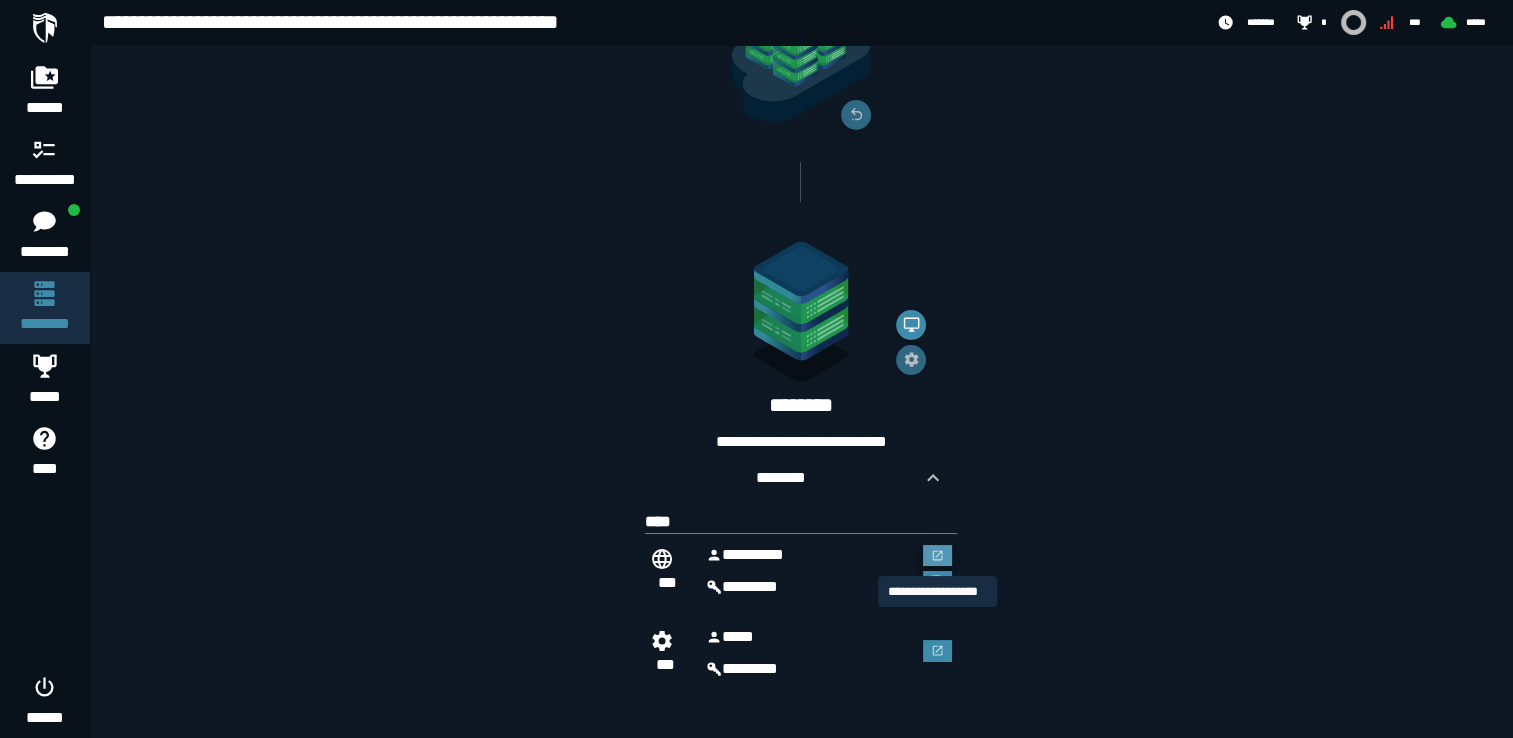 click 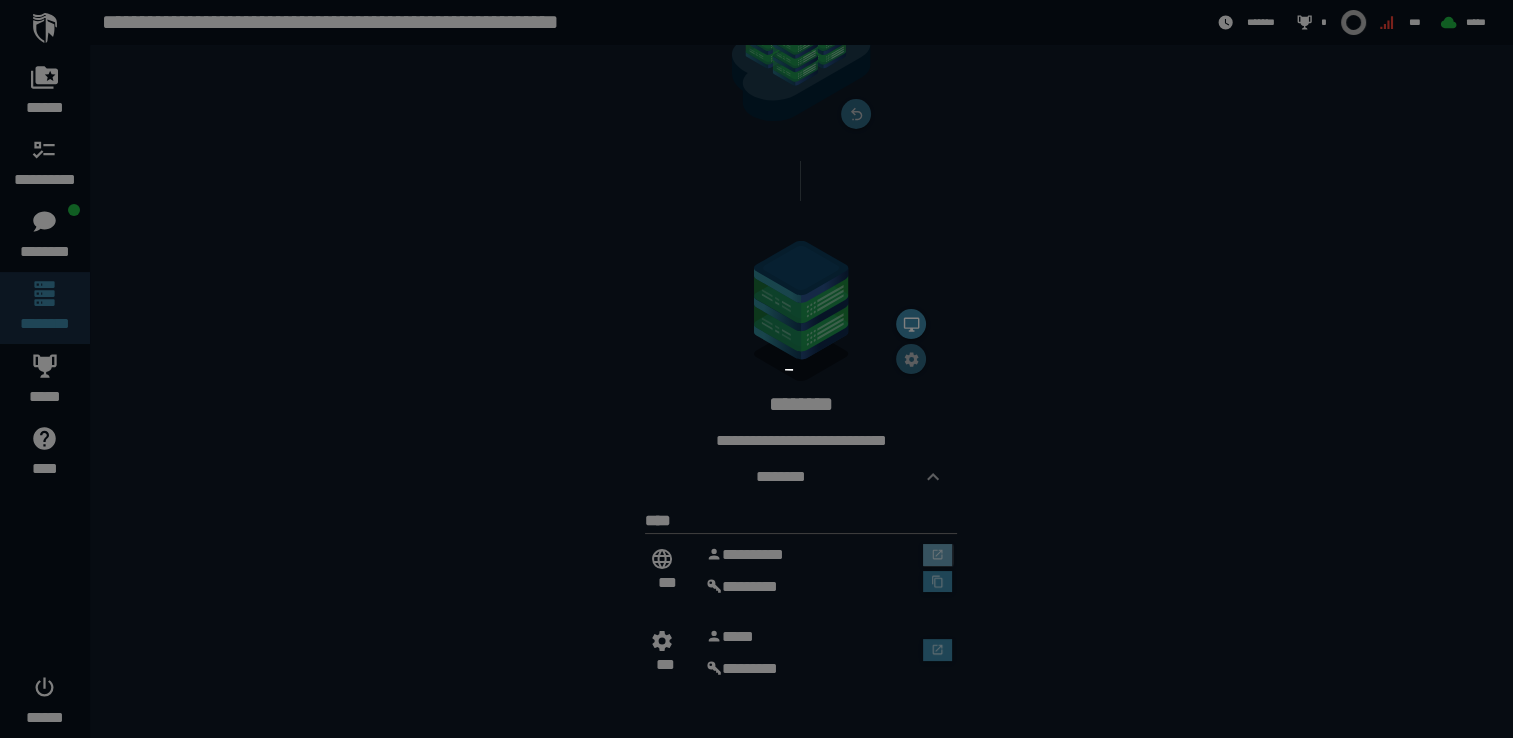scroll, scrollTop: 0, scrollLeft: 0, axis: both 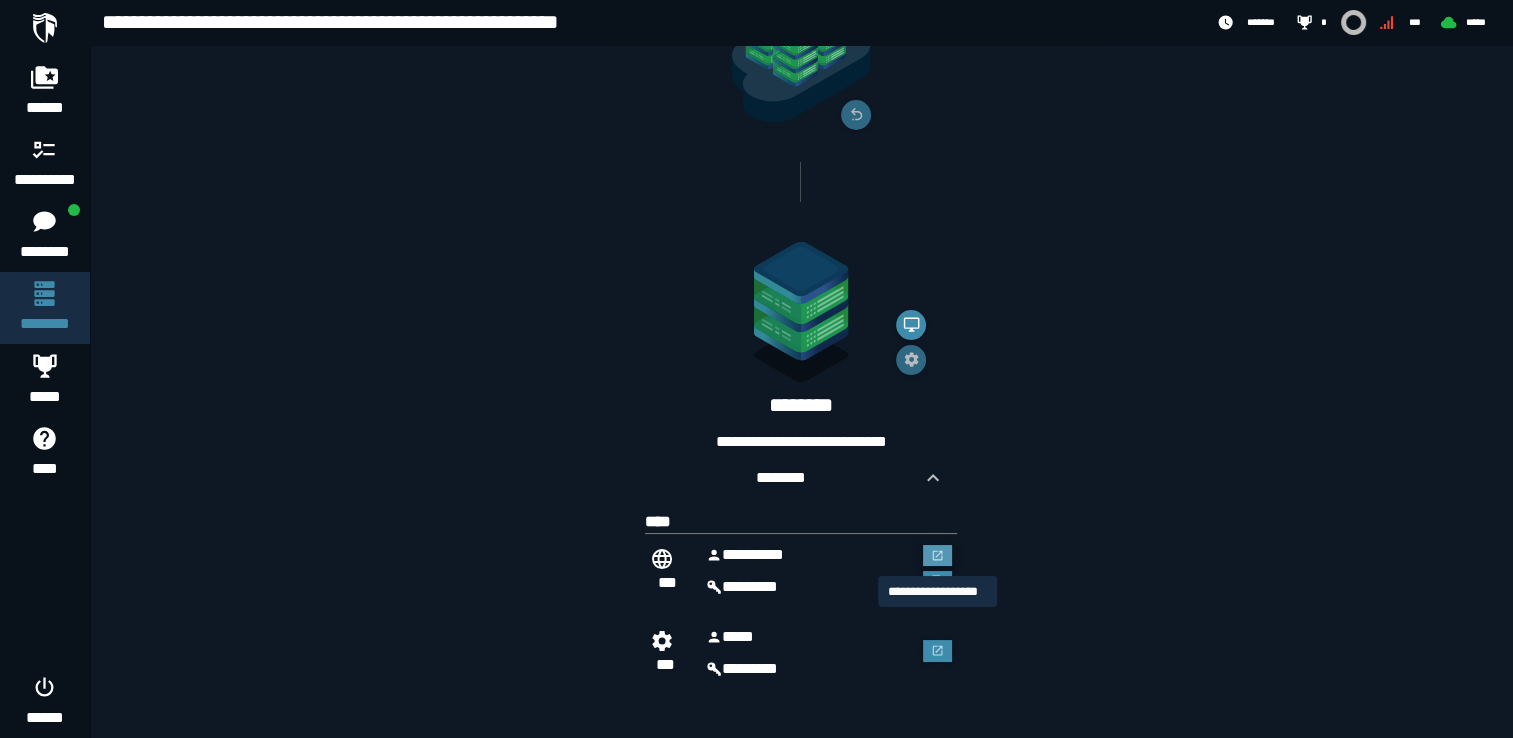 click 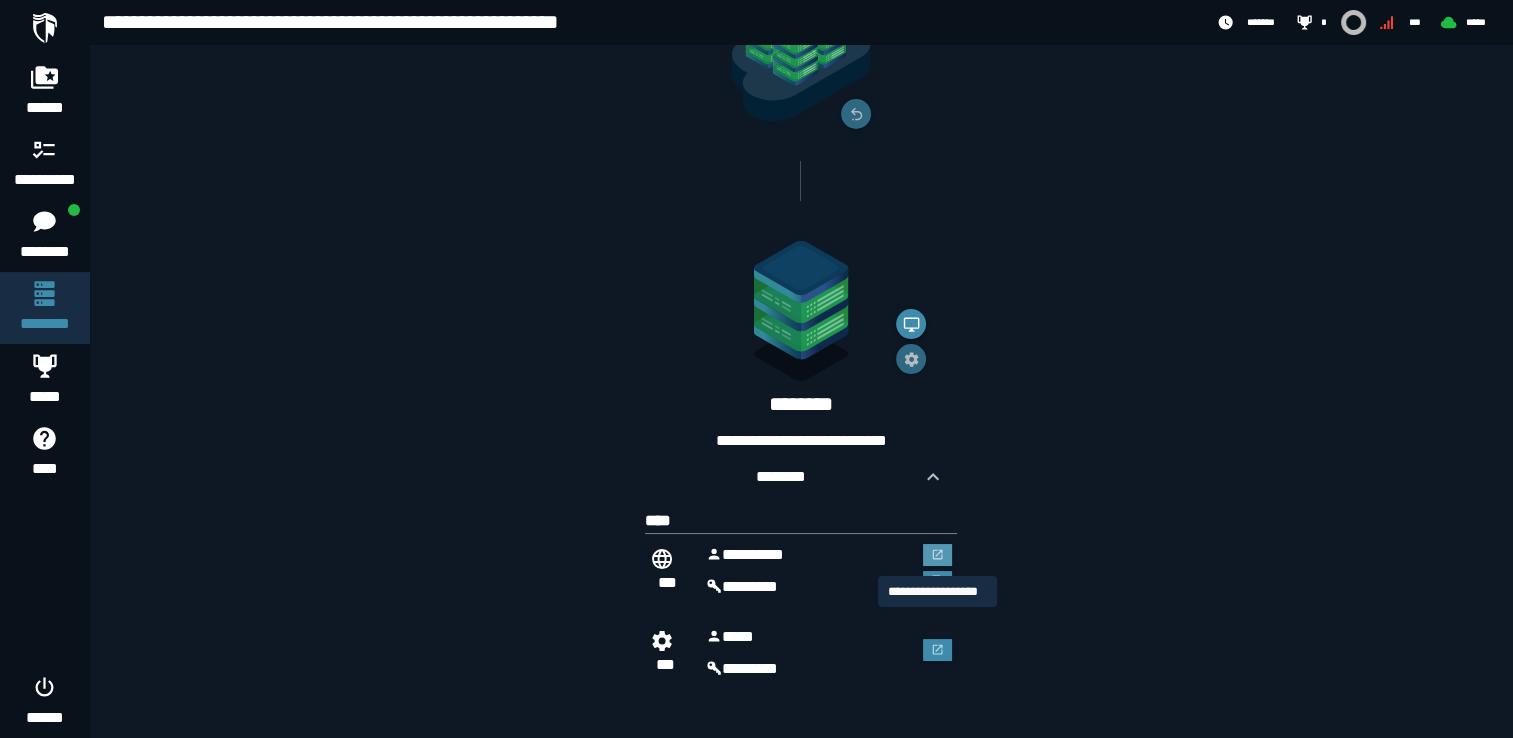 scroll, scrollTop: 0, scrollLeft: 0, axis: both 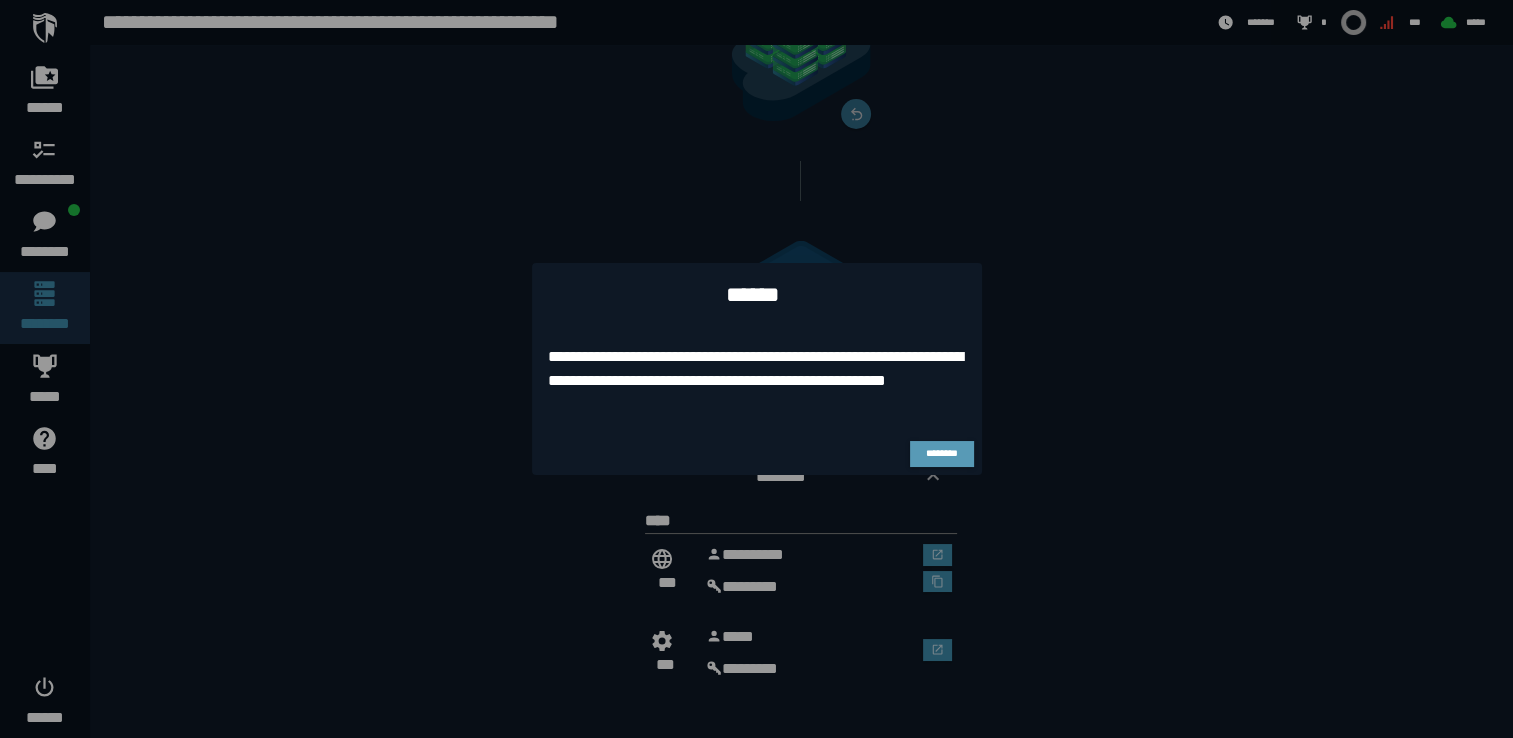 click on "********" at bounding box center [942, 454] 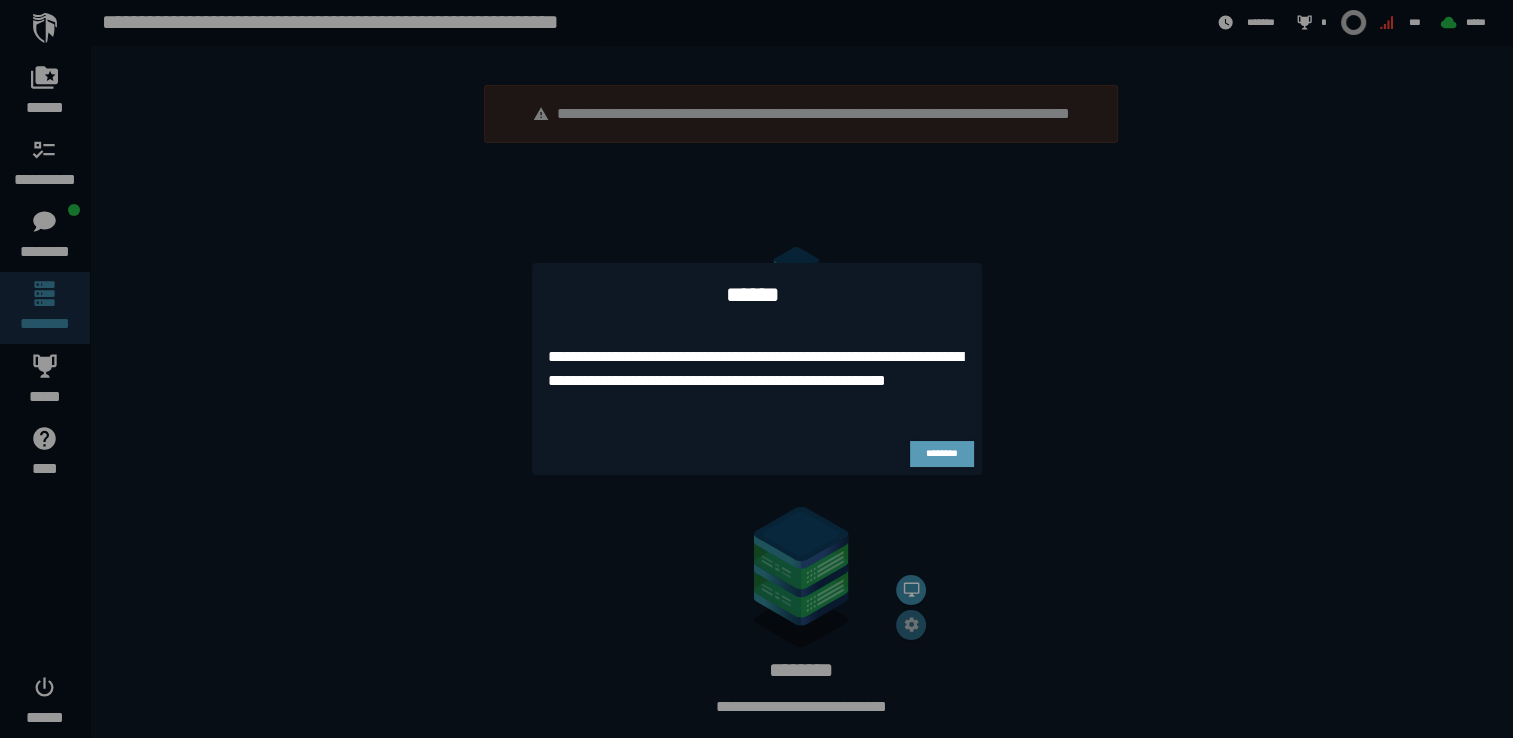 scroll, scrollTop: 265, scrollLeft: 0, axis: vertical 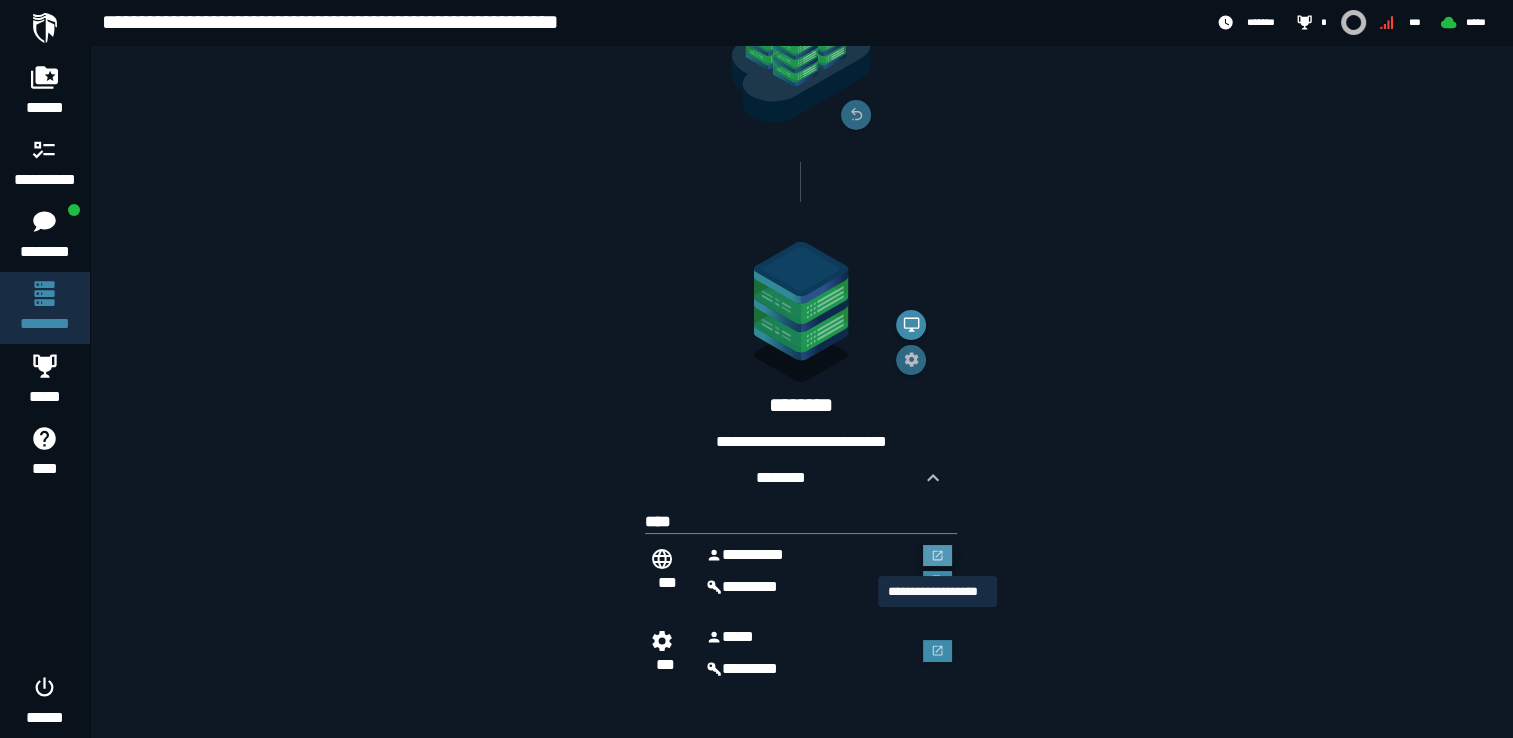 click 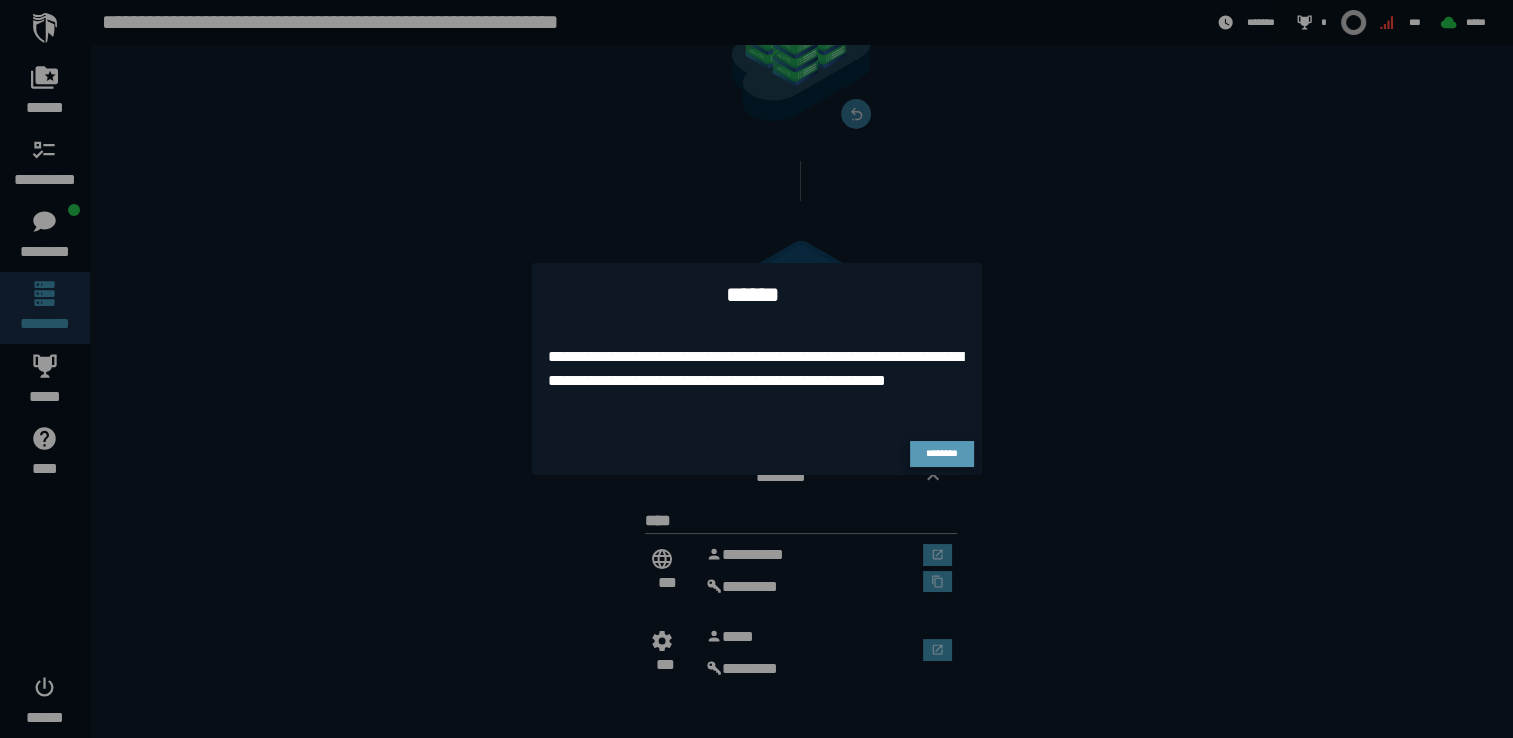 click on "********" at bounding box center (942, 454) 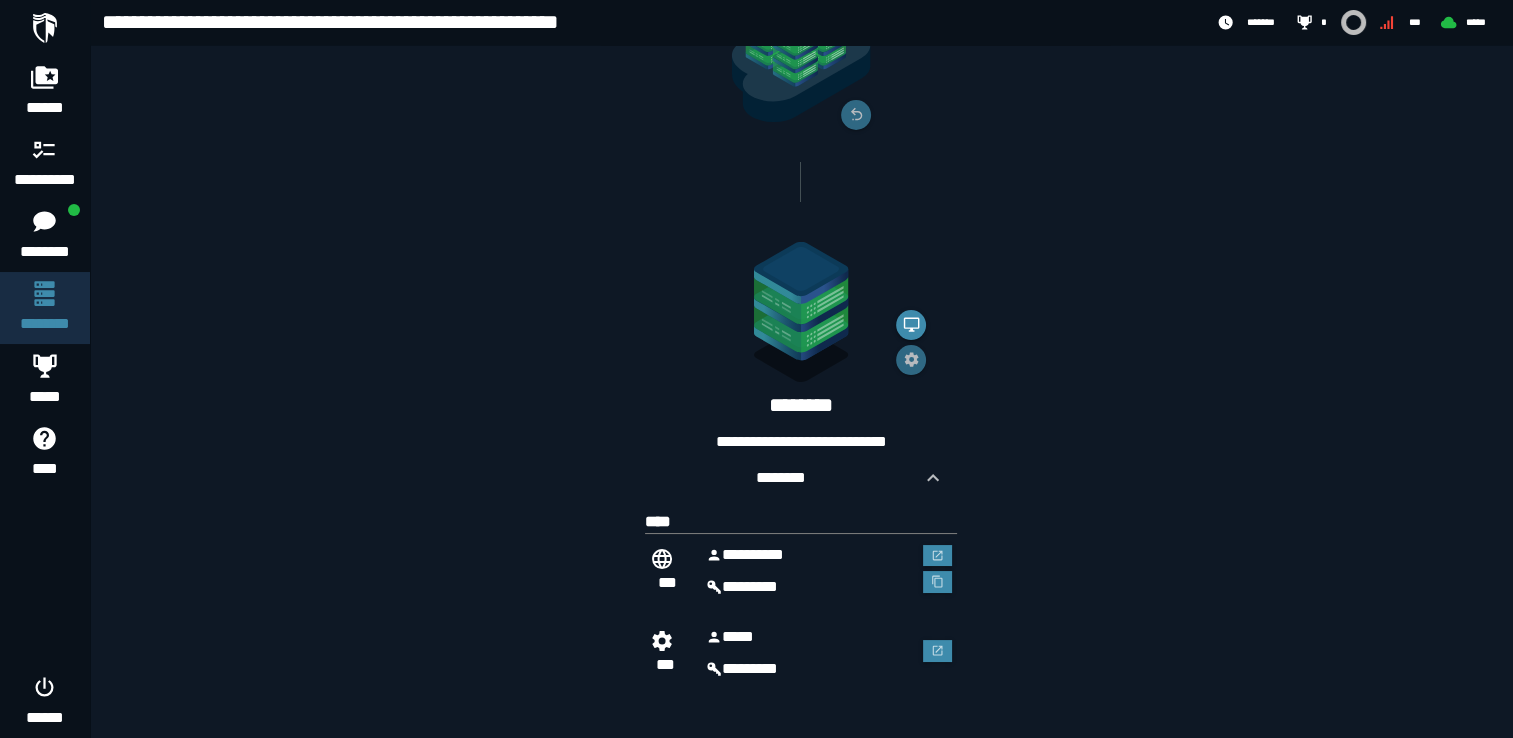 click at bounding box center [45, 28] 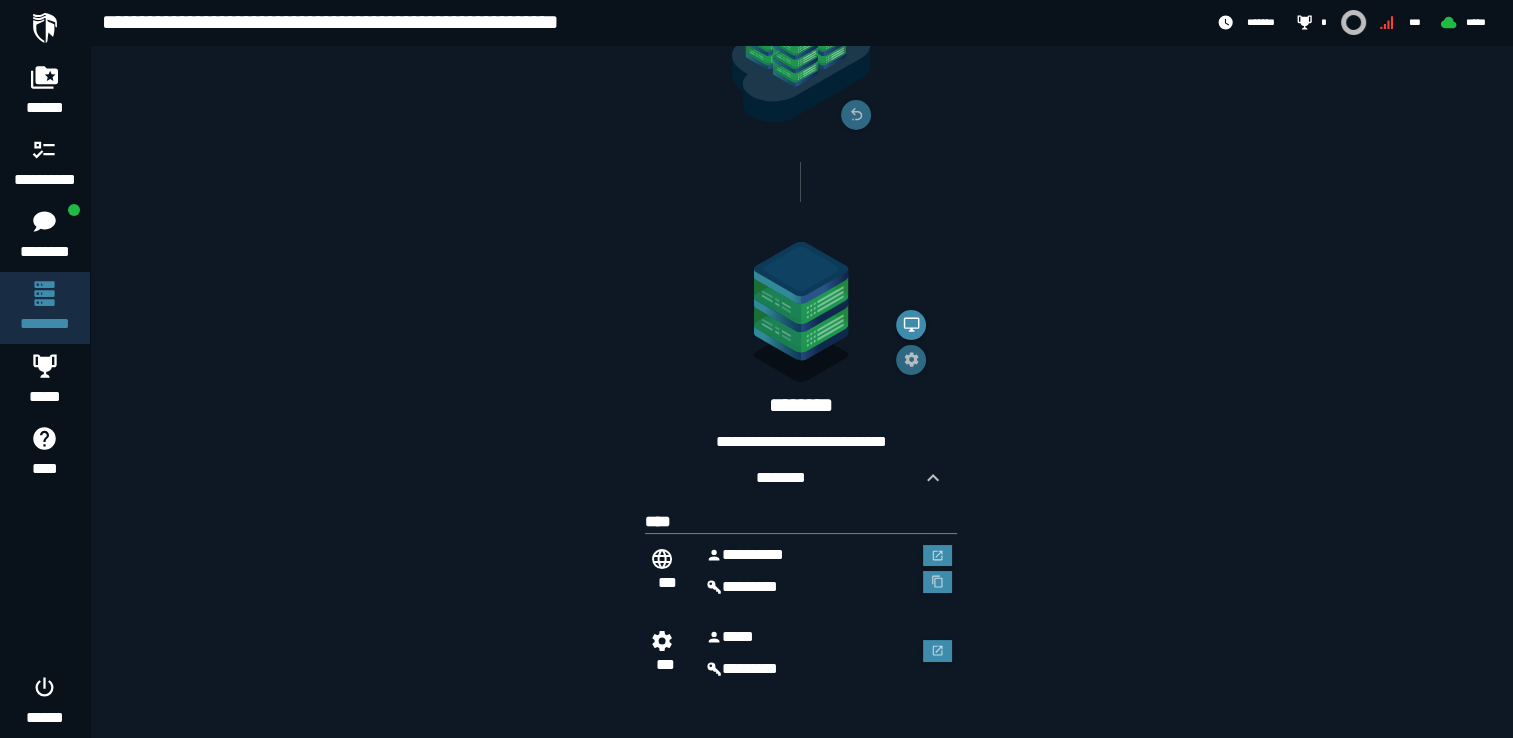 scroll, scrollTop: 0, scrollLeft: 0, axis: both 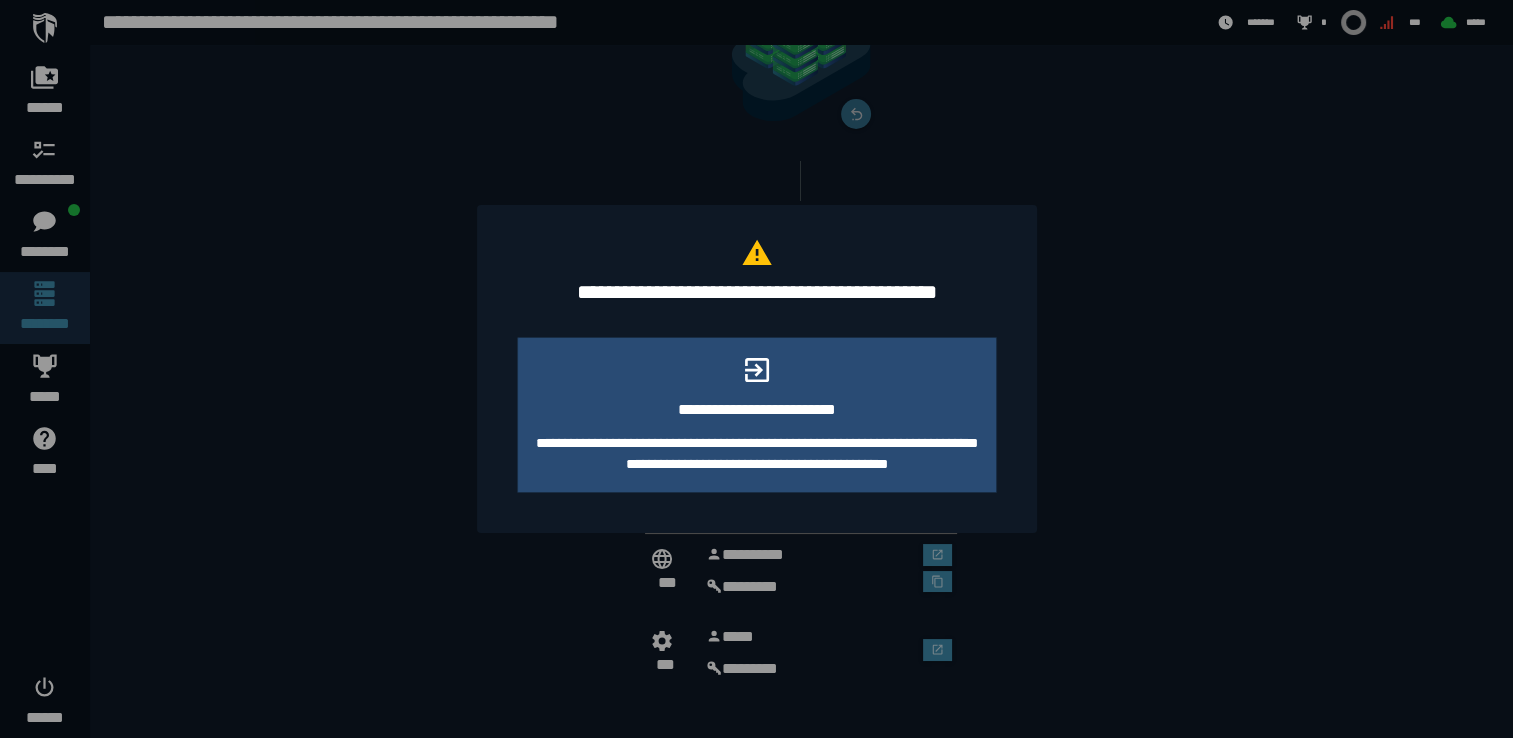 click on "**********" 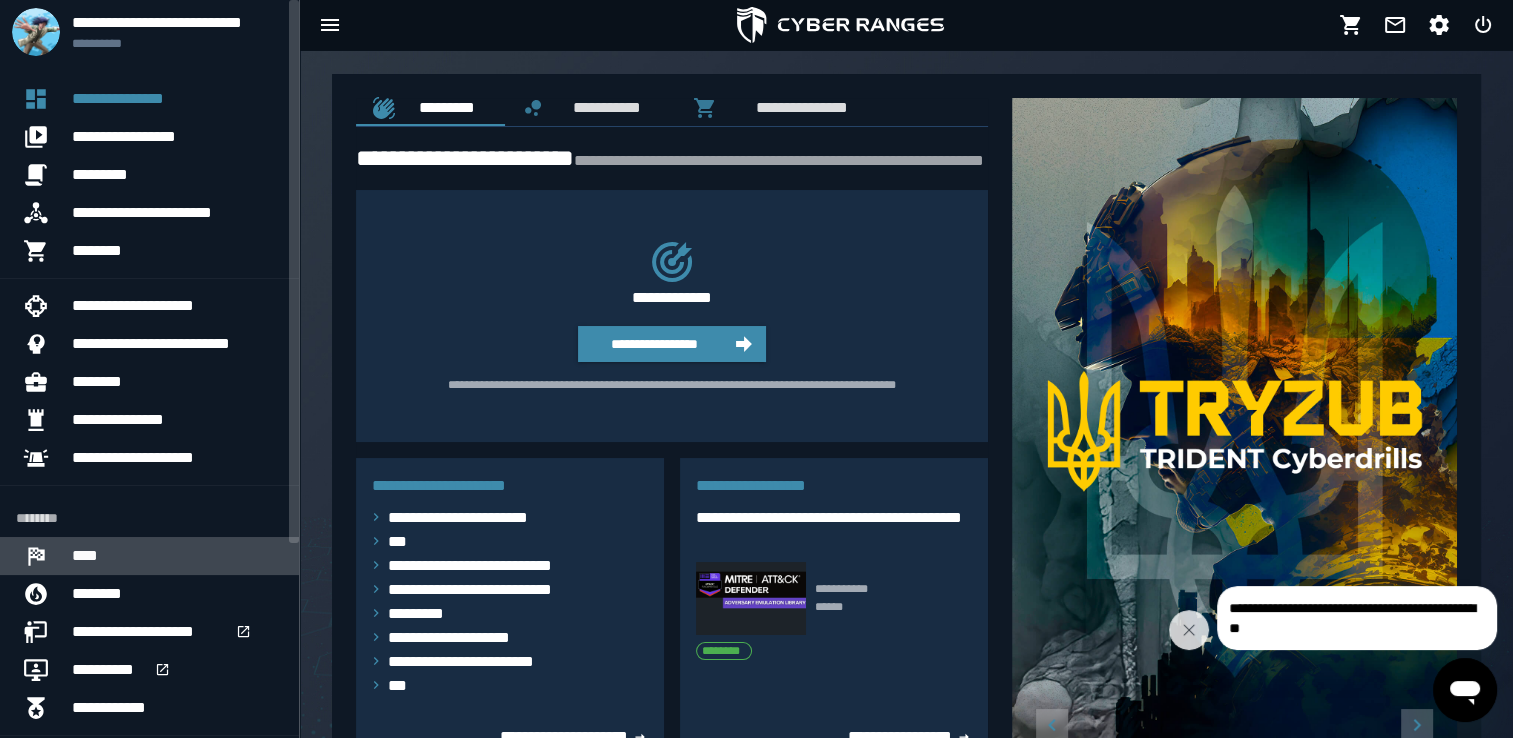 click on "****" at bounding box center (88, 556) 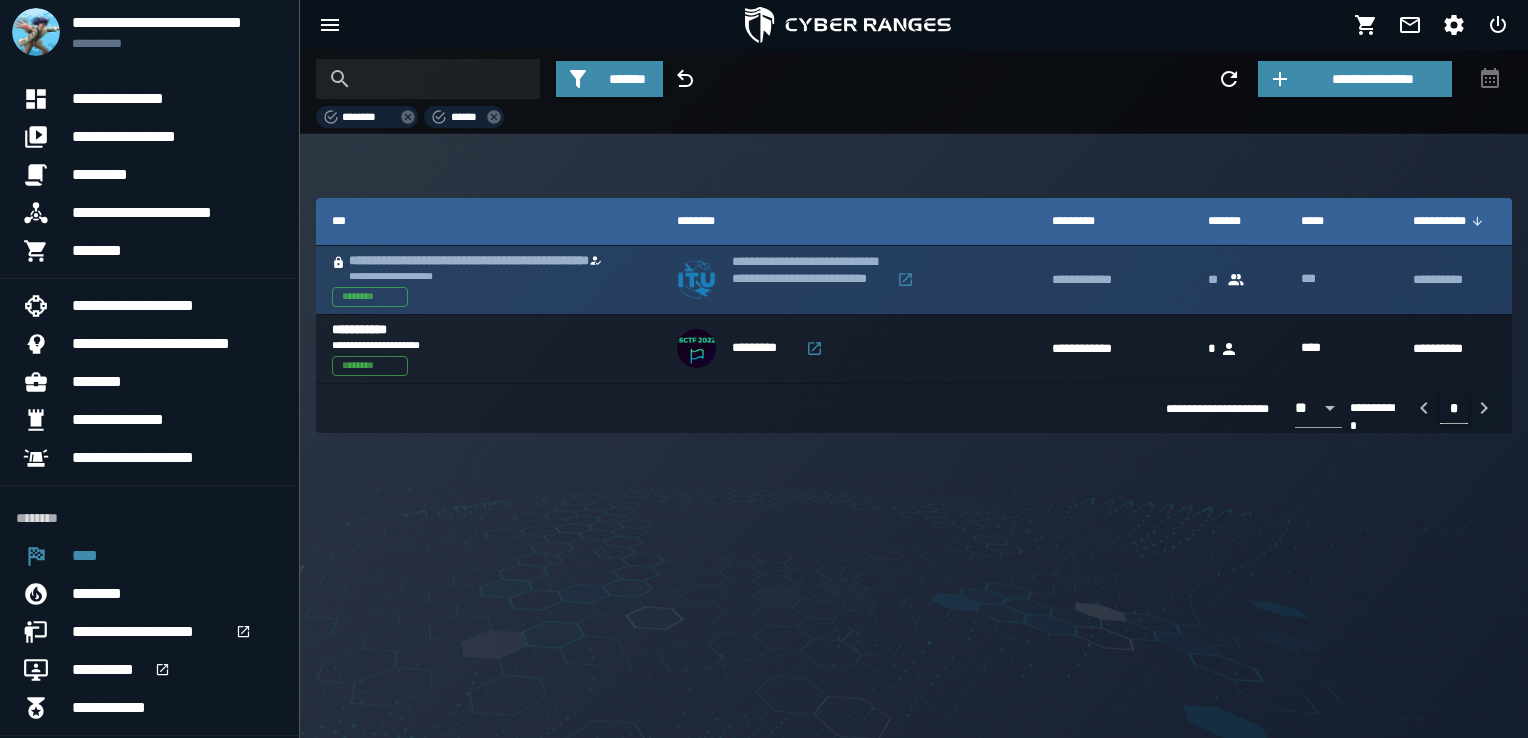 click on "**********" at bounding box center (469, 260) 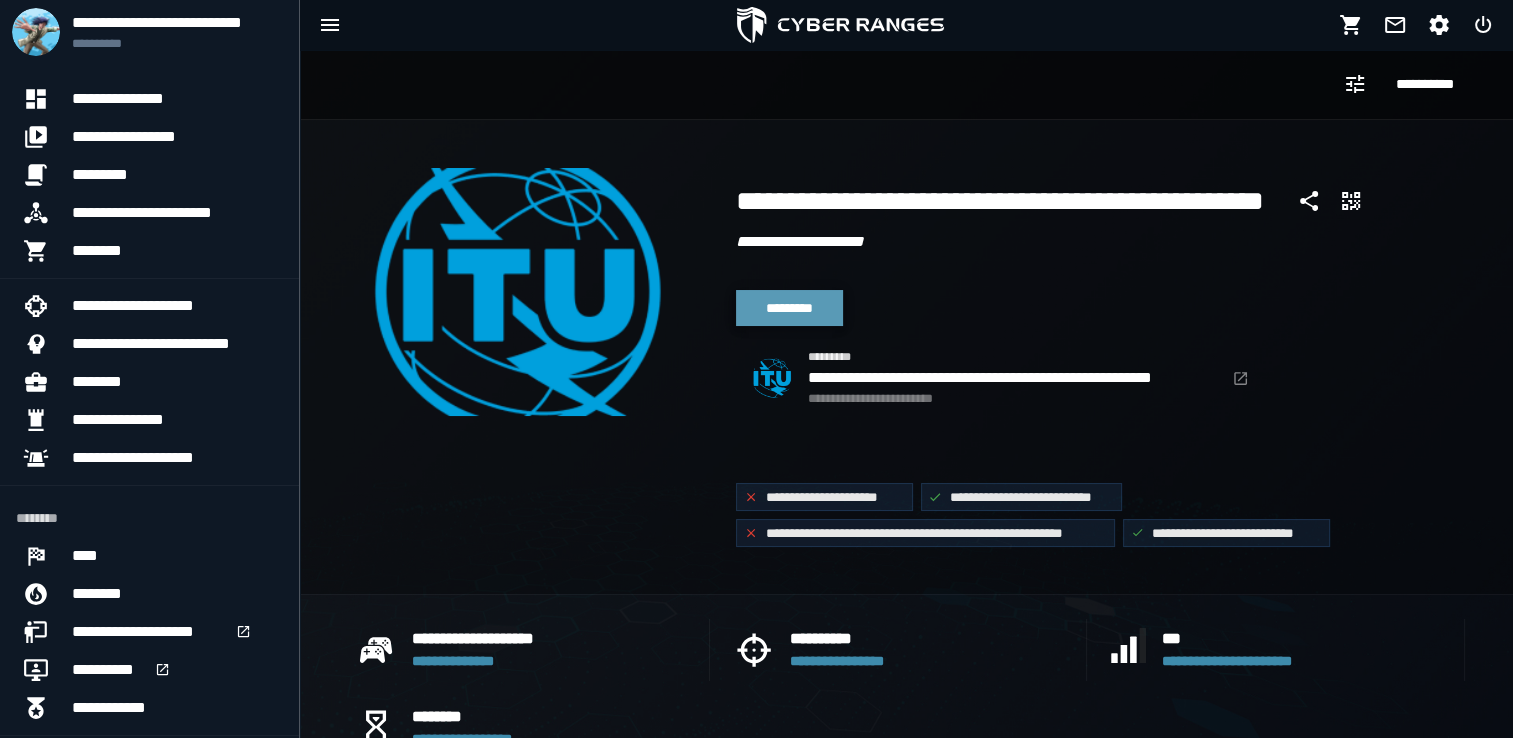 click on "*********" at bounding box center (789, 308) 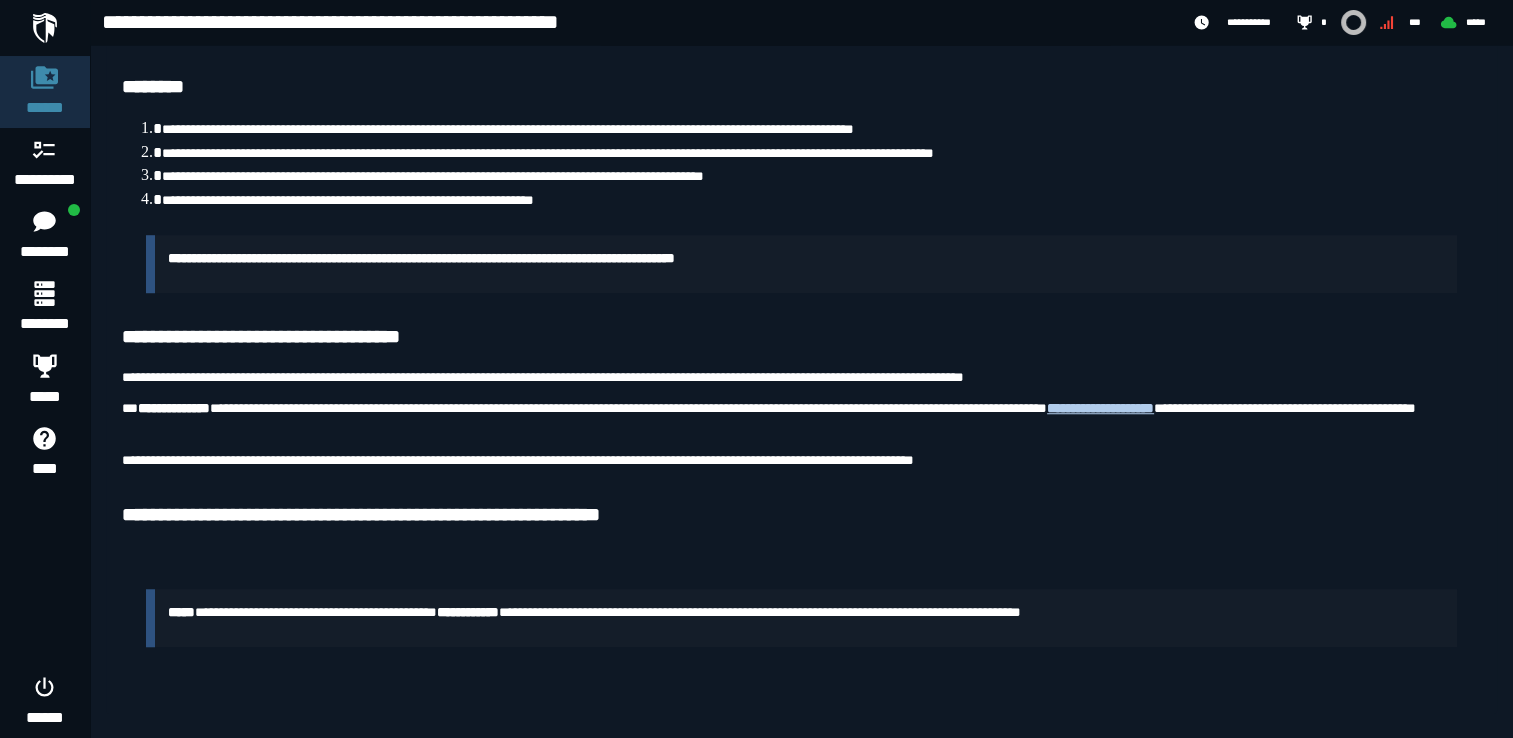 scroll, scrollTop: 1451, scrollLeft: 0, axis: vertical 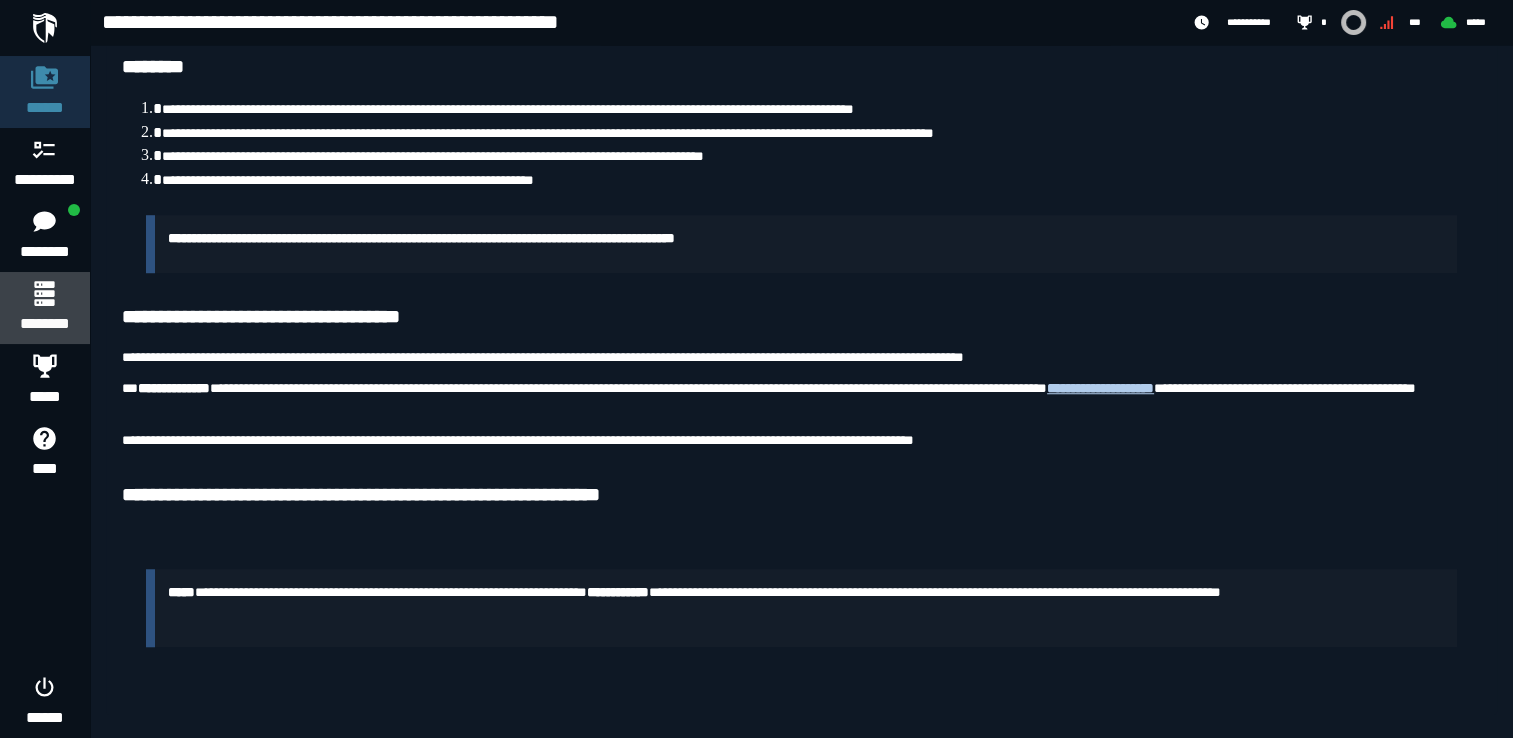 click 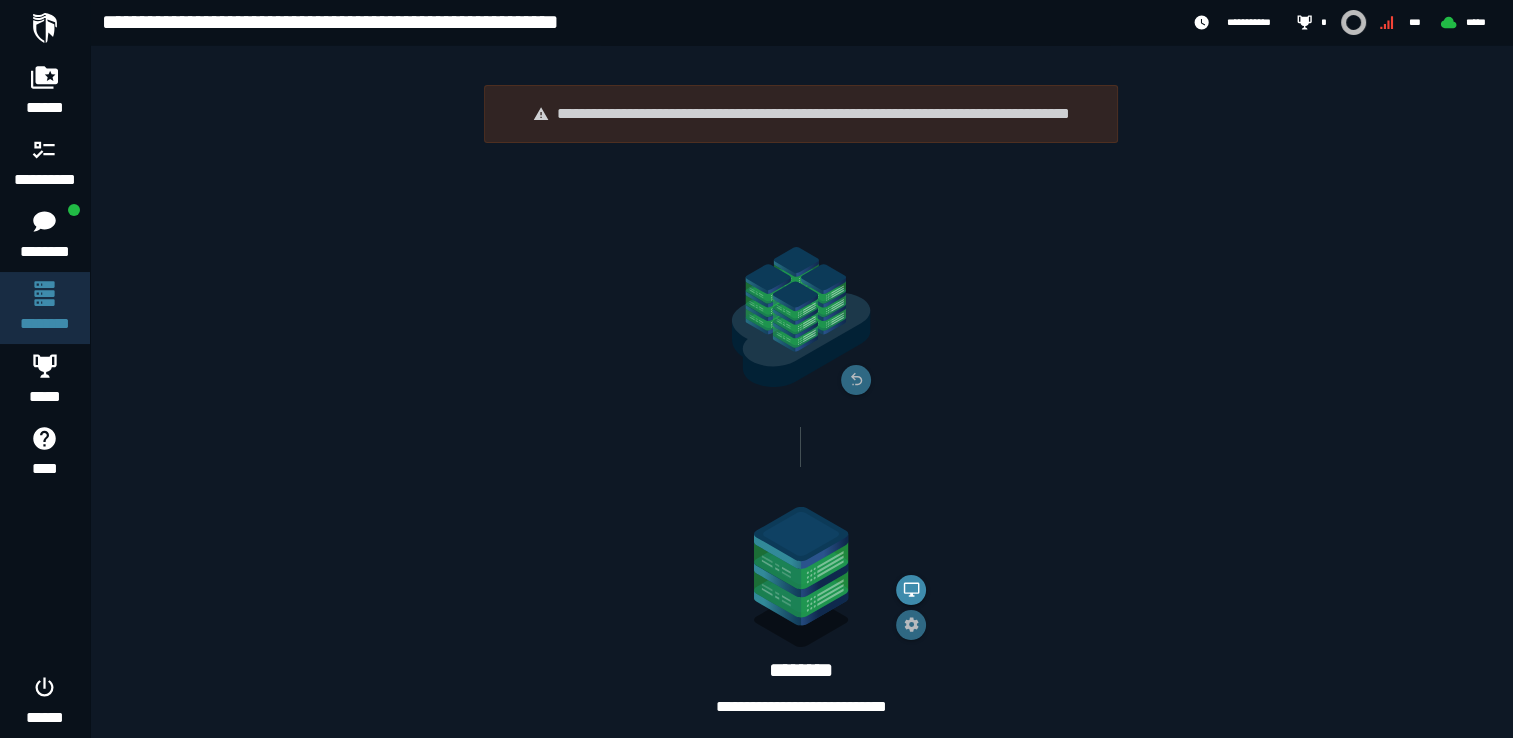 scroll, scrollTop: 72, scrollLeft: 0, axis: vertical 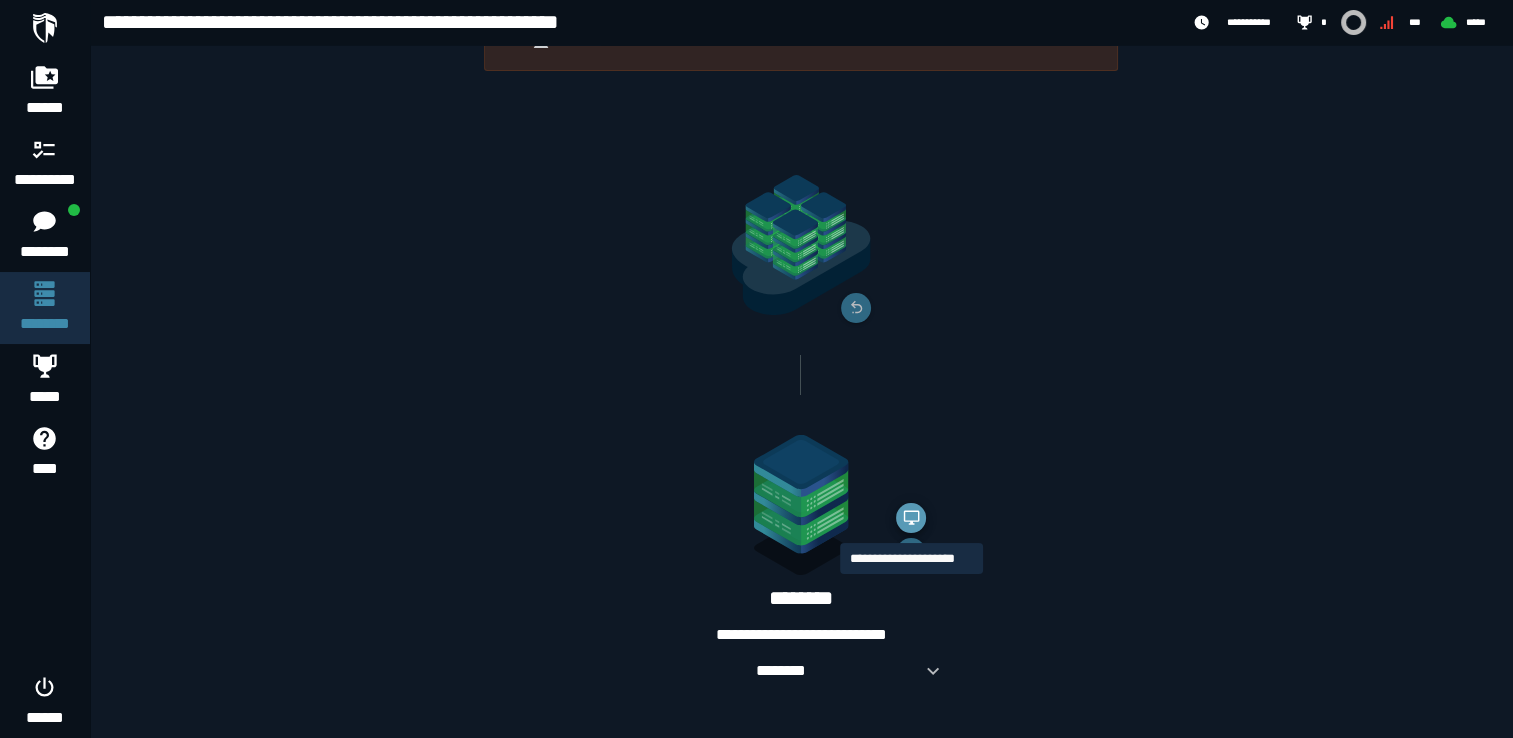 click 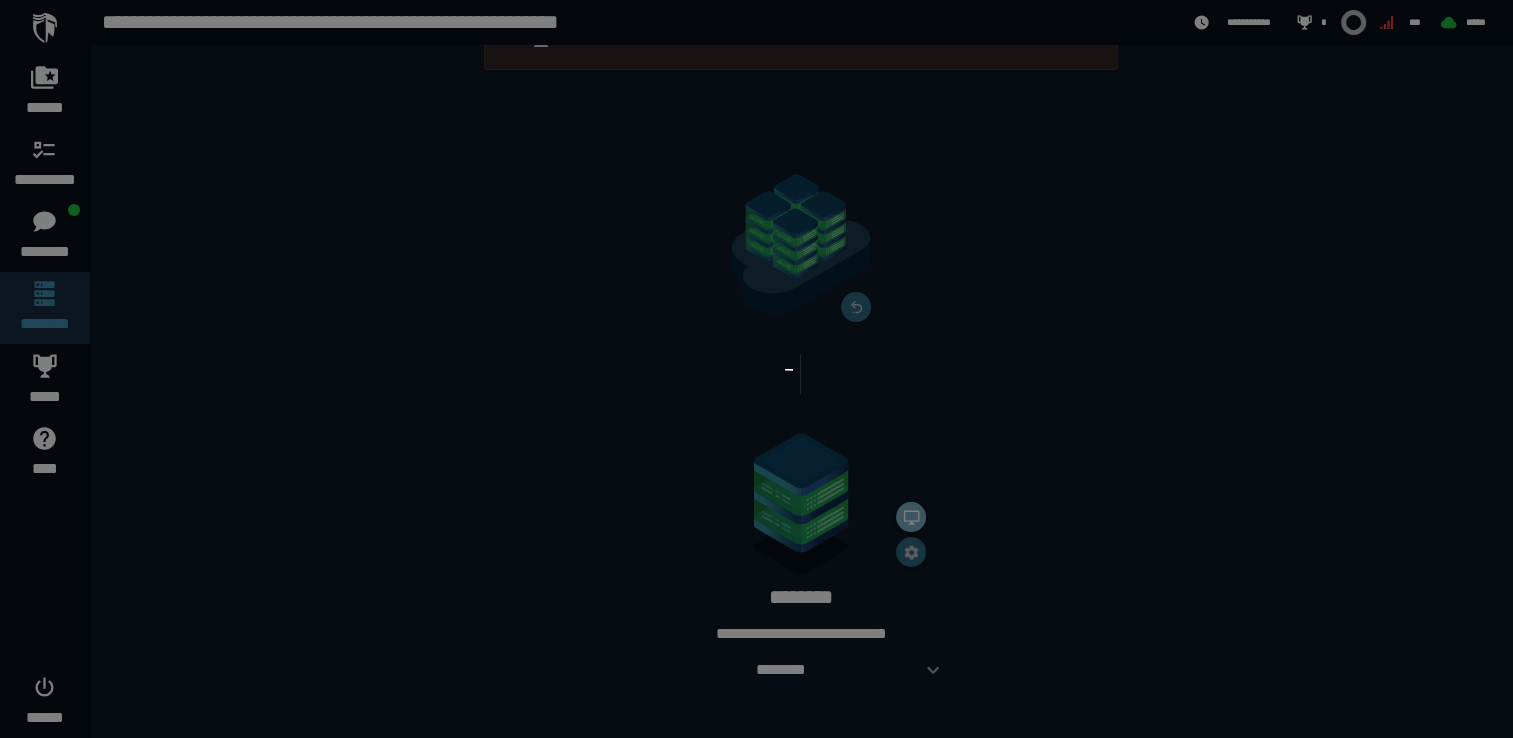 scroll, scrollTop: 0, scrollLeft: 0, axis: both 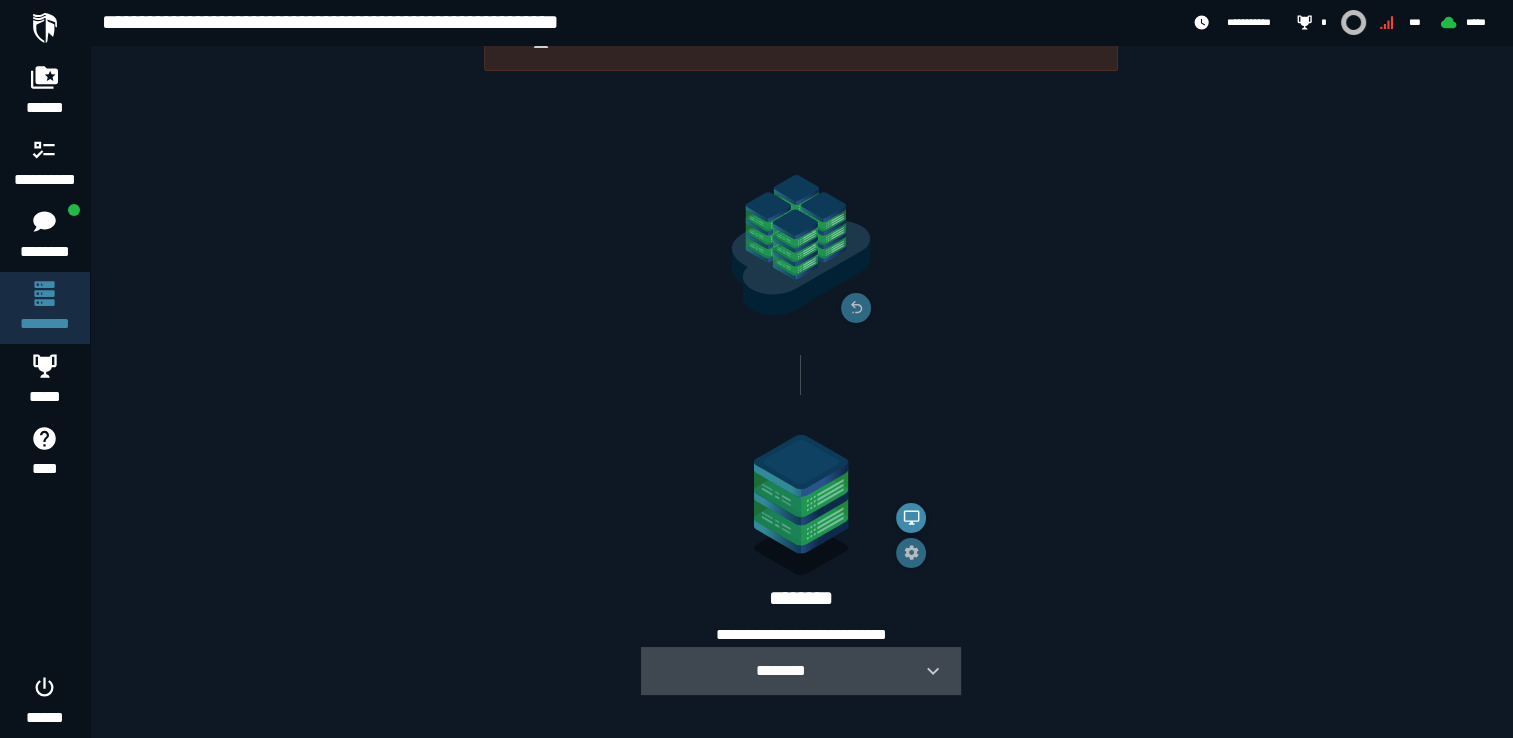 click 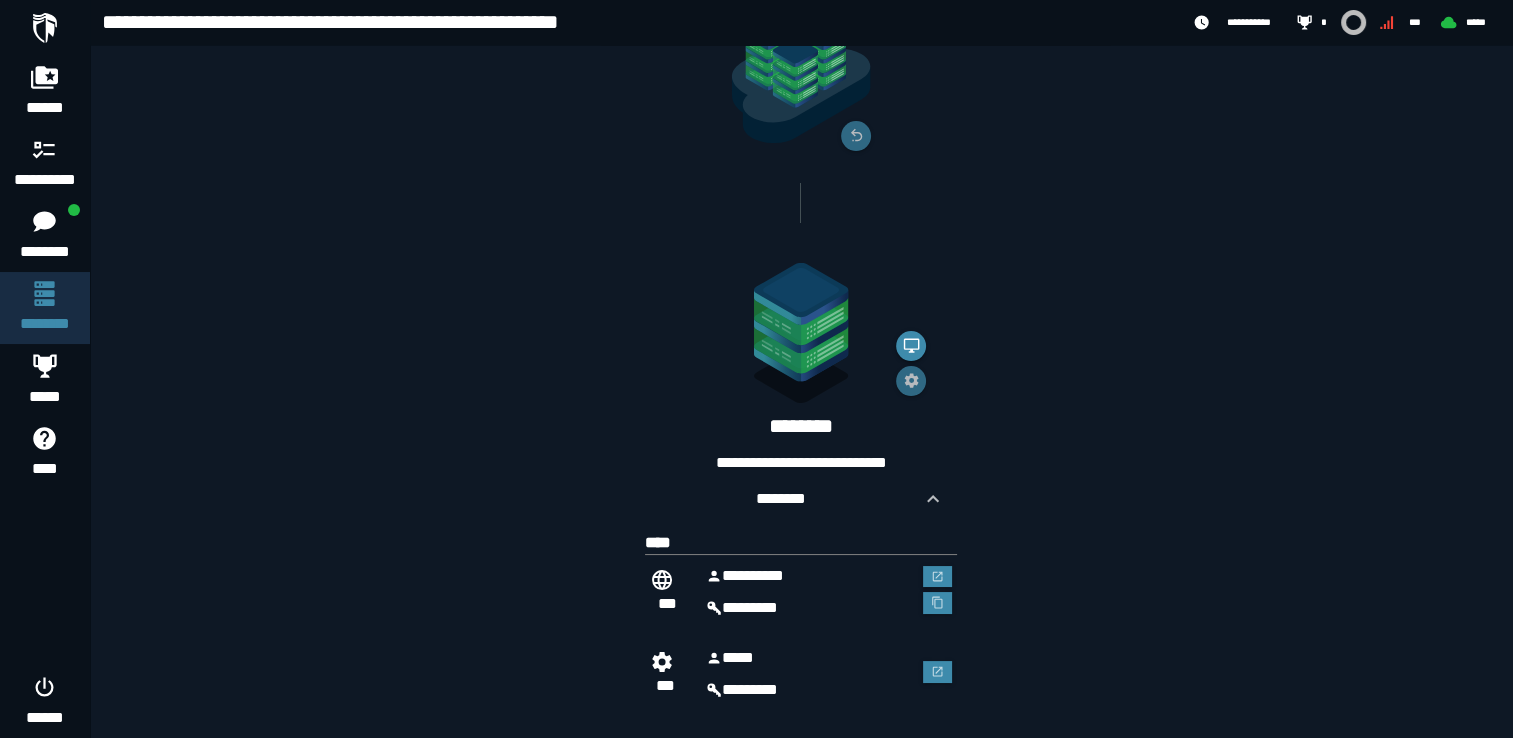 scroll, scrollTop: 265, scrollLeft: 0, axis: vertical 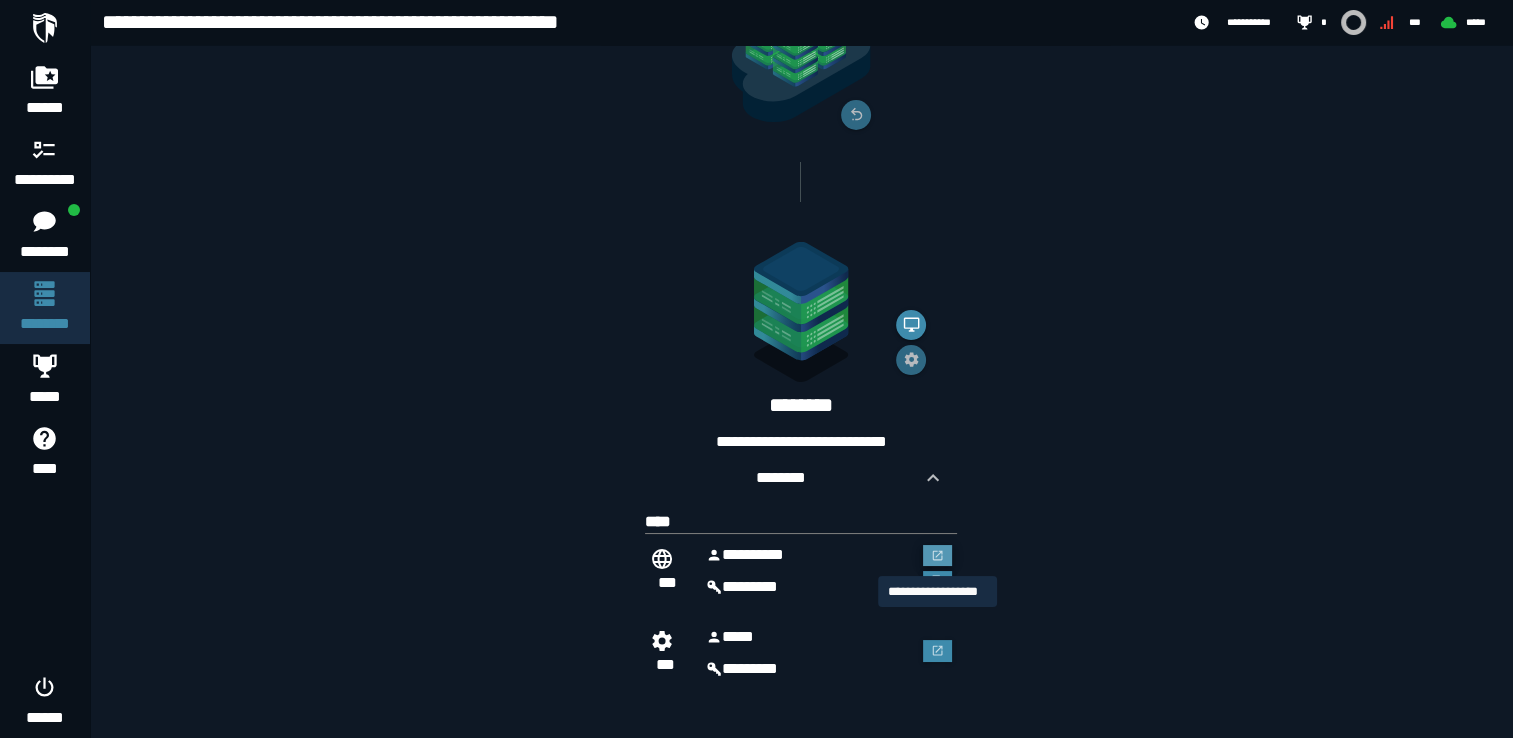 click 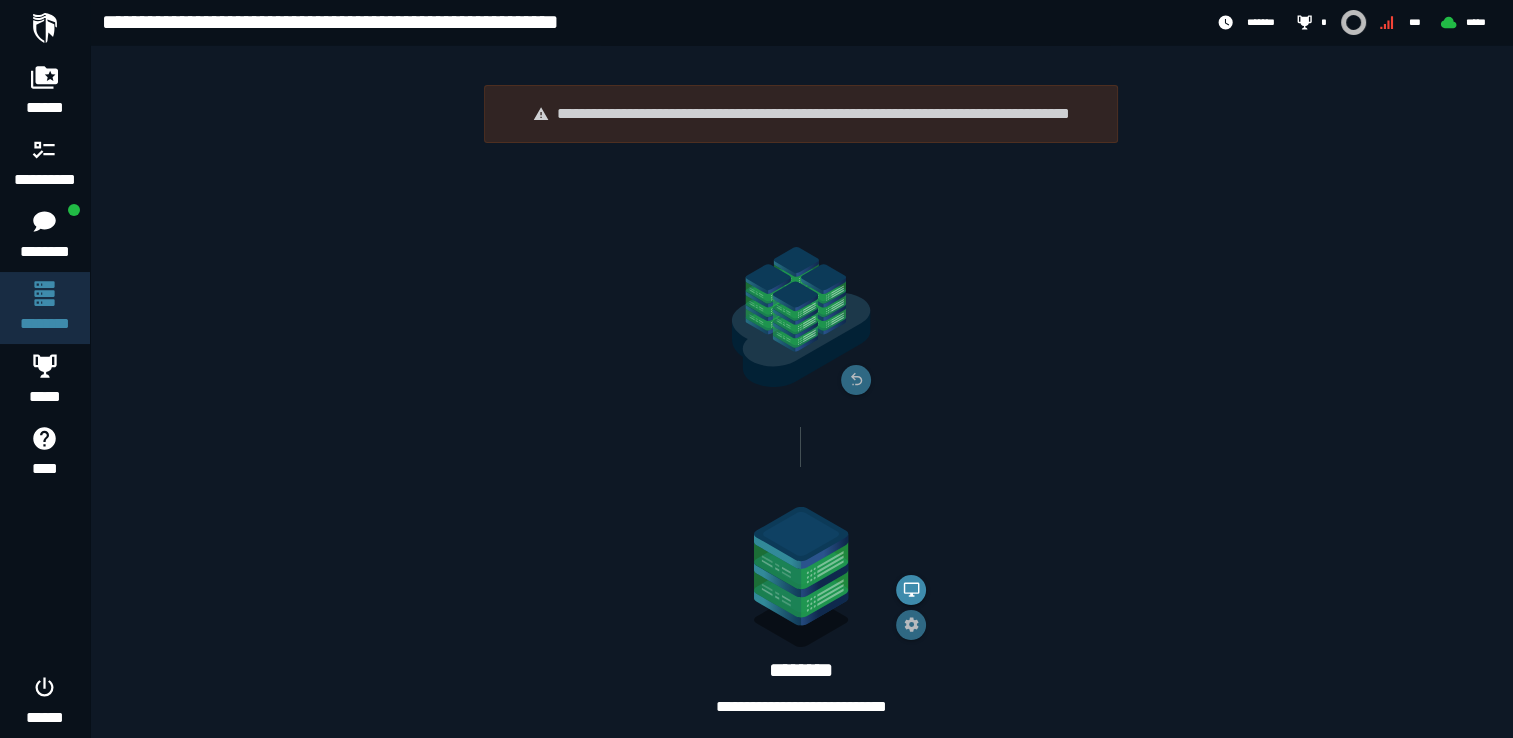 scroll, scrollTop: 265, scrollLeft: 0, axis: vertical 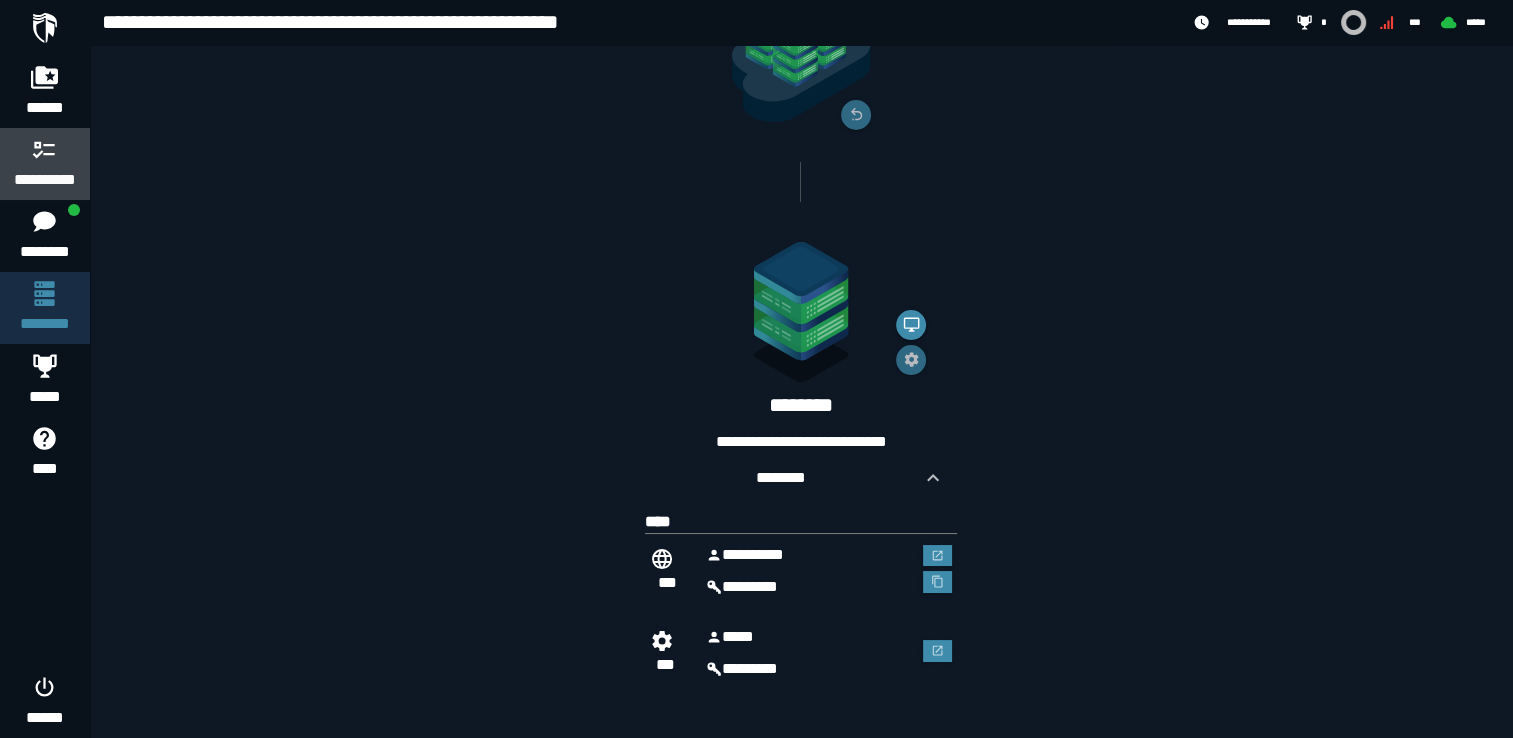 click at bounding box center [45, 149] 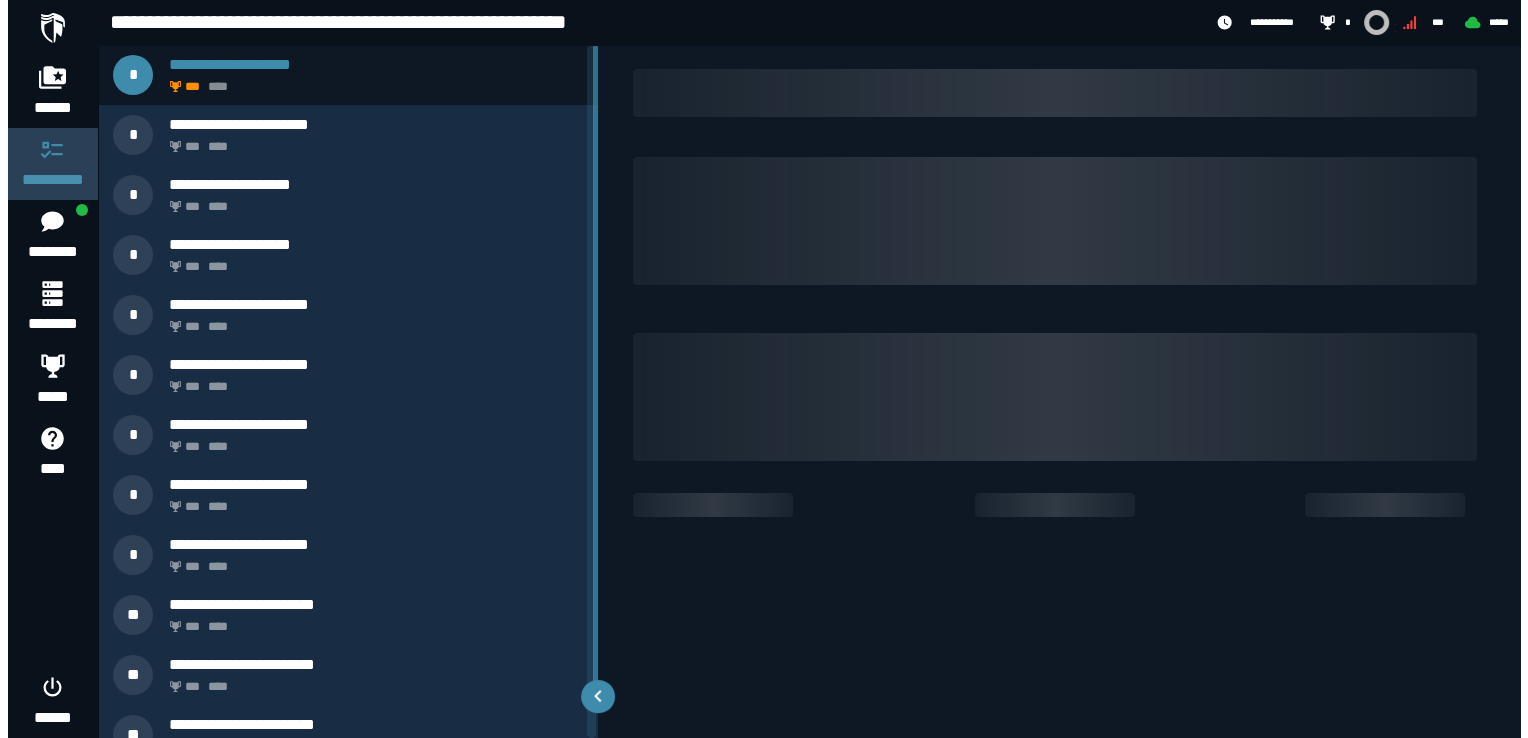 scroll, scrollTop: 0, scrollLeft: 0, axis: both 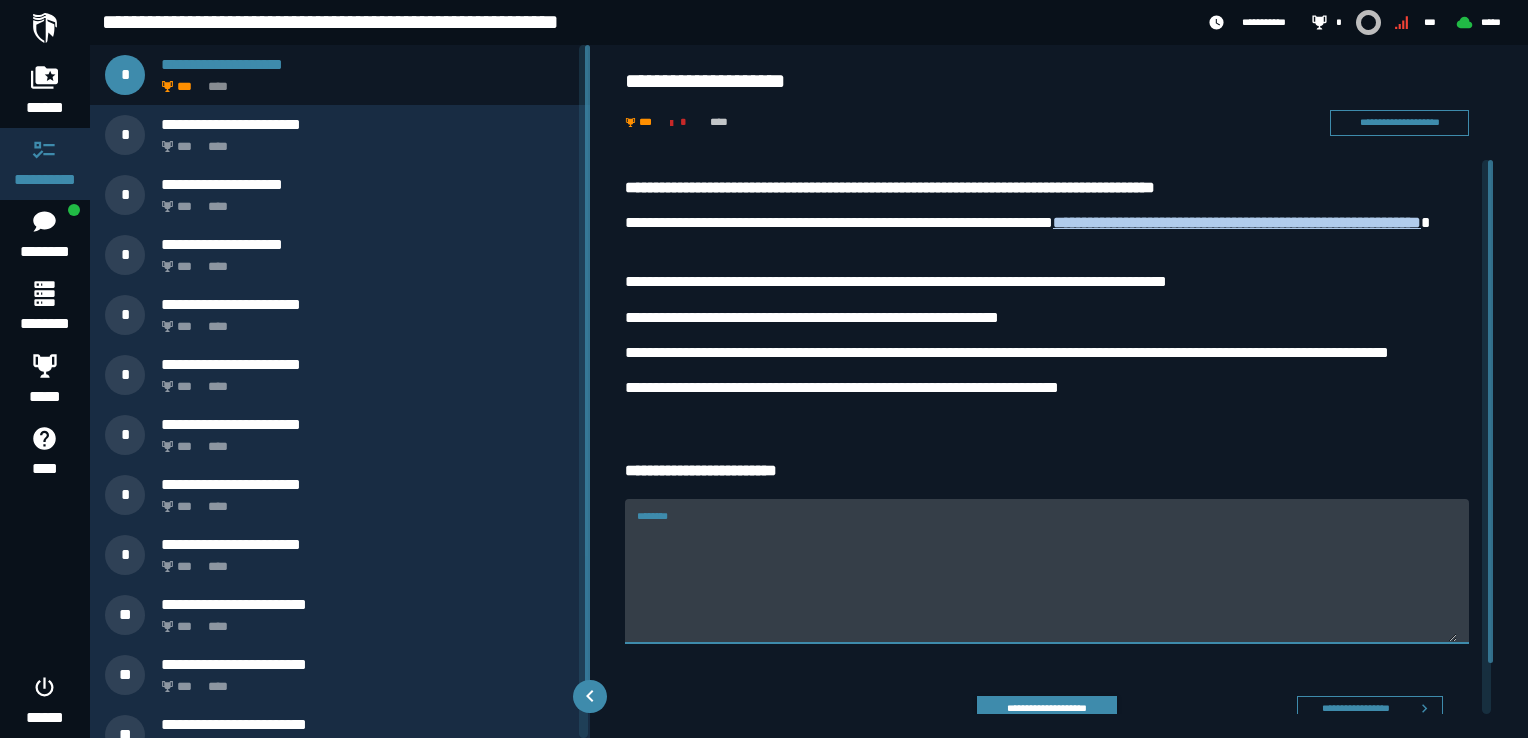 click on "********" at bounding box center [1047, 583] 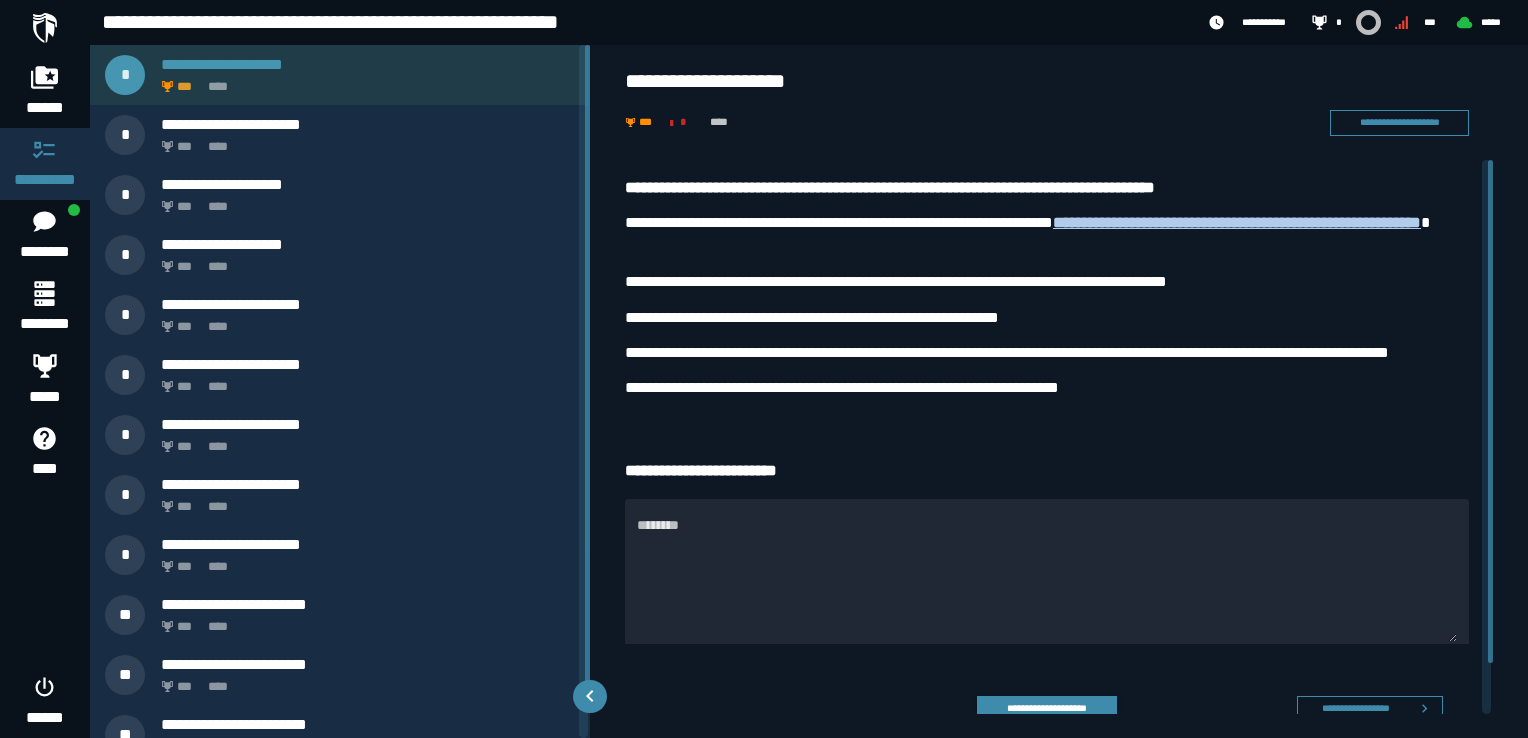 click on "*** ****" at bounding box center (364, 81) 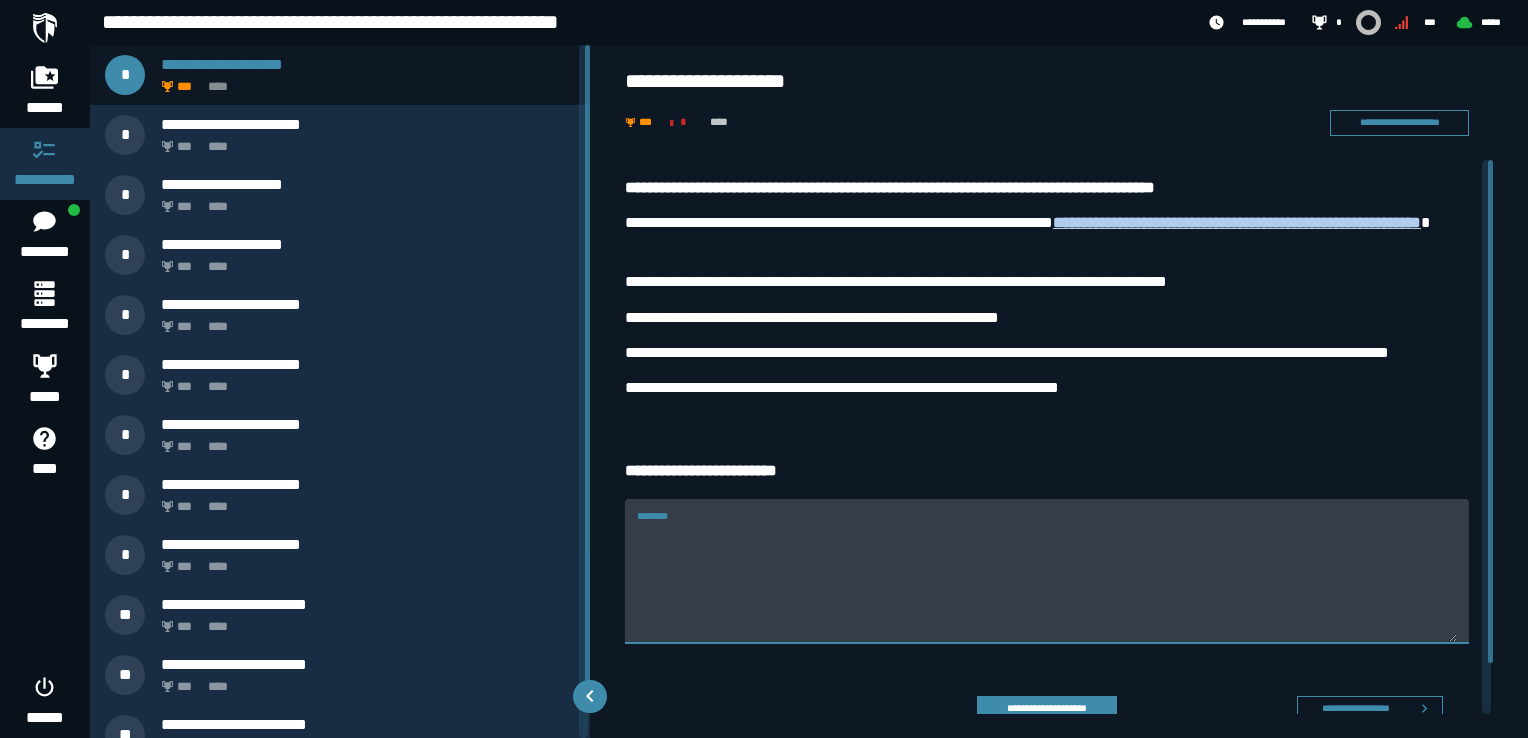 click on "********" at bounding box center (1047, 583) 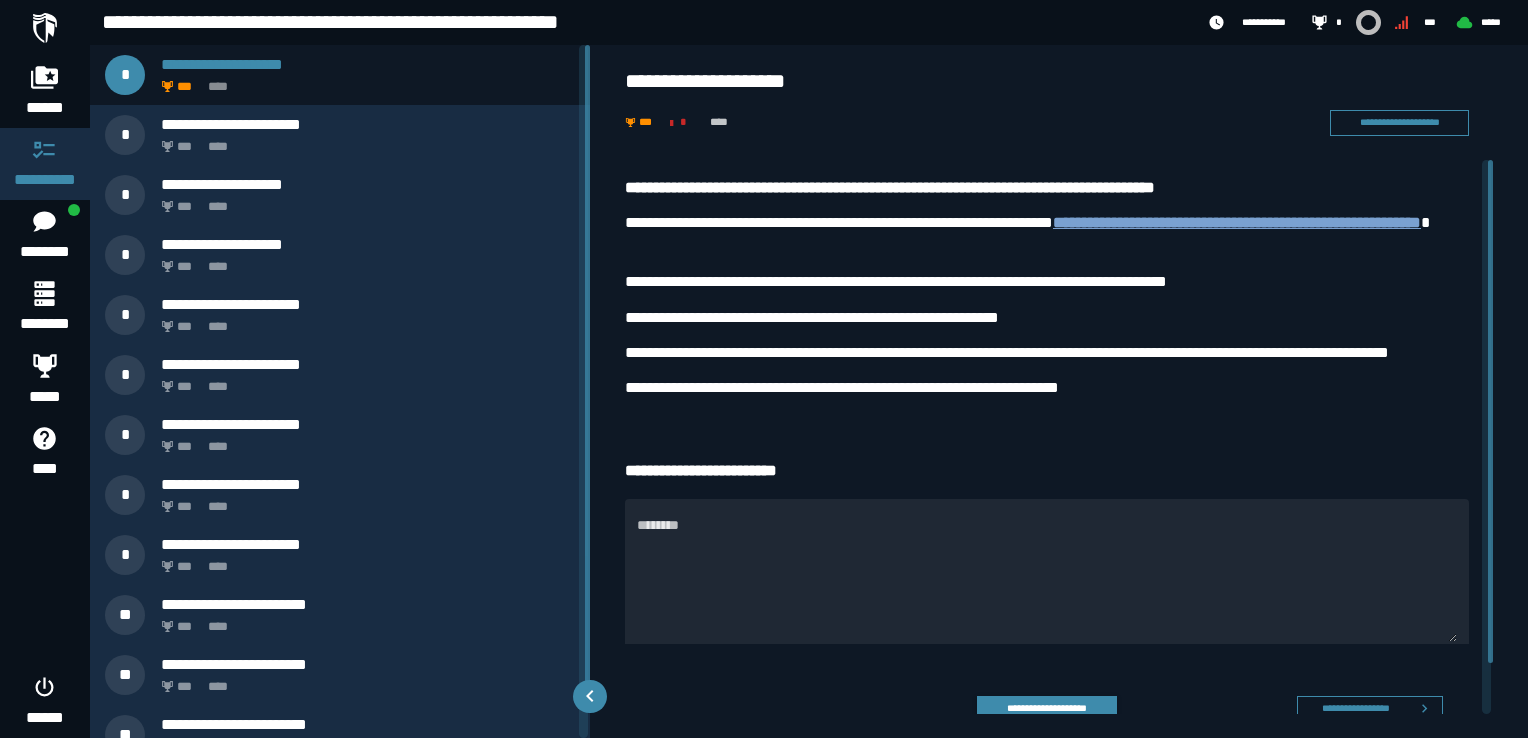 click on "**********" at bounding box center (1237, 222) 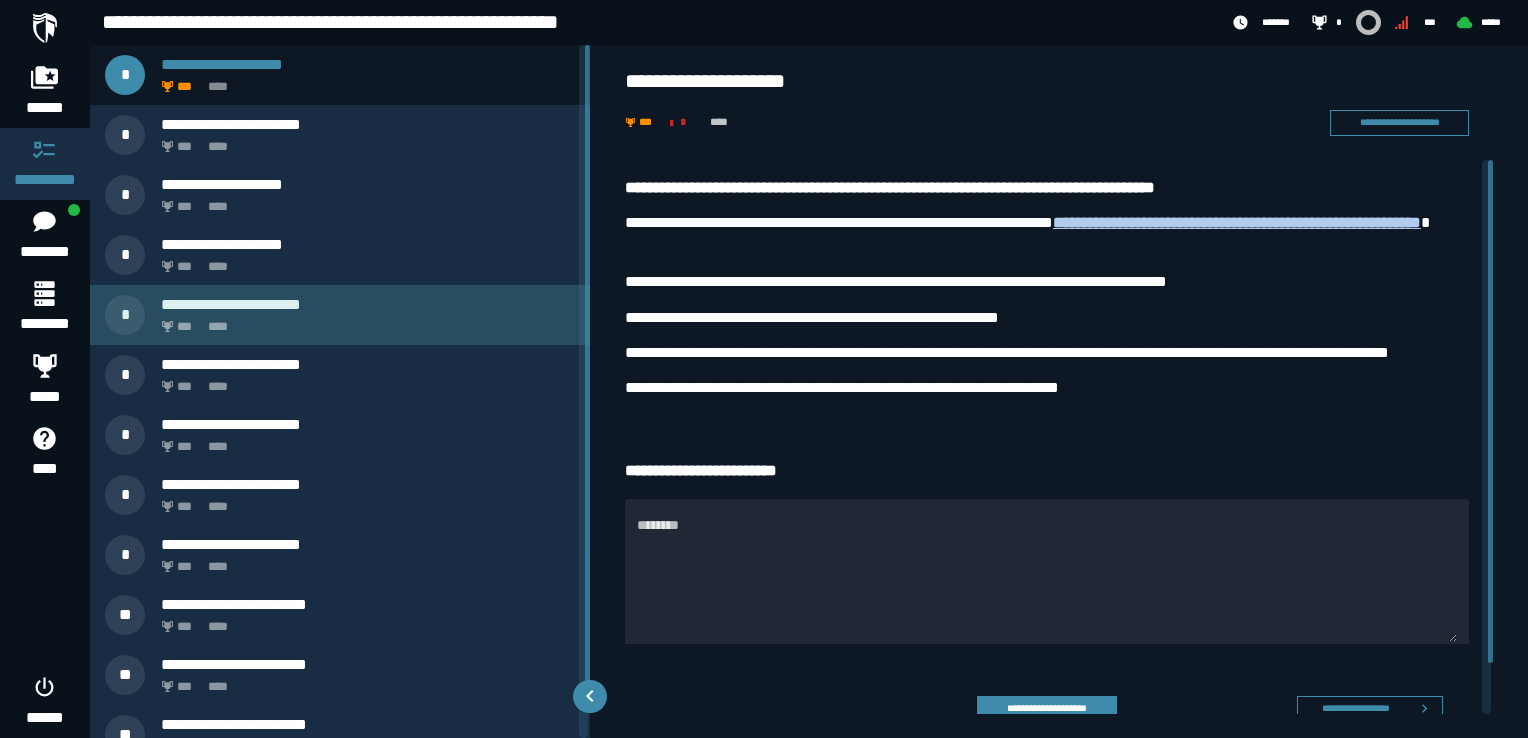 click on "*** ****" at bounding box center [364, 321] 